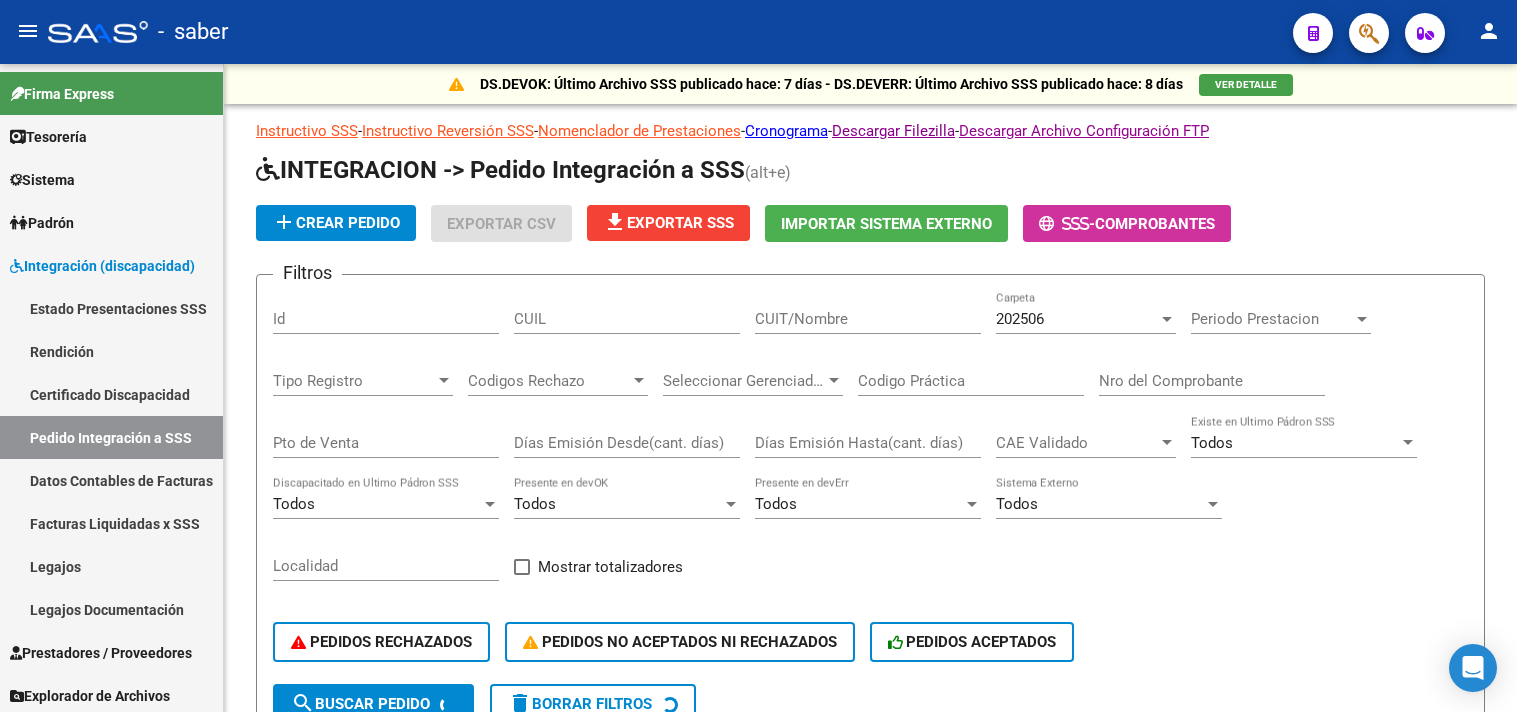 scroll, scrollTop: 0, scrollLeft: 0, axis: both 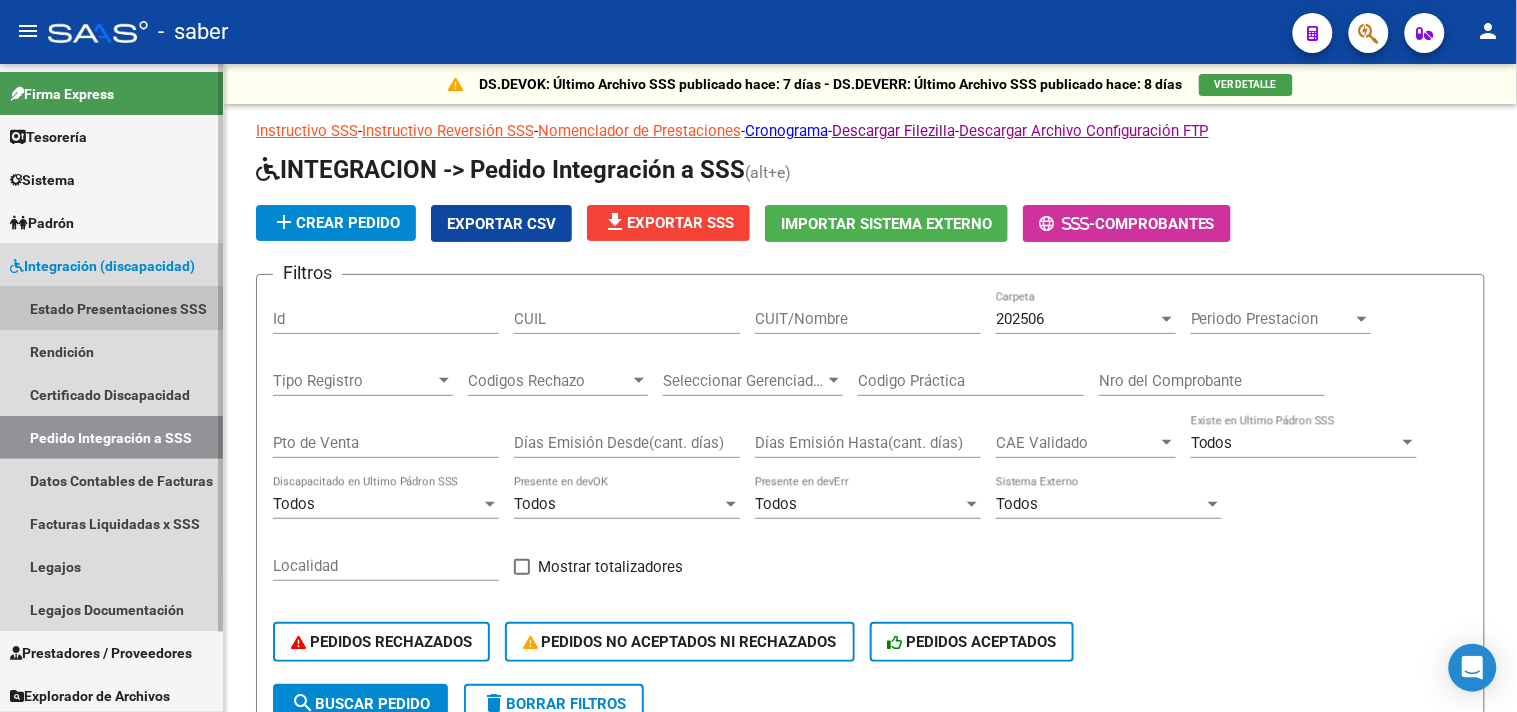 click on "Estado Presentaciones SSS" at bounding box center (111, 308) 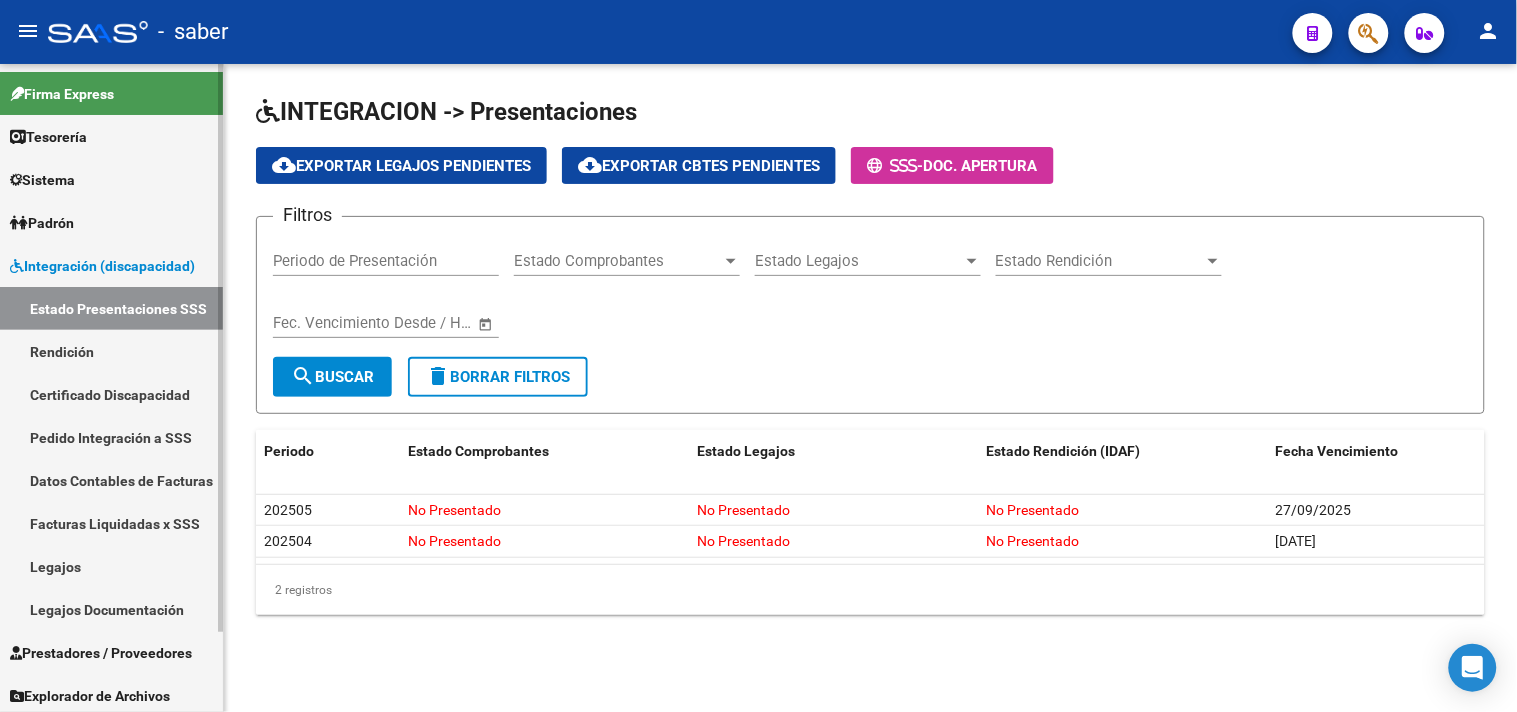 click on "Integración (discapacidad)" at bounding box center (102, 266) 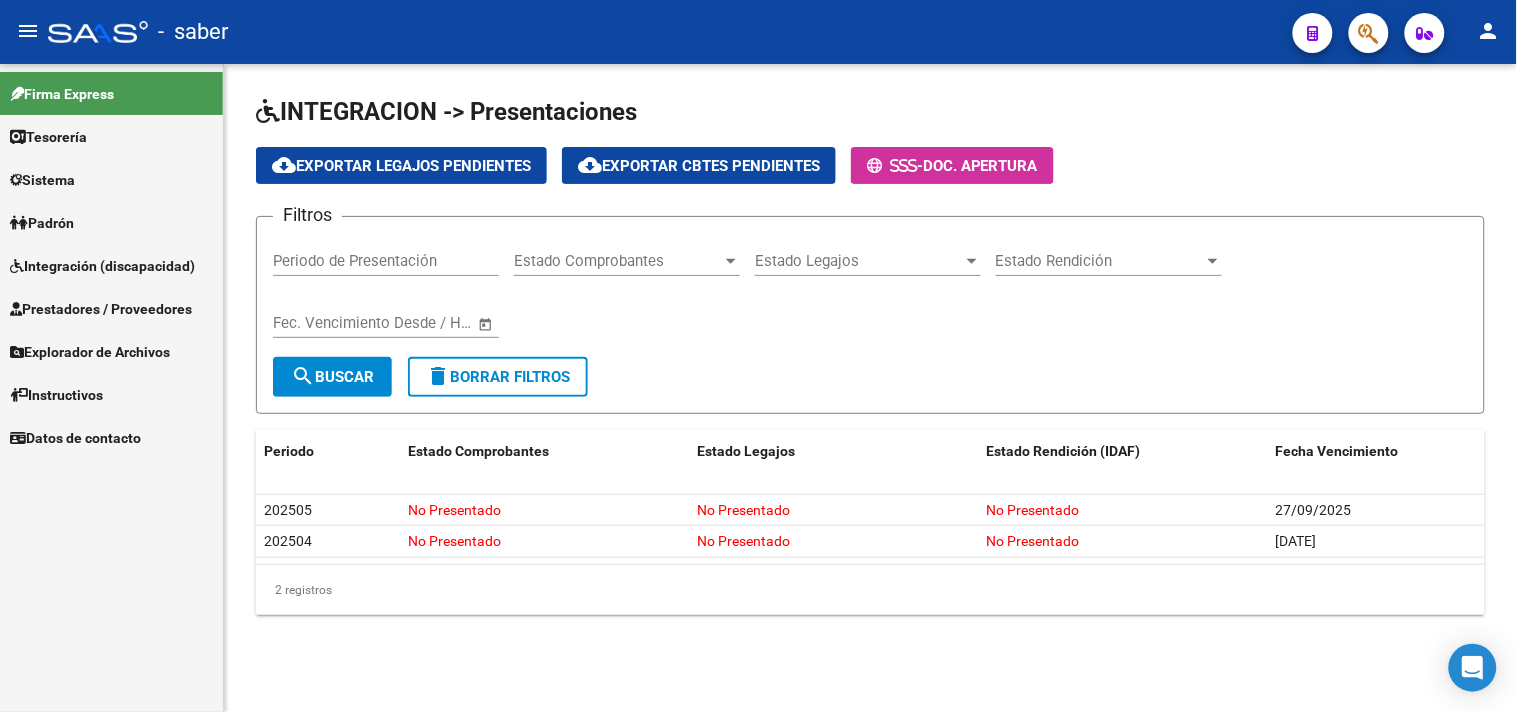 click on "Prestadores / Proveedores" at bounding box center [101, 309] 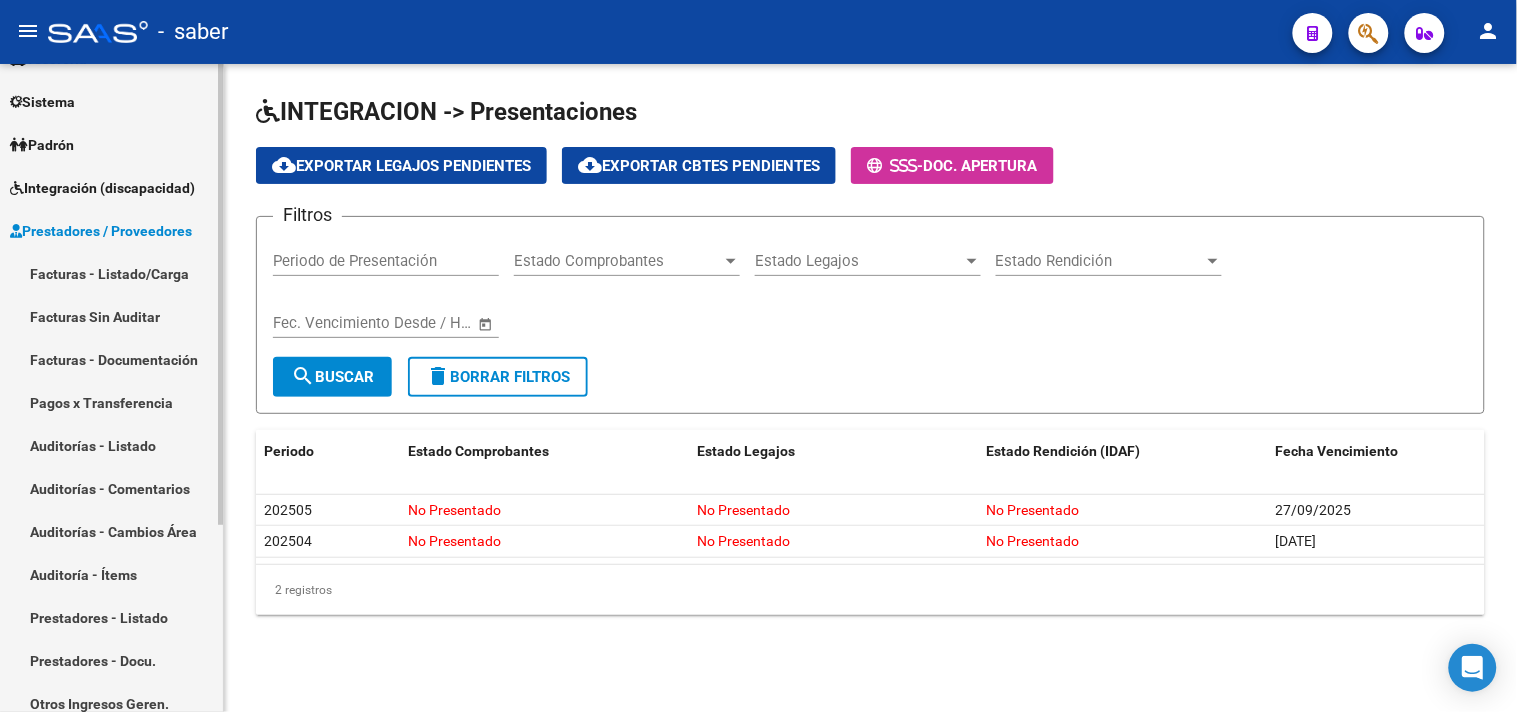 scroll, scrollTop: 111, scrollLeft: 0, axis: vertical 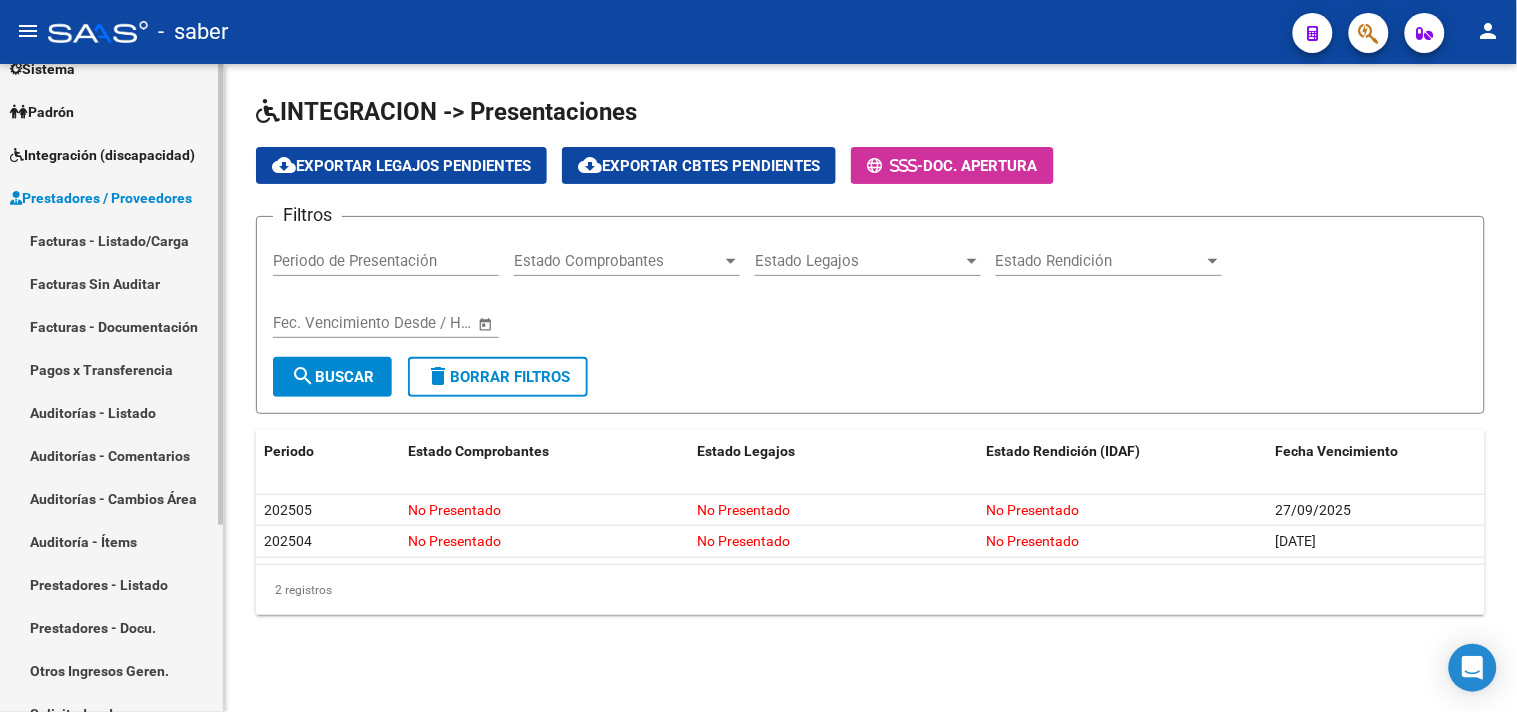 click on "Facturas - Listado/Carga" at bounding box center [111, 240] 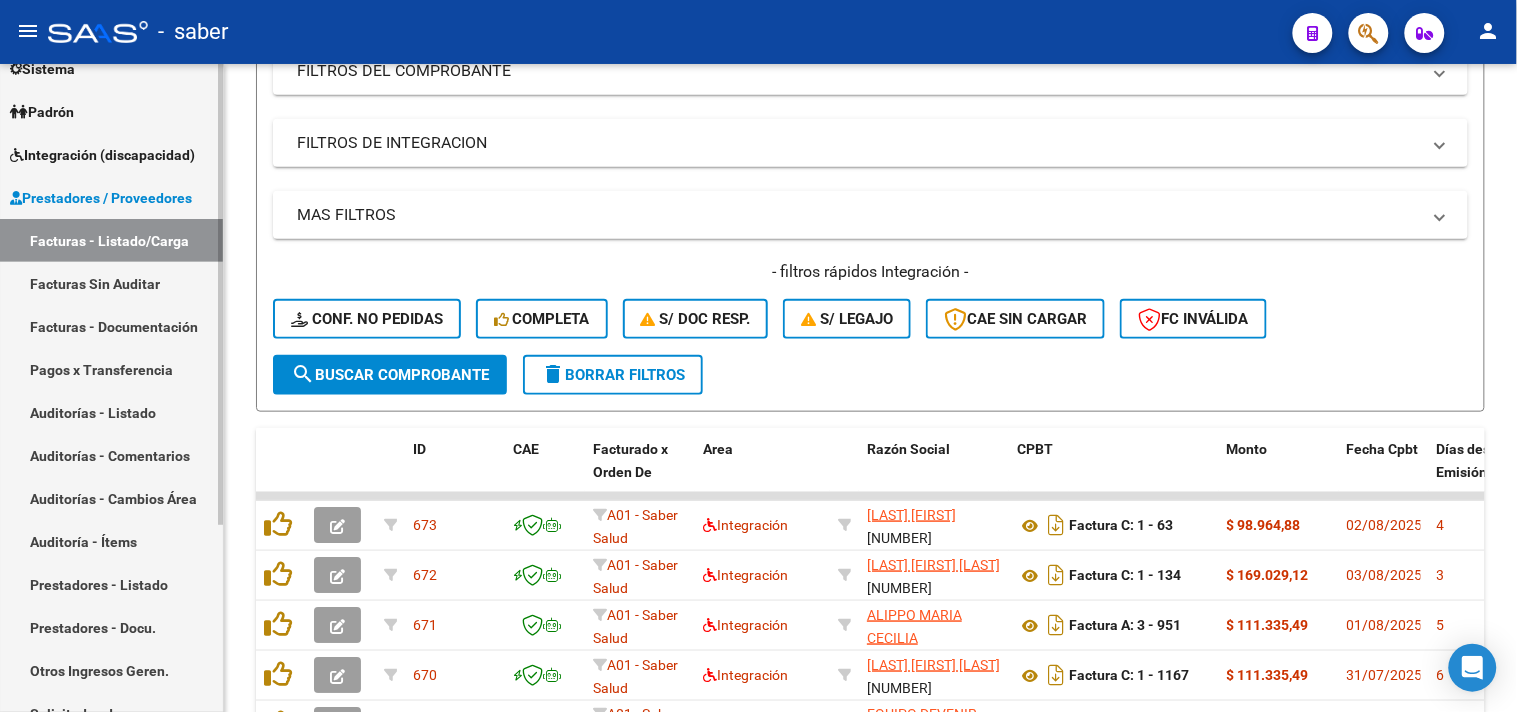 scroll, scrollTop: 444, scrollLeft: 0, axis: vertical 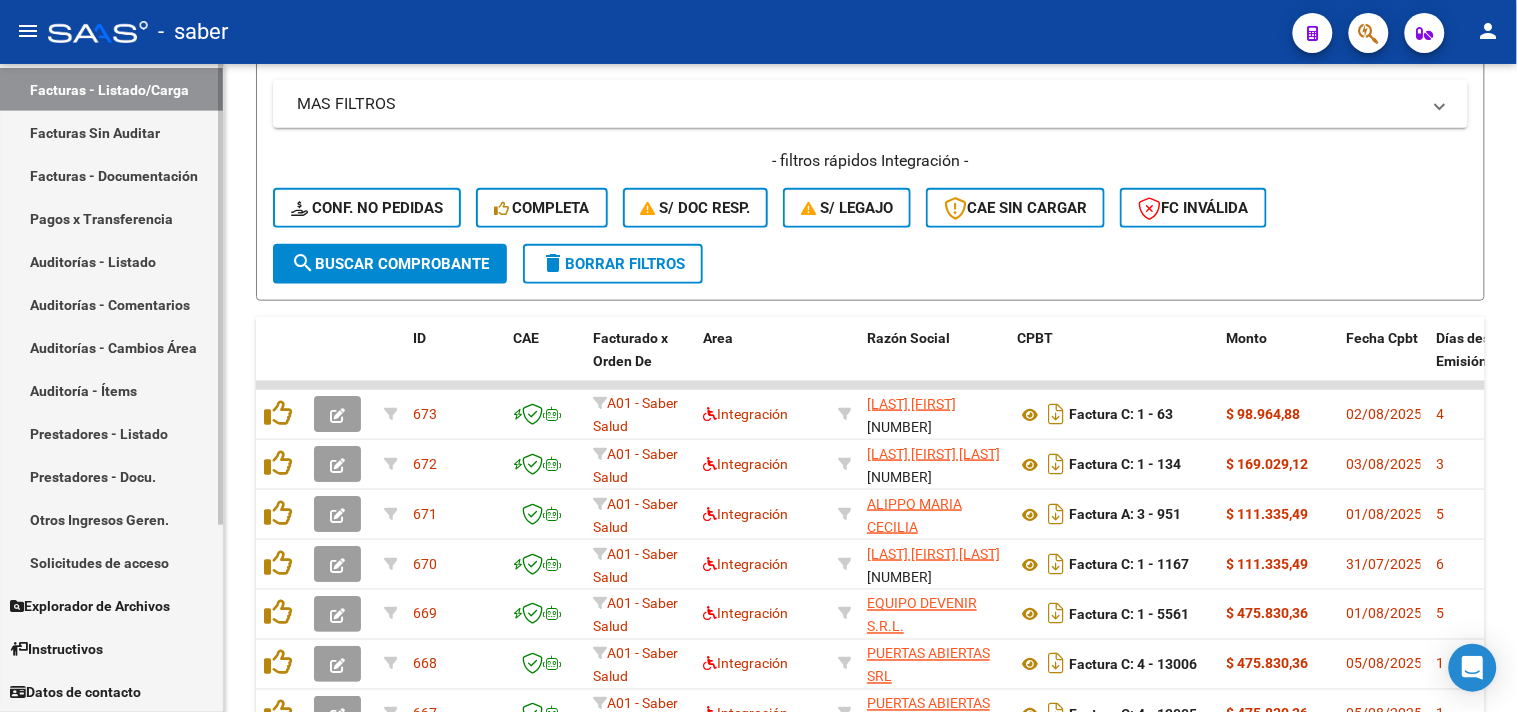 click on "Solicitudes de acceso" at bounding box center [111, 562] 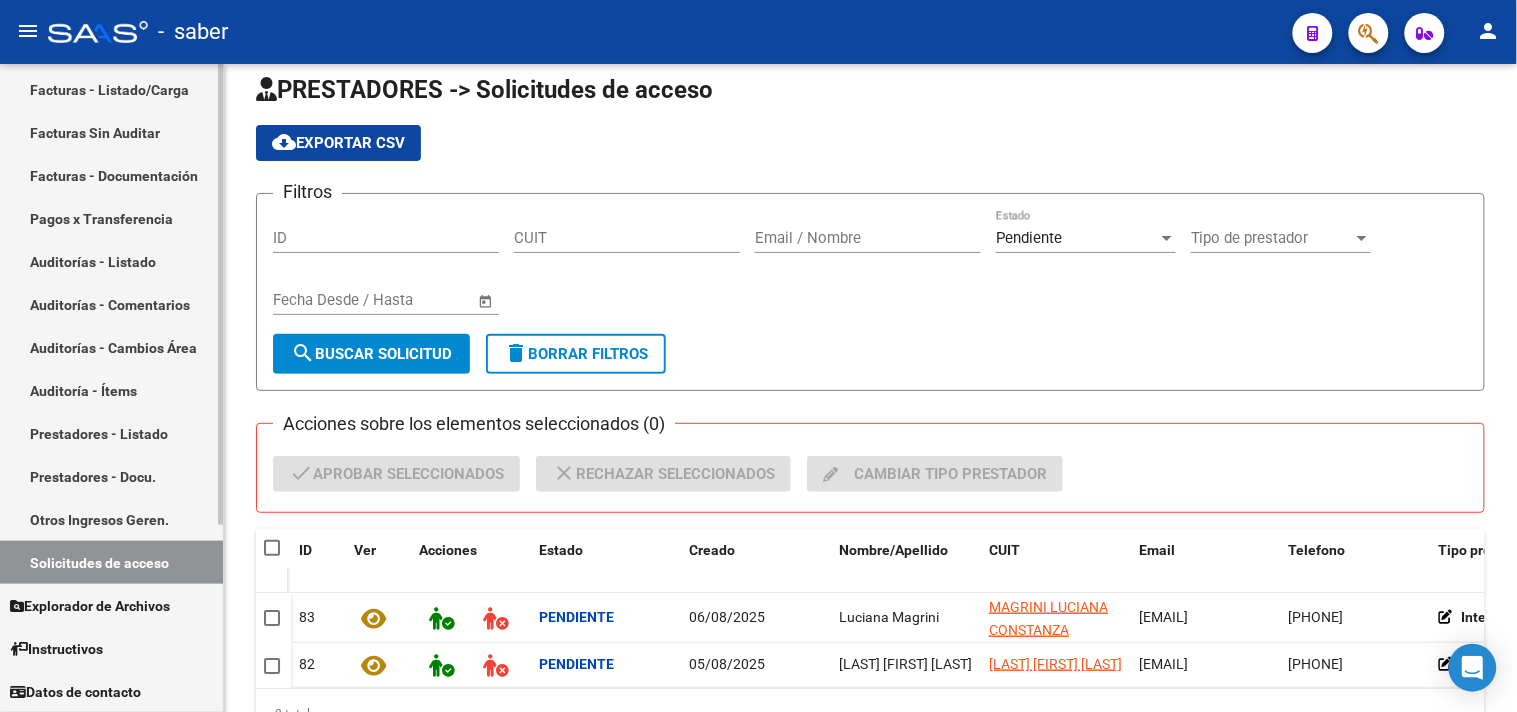 scroll, scrollTop: 134, scrollLeft: 0, axis: vertical 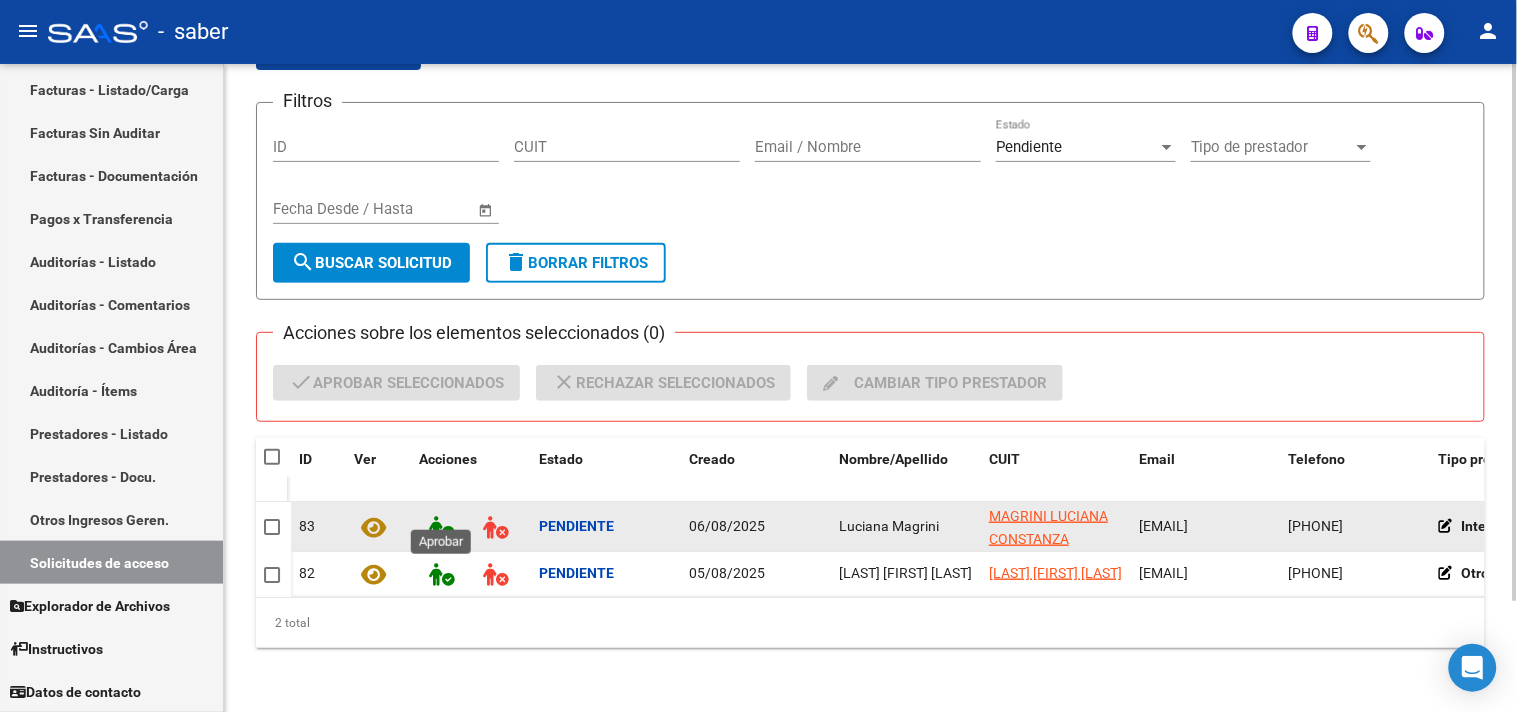 click 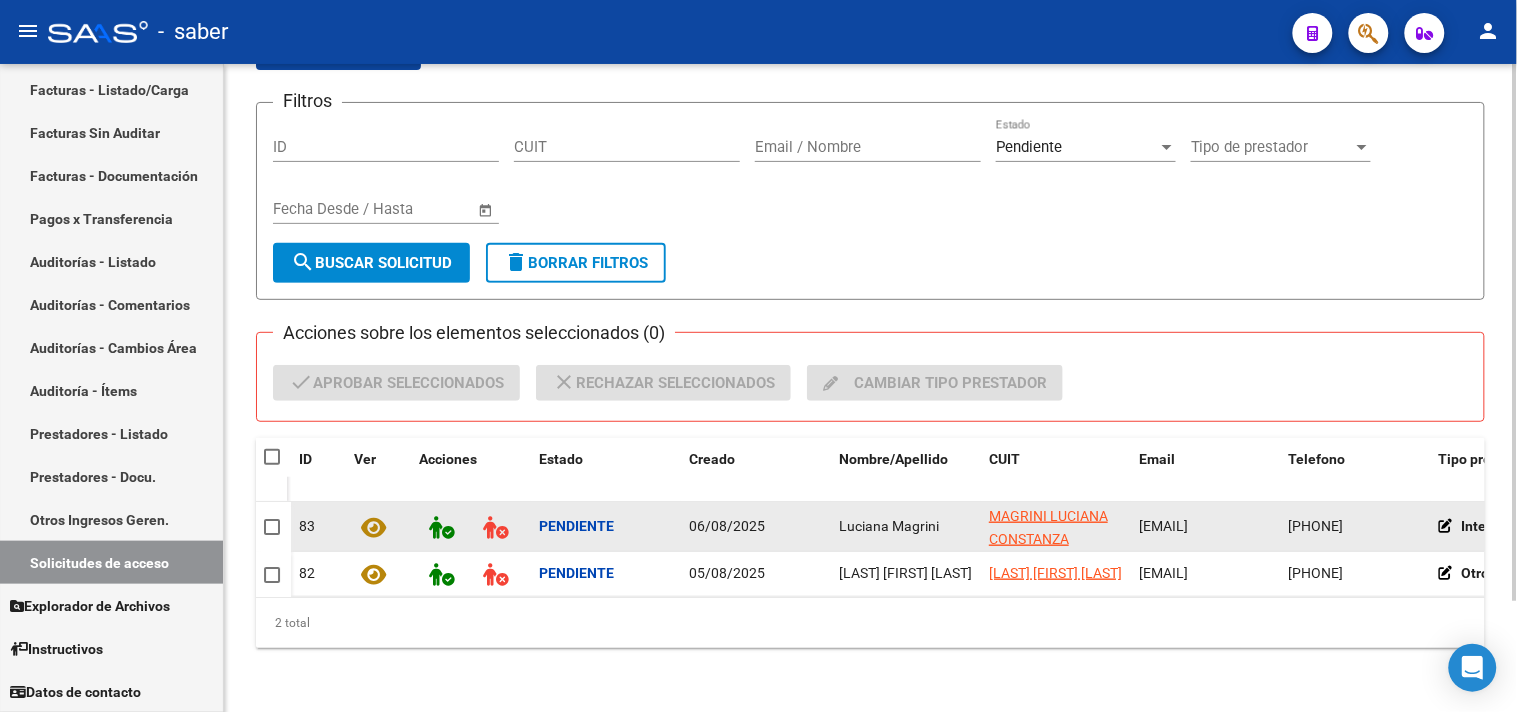 click 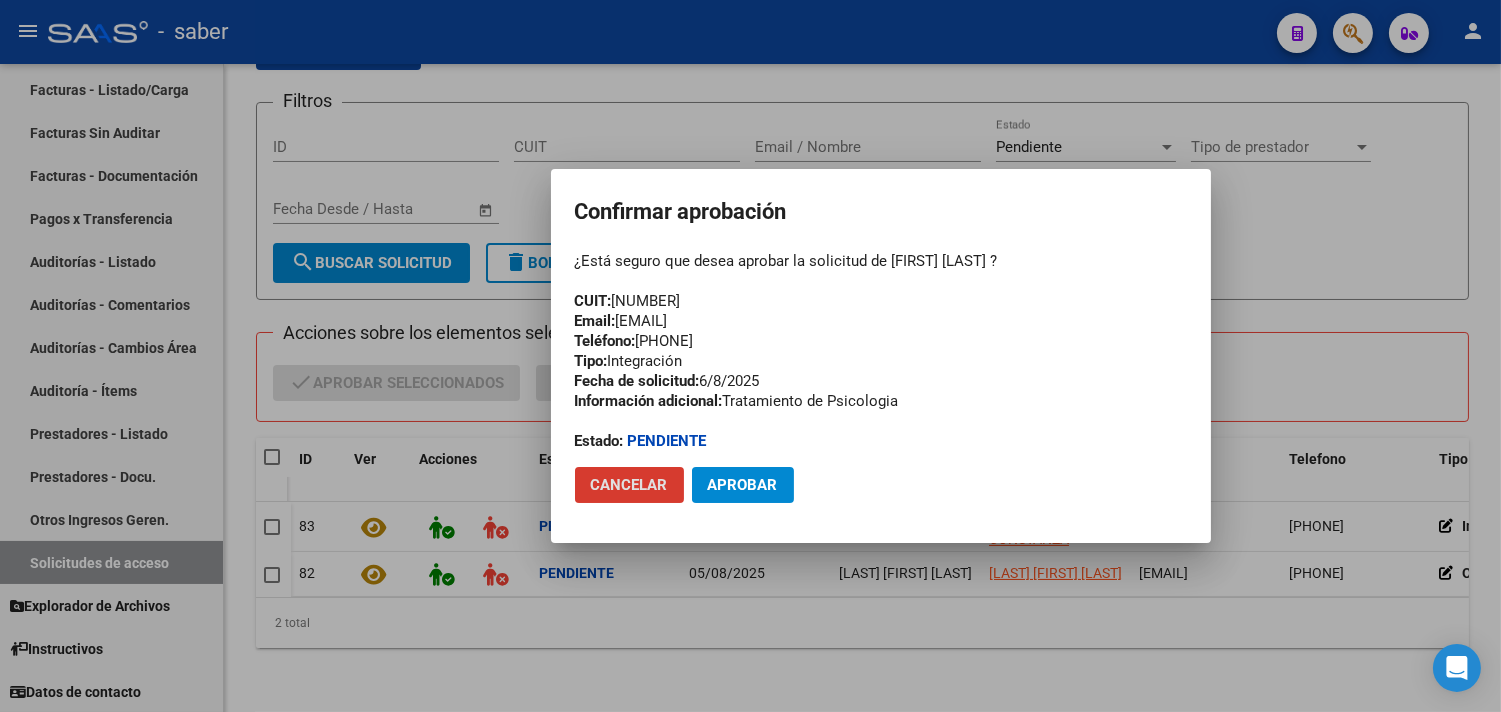 click on "Aprobar" 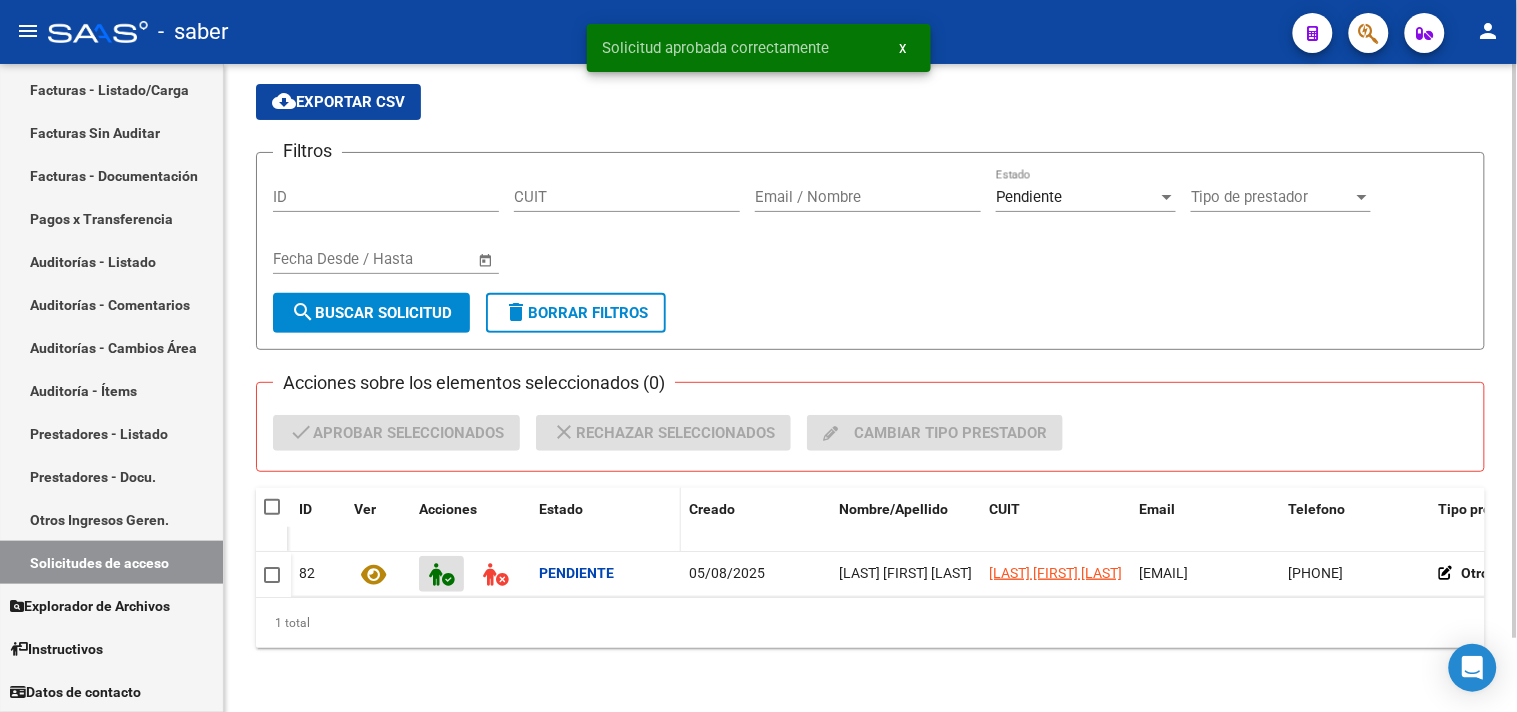 scroll, scrollTop: 84, scrollLeft: 0, axis: vertical 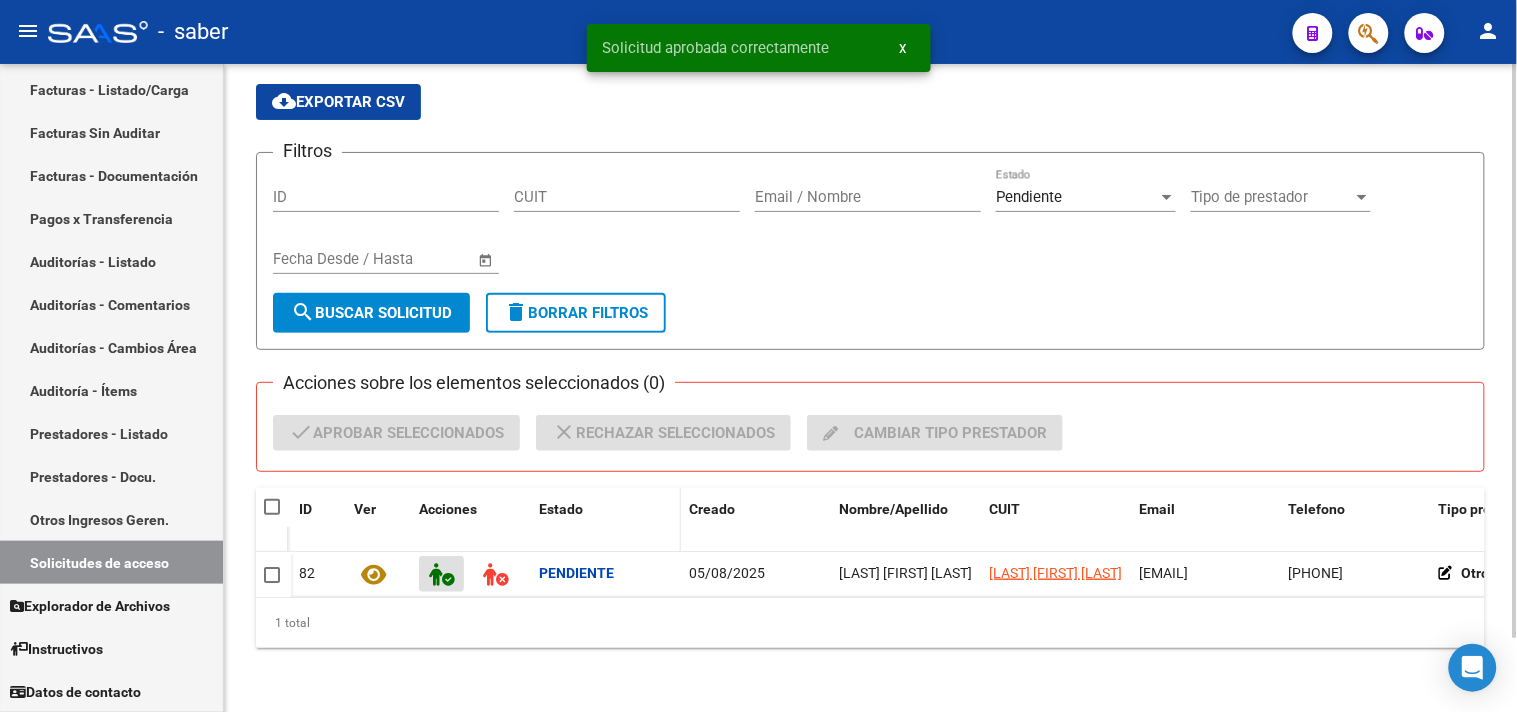 type 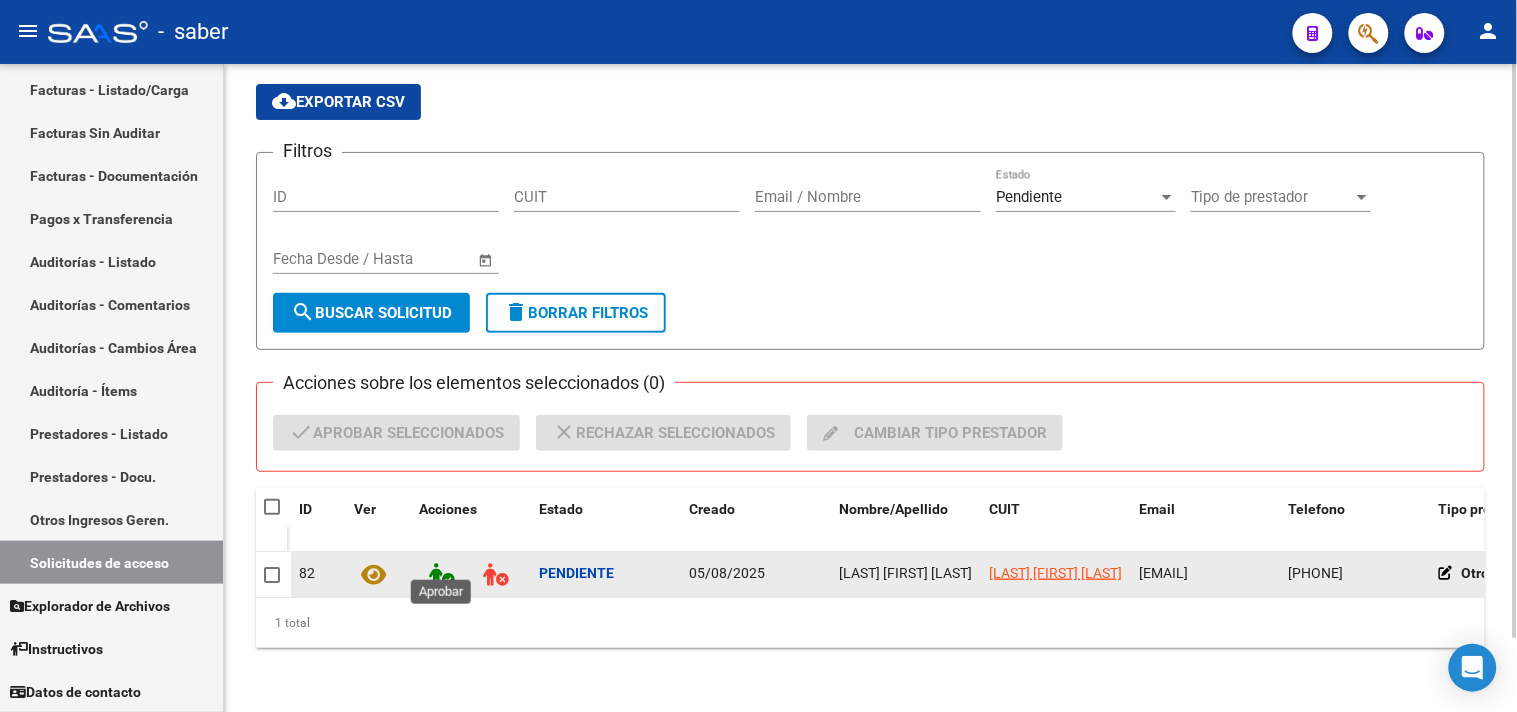 click 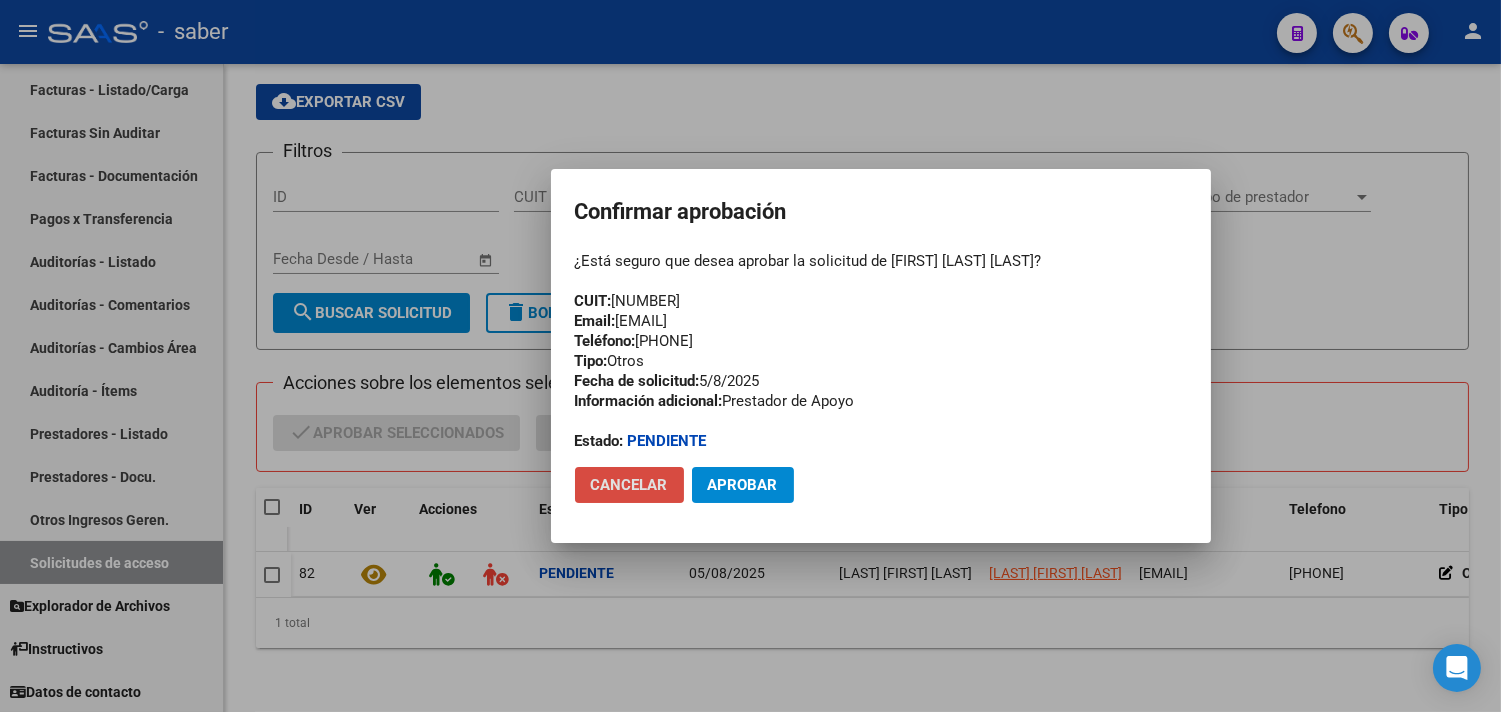 click on "Cancelar" 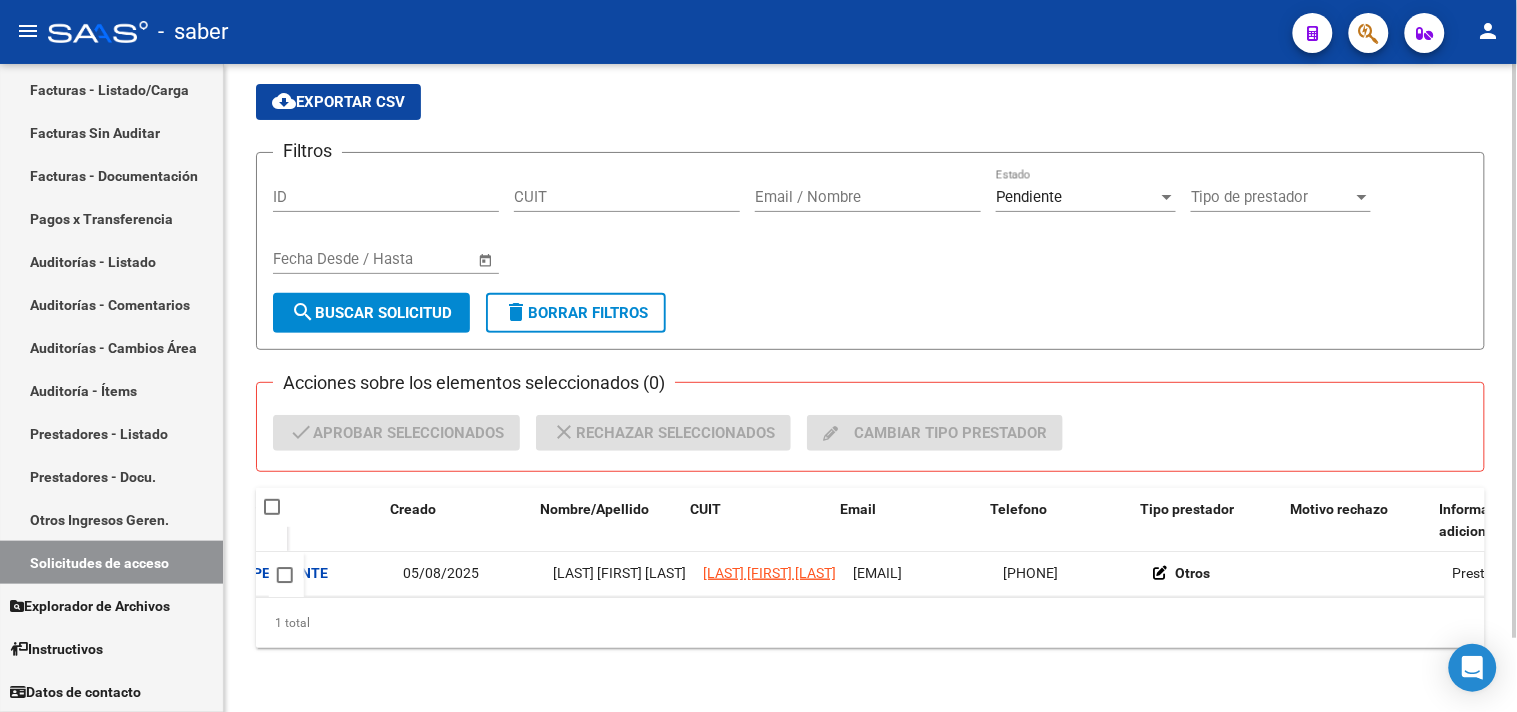 scroll, scrollTop: 0, scrollLeft: 298, axis: horizontal 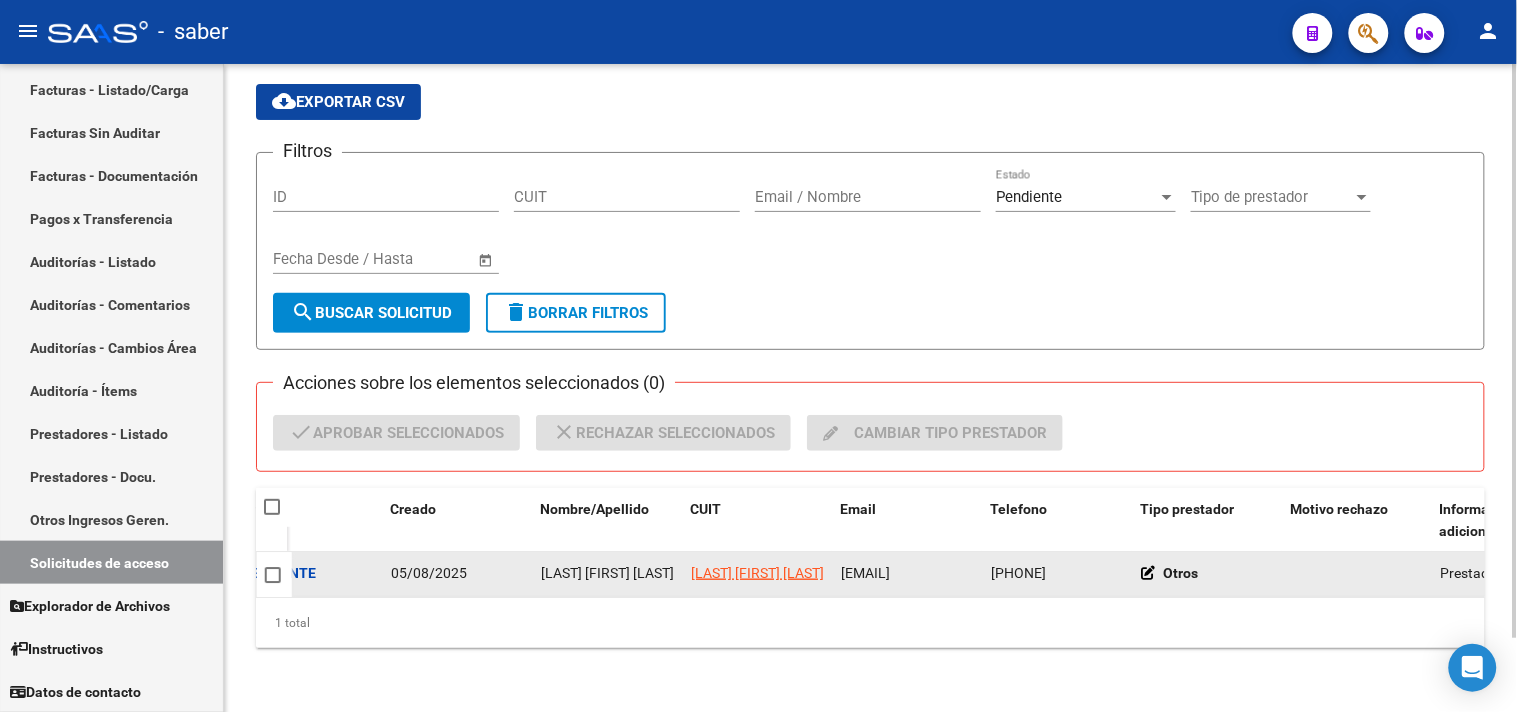 click 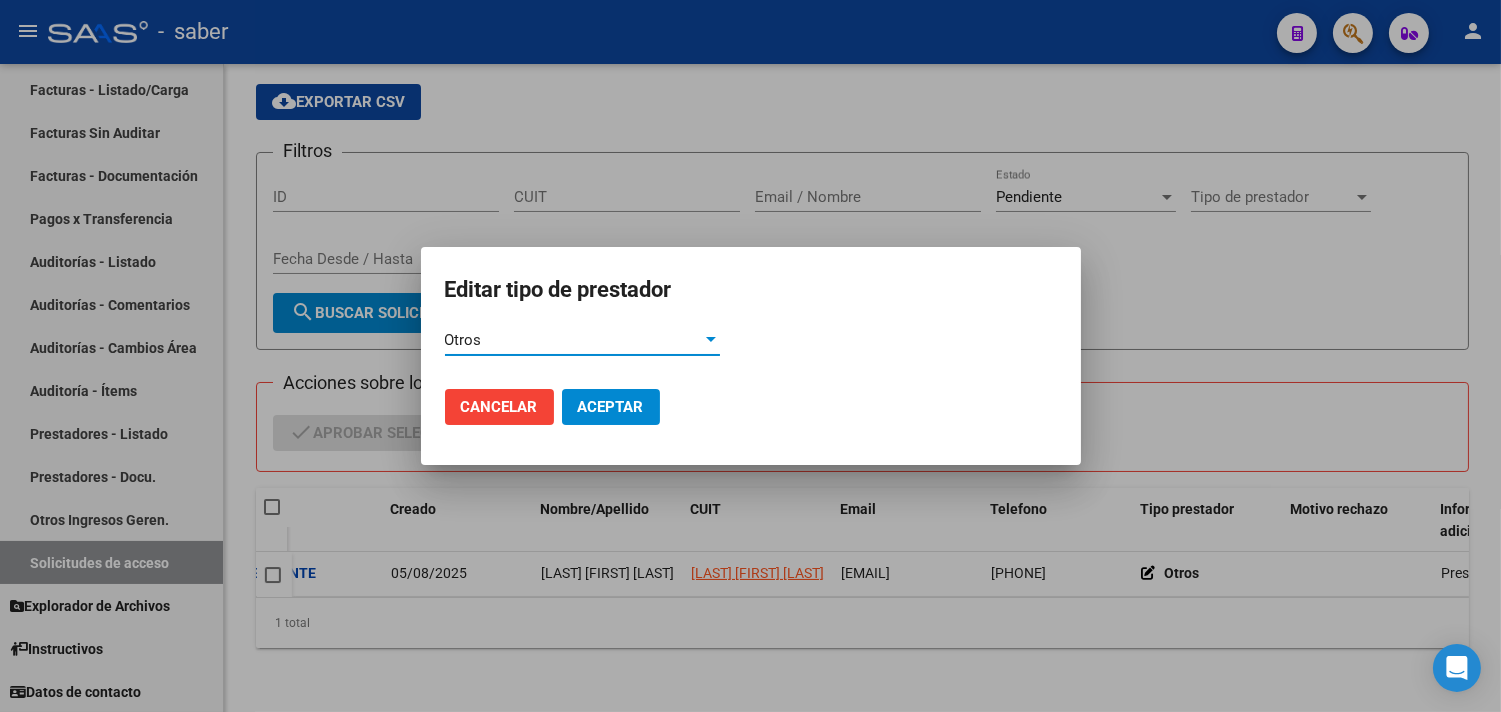 click on "Otros" at bounding box center (573, 340) 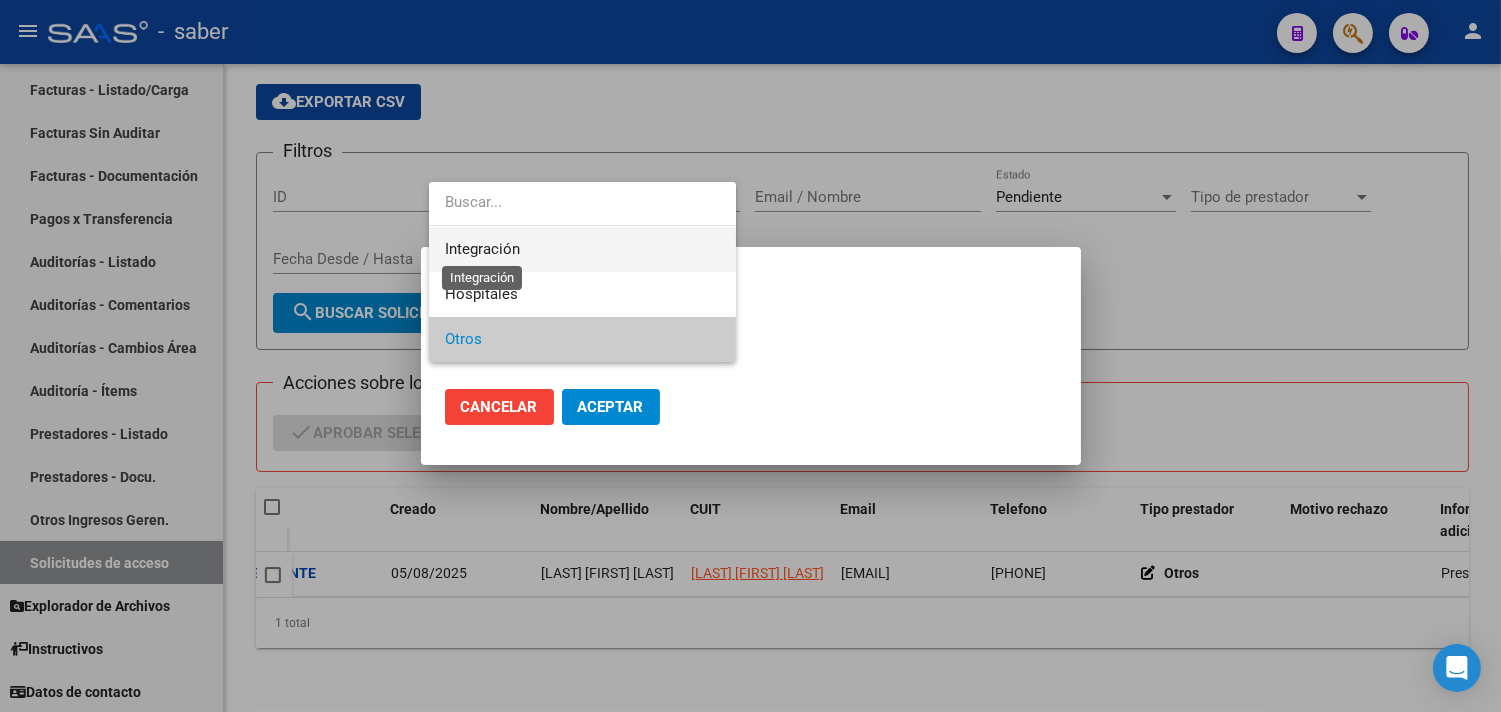click on "Integración" at bounding box center [482, 249] 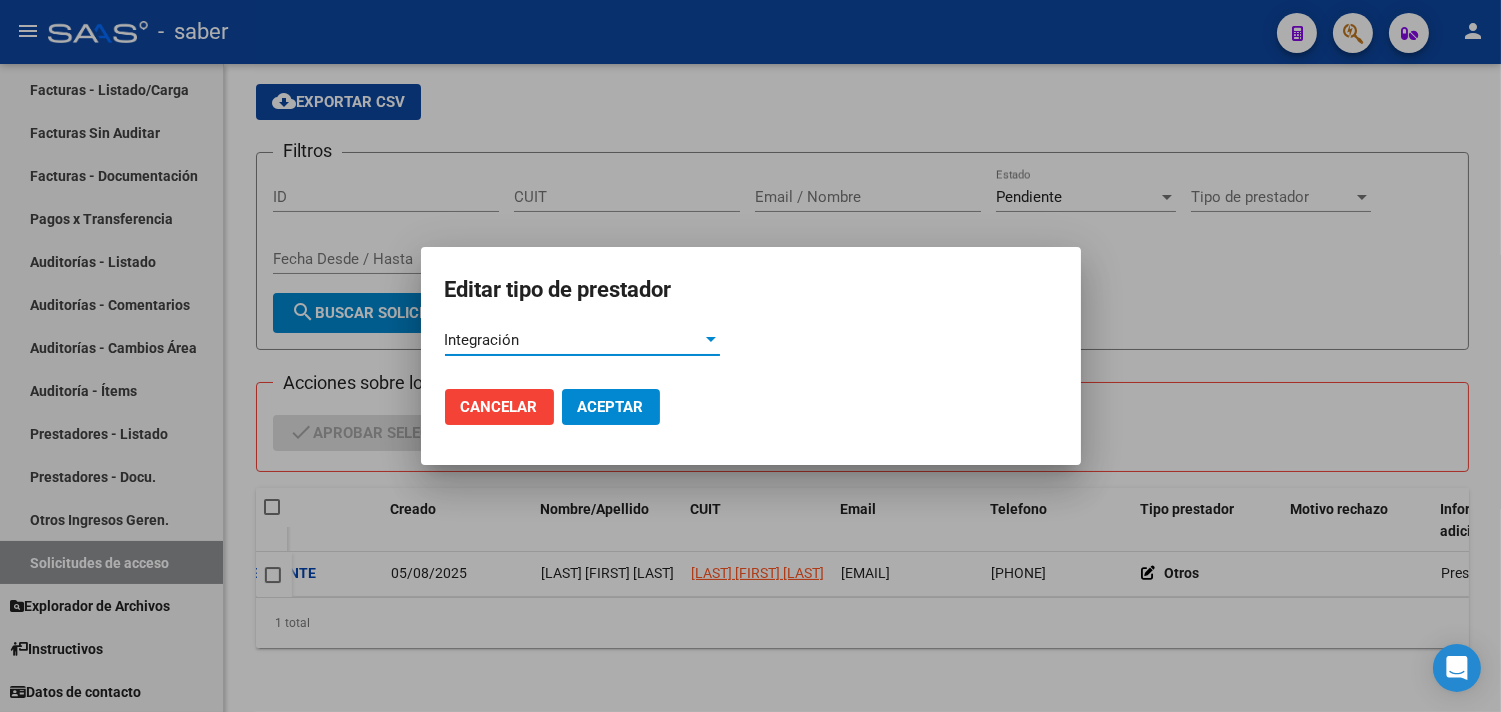 click on "Aceptar" 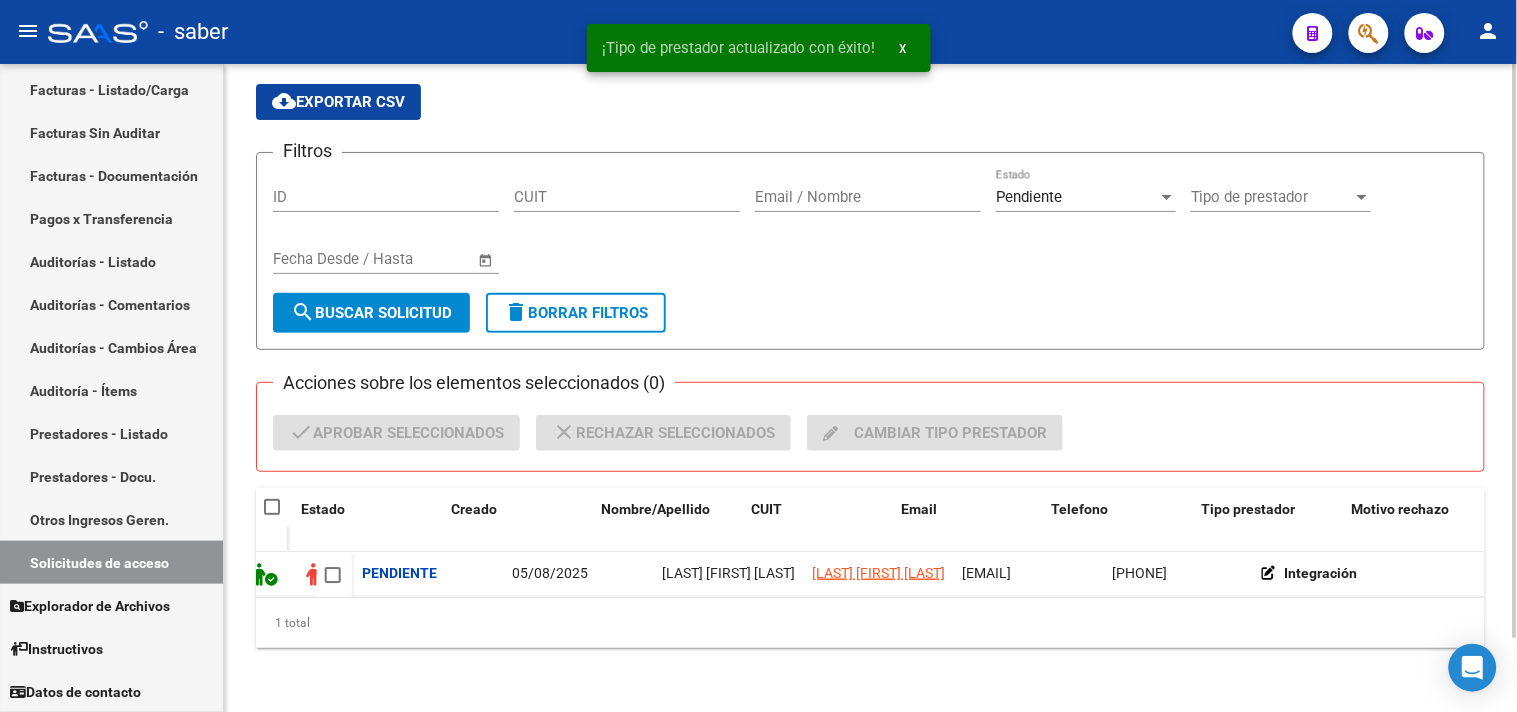 scroll, scrollTop: 0, scrollLeft: 0, axis: both 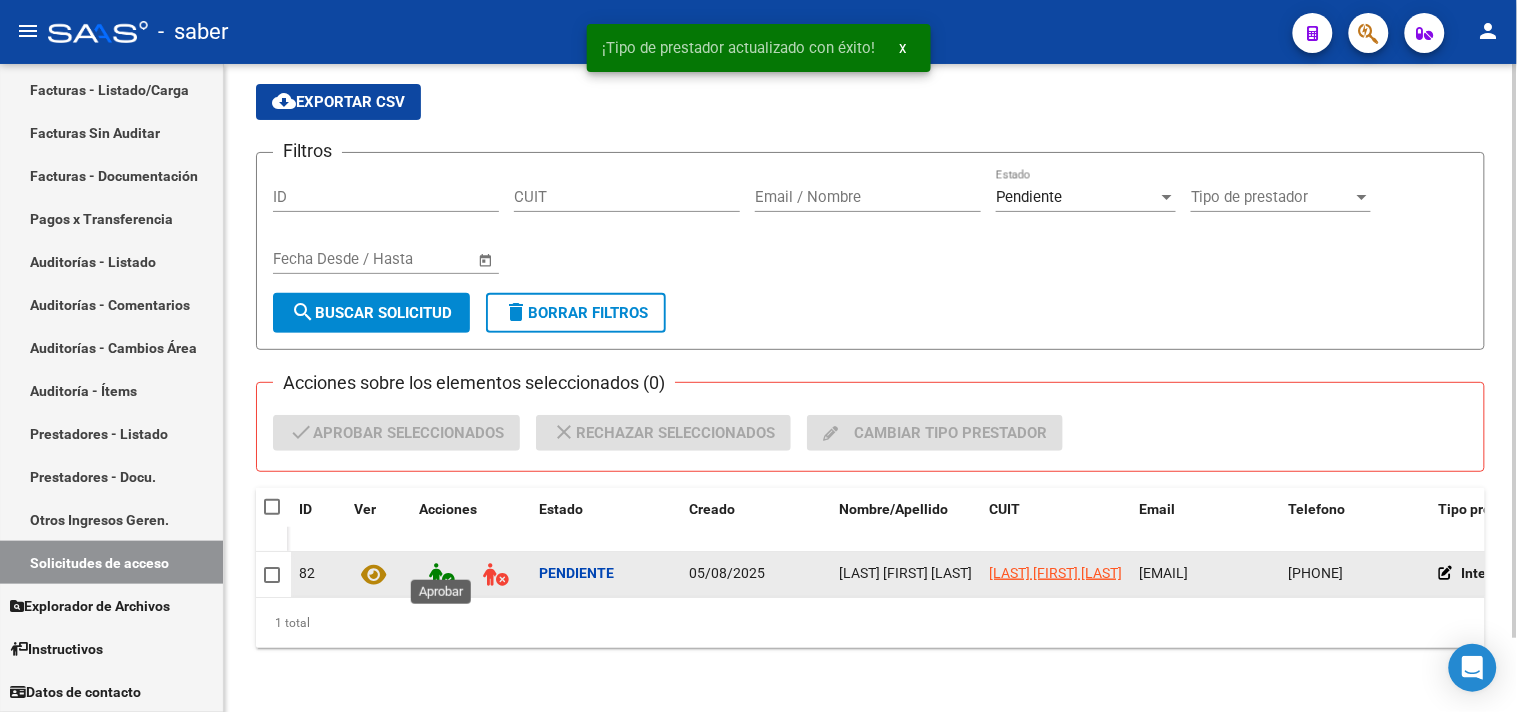 click 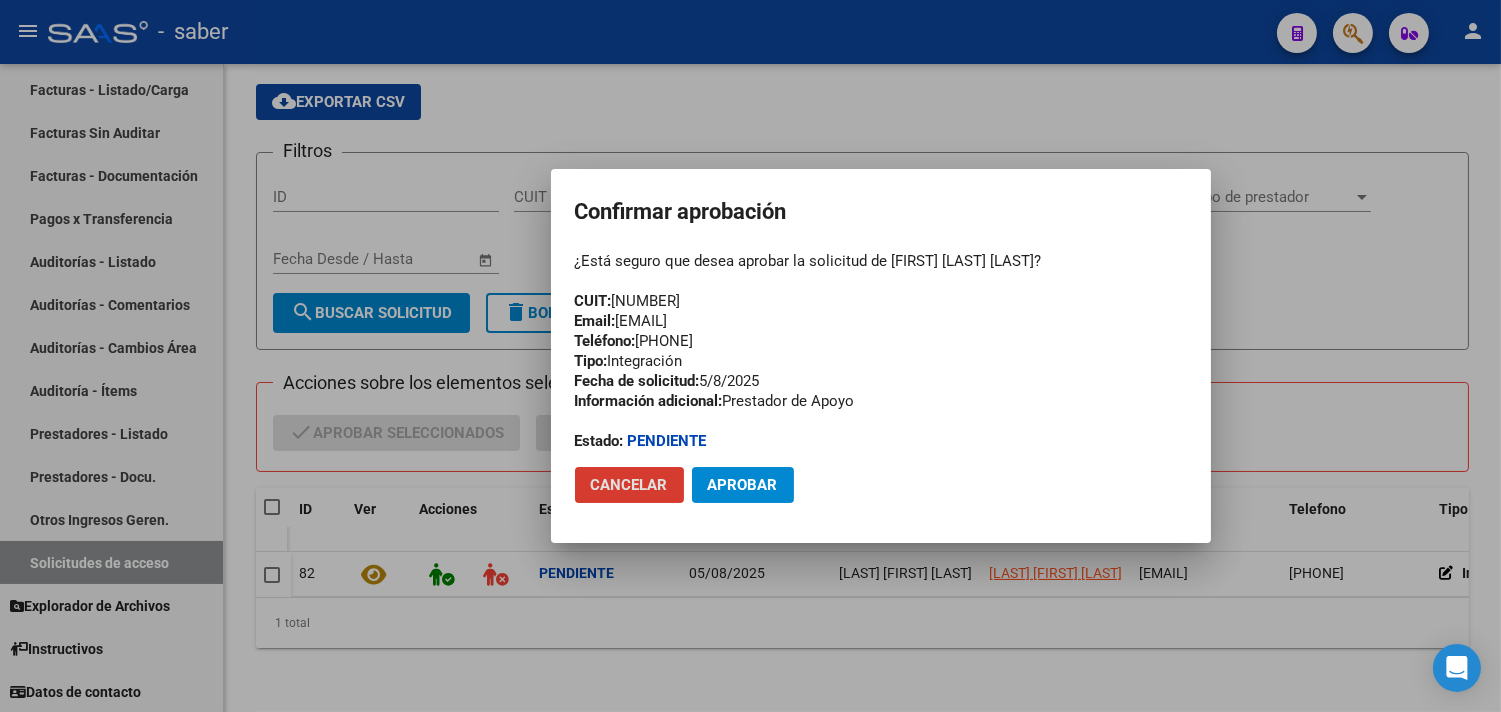 click on "Aprobar" 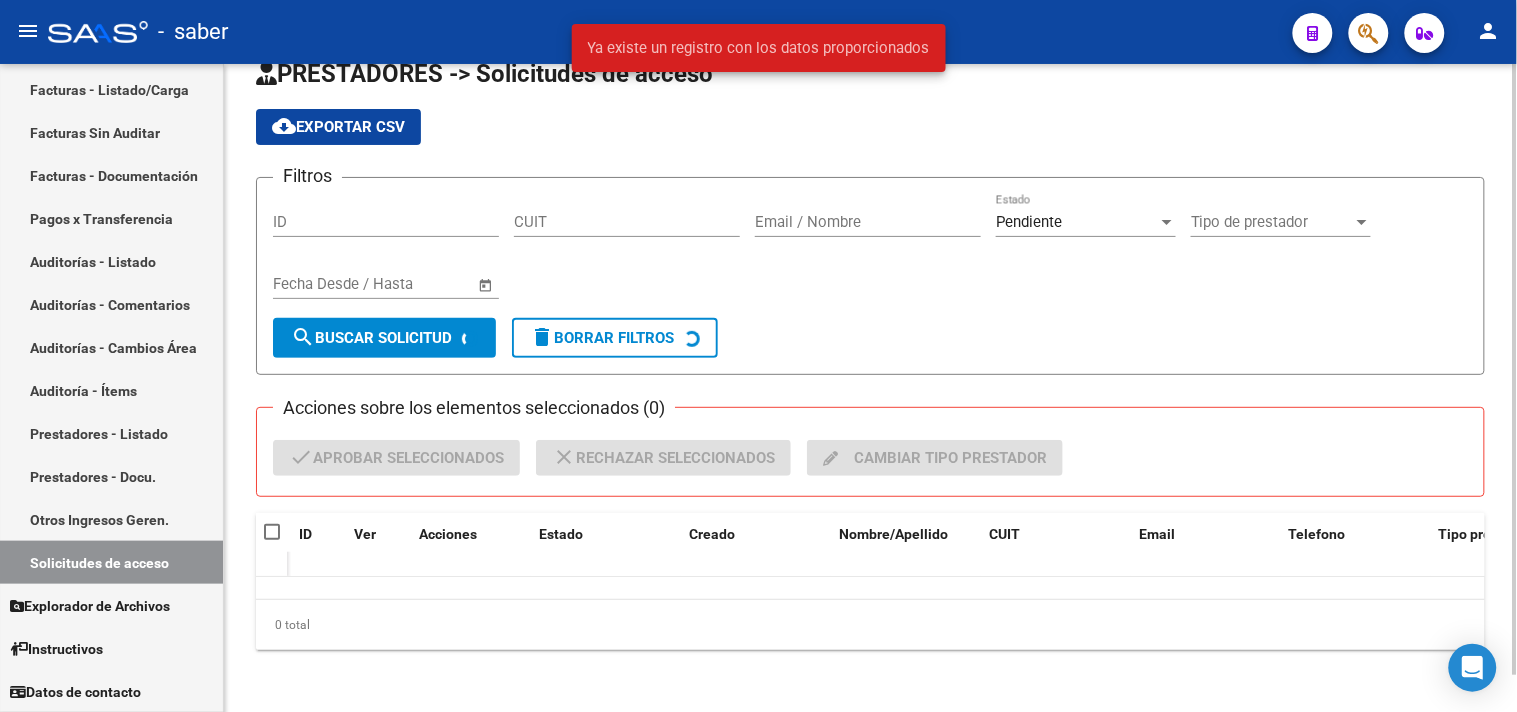 scroll, scrollTop: 67, scrollLeft: 0, axis: vertical 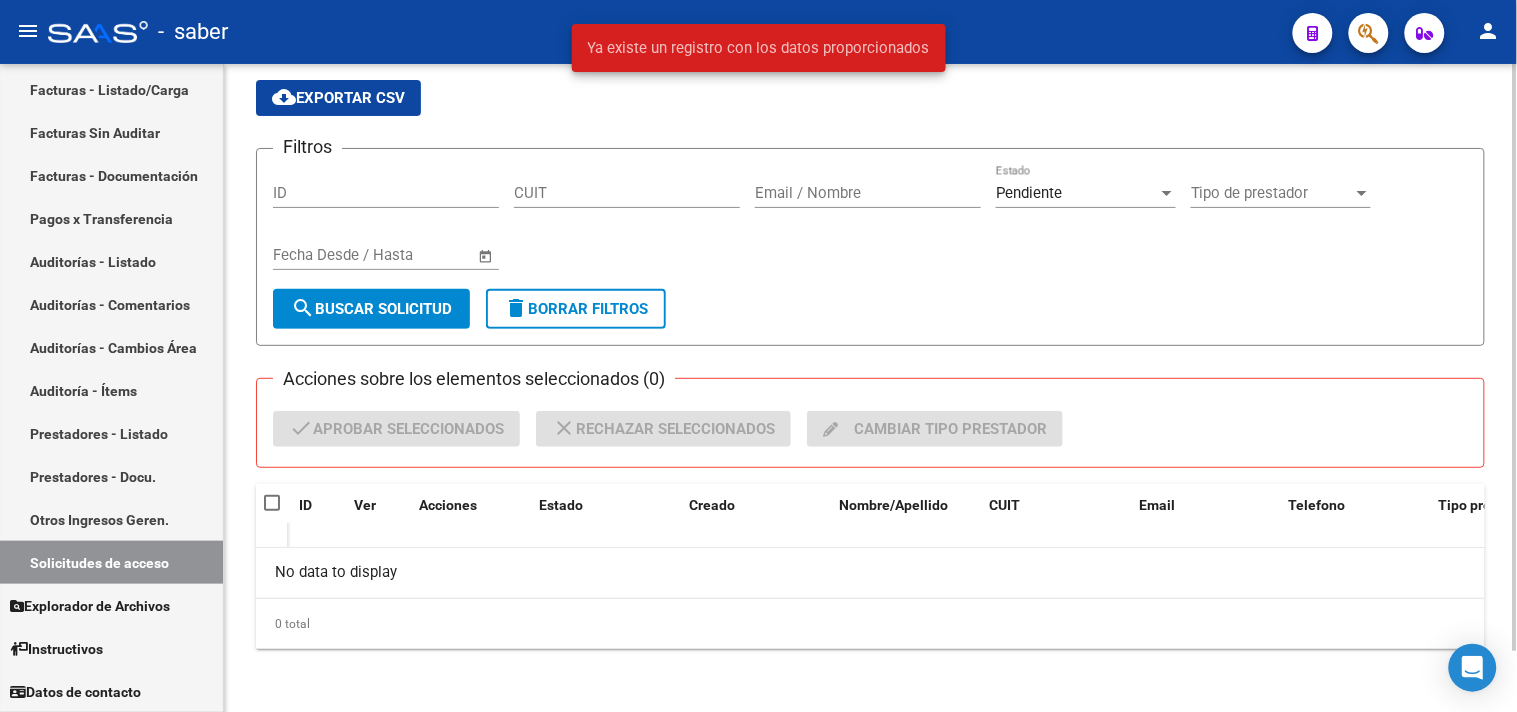 click on "0 total" 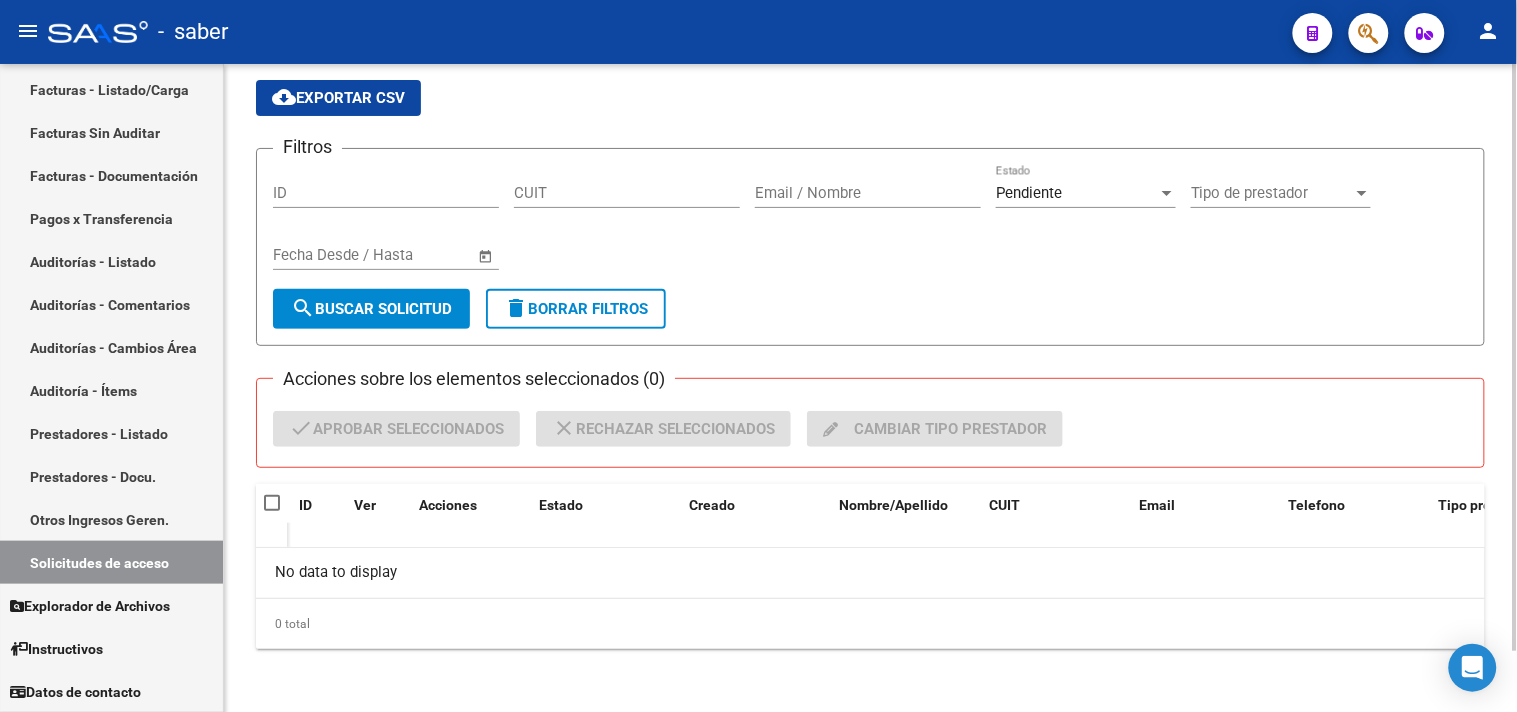 click on "Pendiente" at bounding box center [1077, 193] 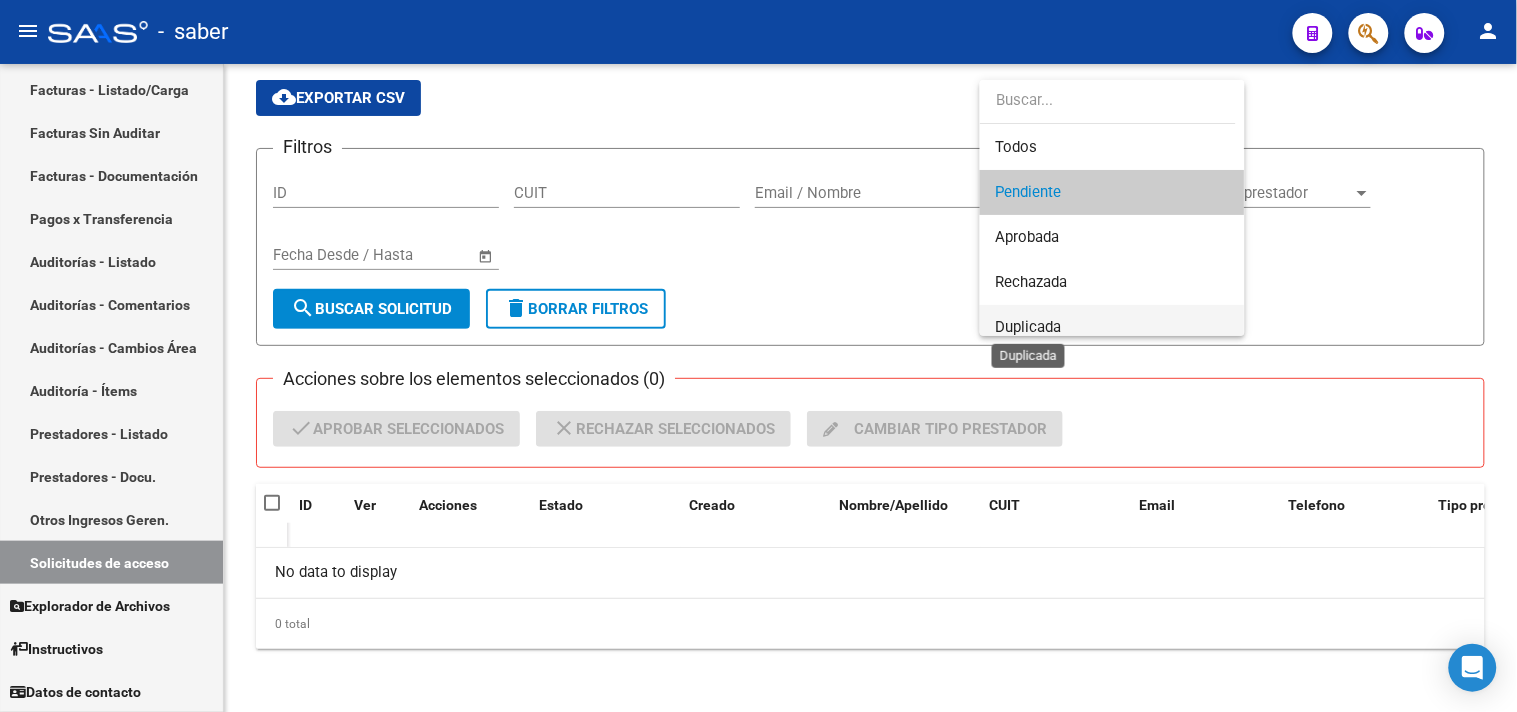 click on "Duplicada" at bounding box center [1029, 327] 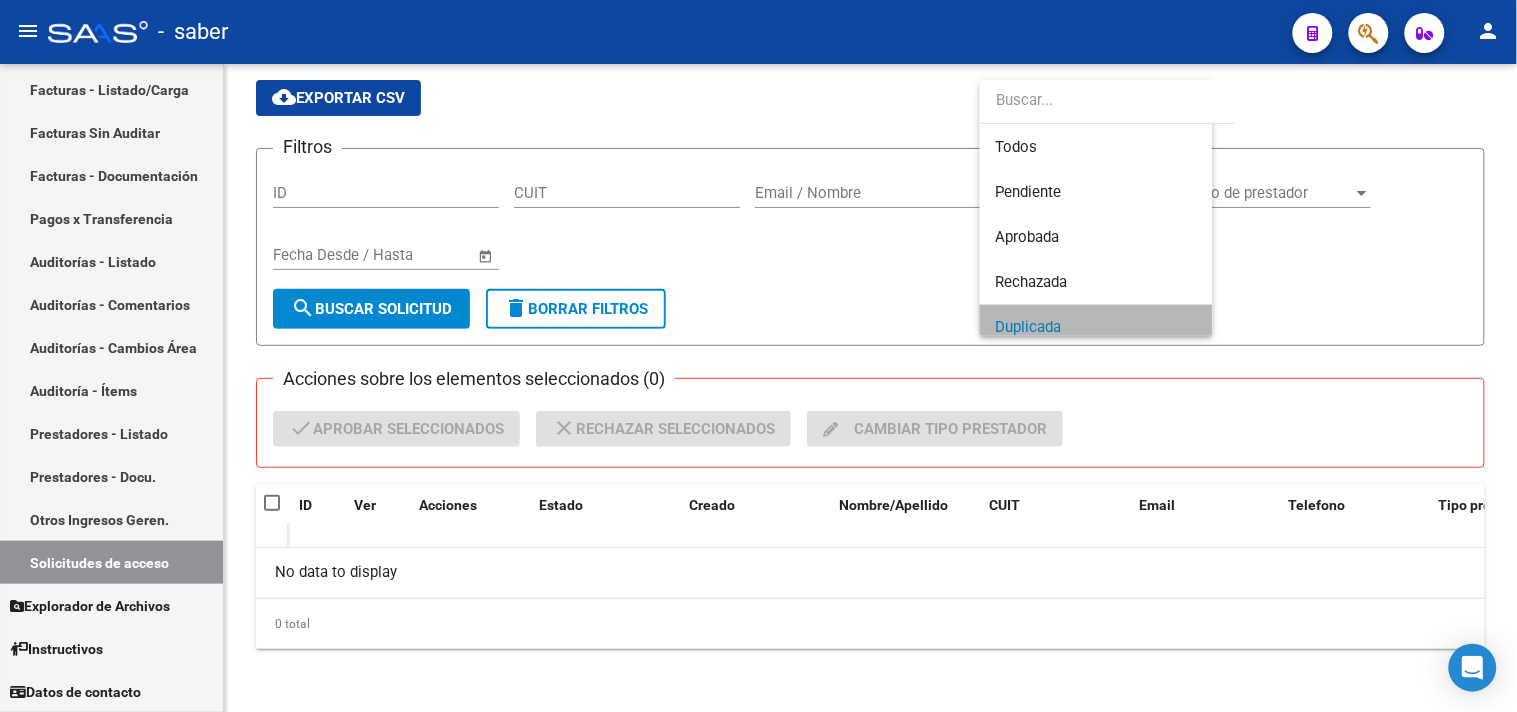 scroll, scrollTop: 14, scrollLeft: 0, axis: vertical 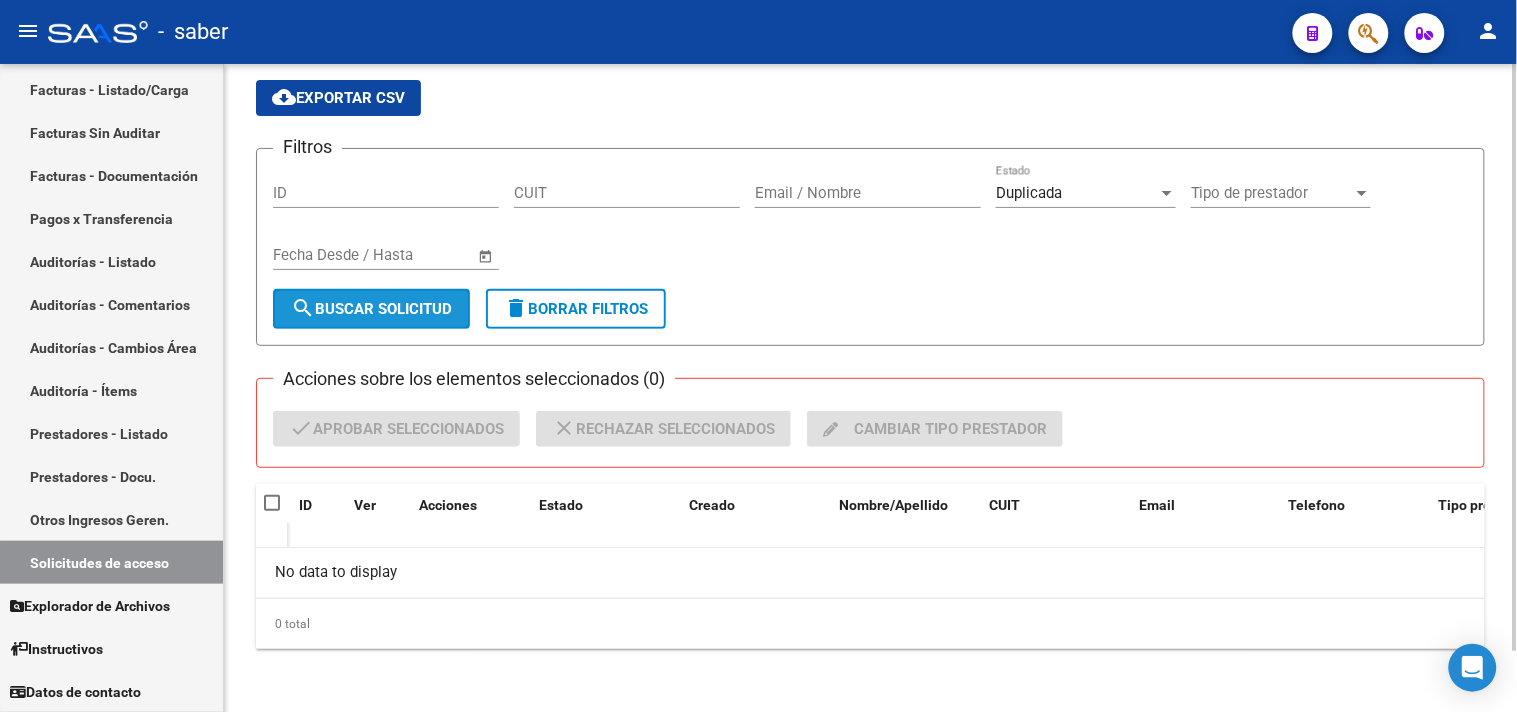 click on "search  Buscar solicitud" 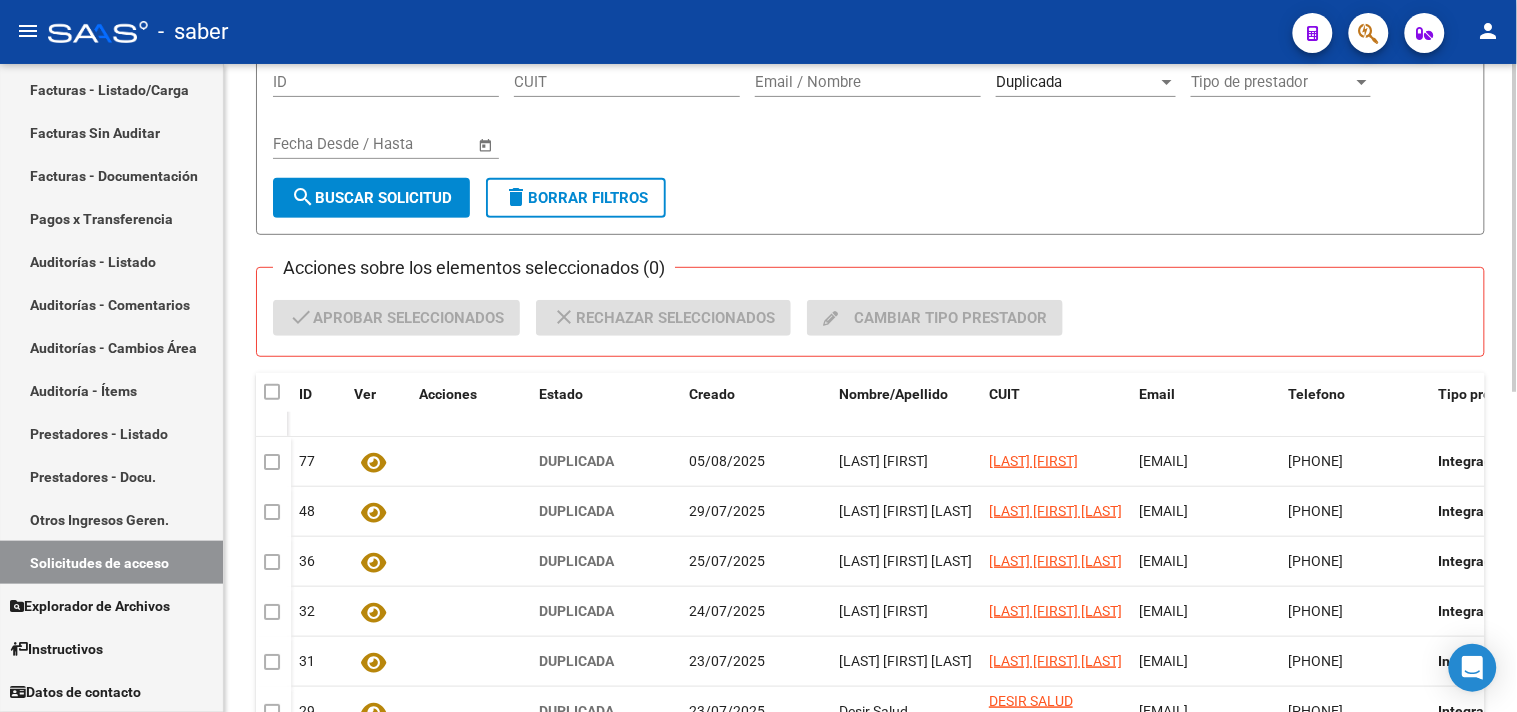 scroll, scrollTop: 67, scrollLeft: 0, axis: vertical 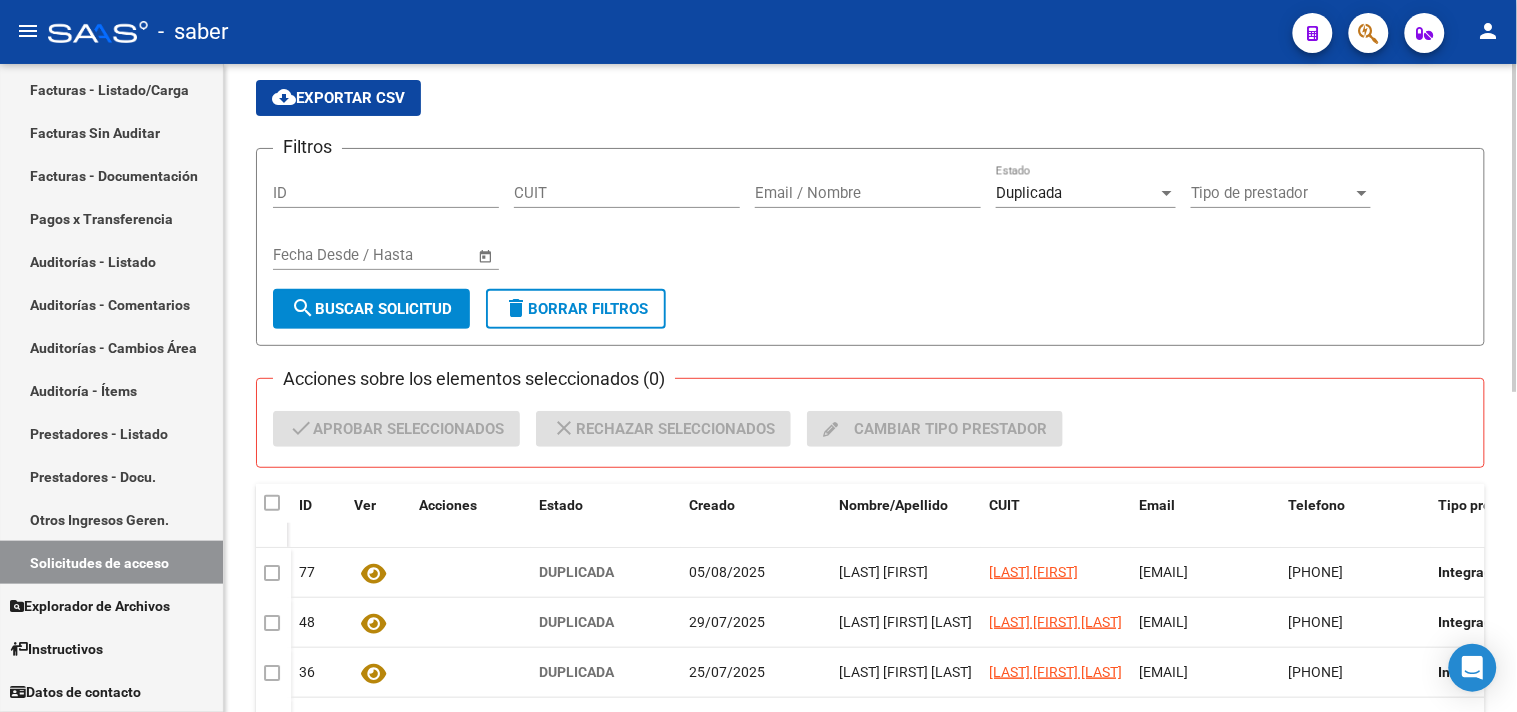 click on "Email / Nombre" at bounding box center (868, 193) 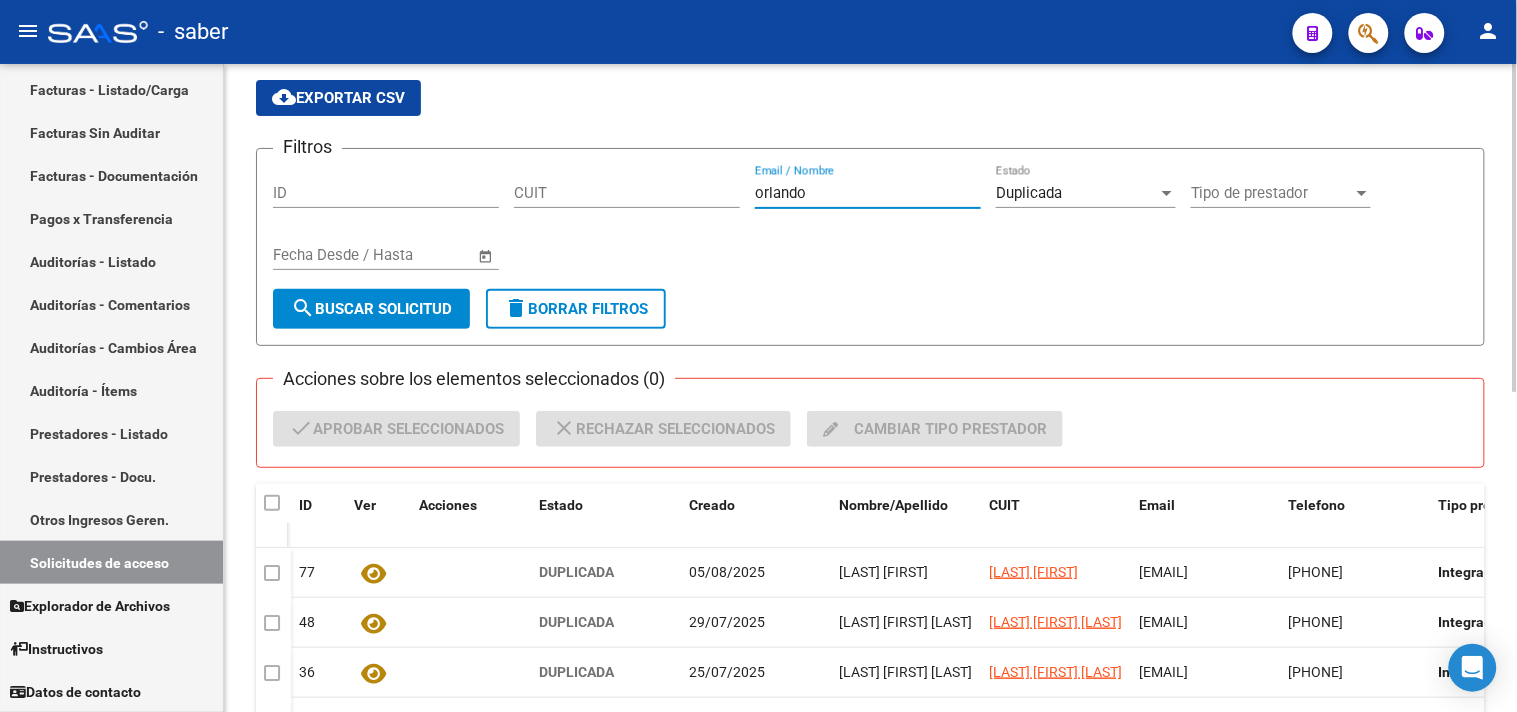 type on "orlando" 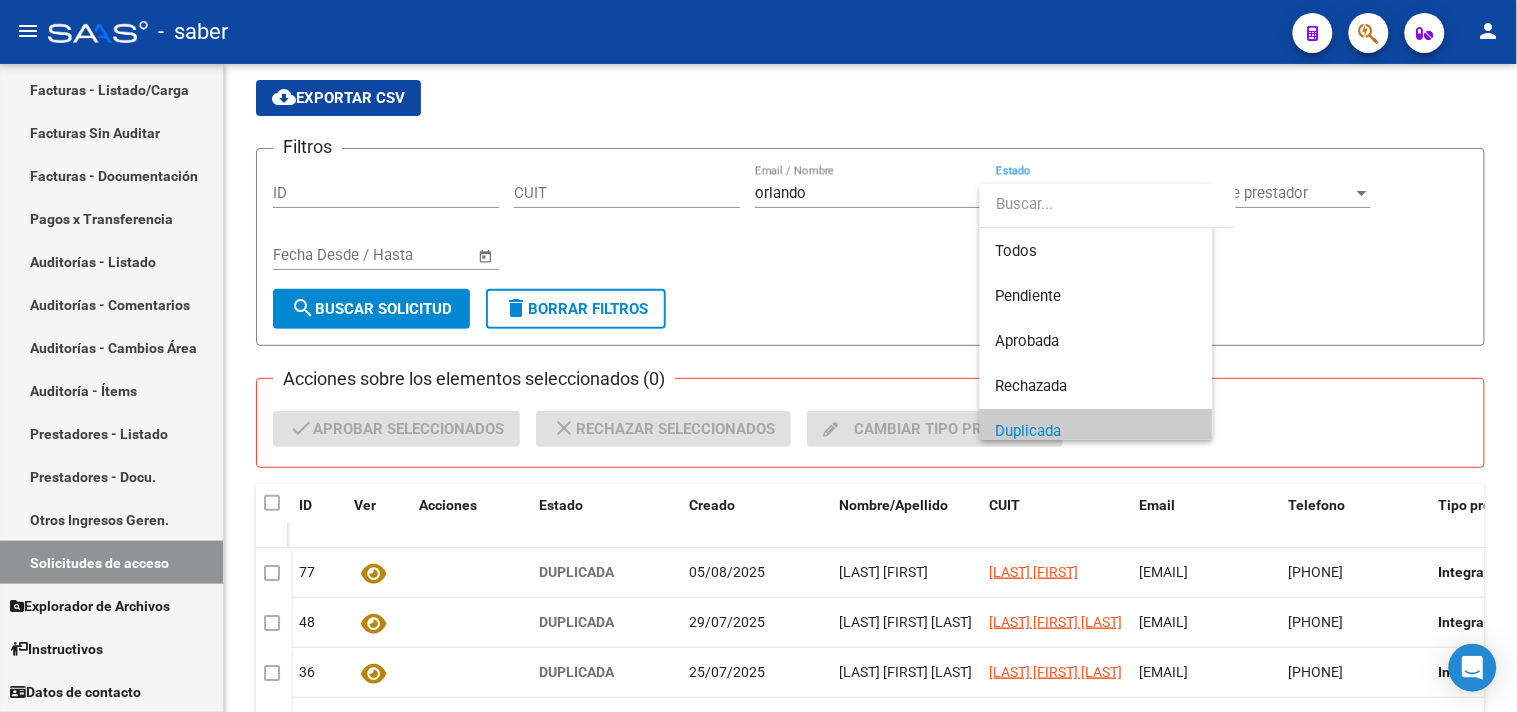 scroll, scrollTop: 14, scrollLeft: 0, axis: vertical 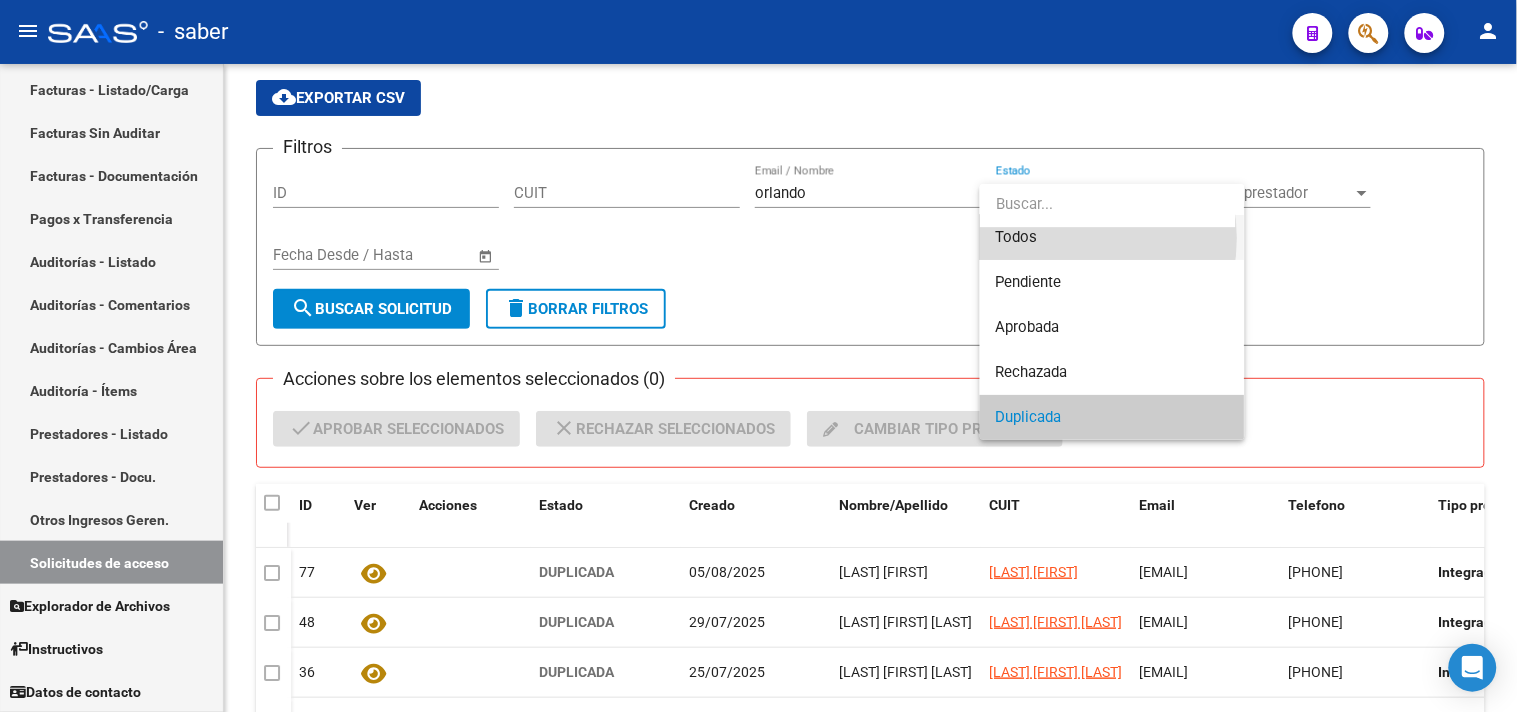 click on "Todos" at bounding box center (1112, 237) 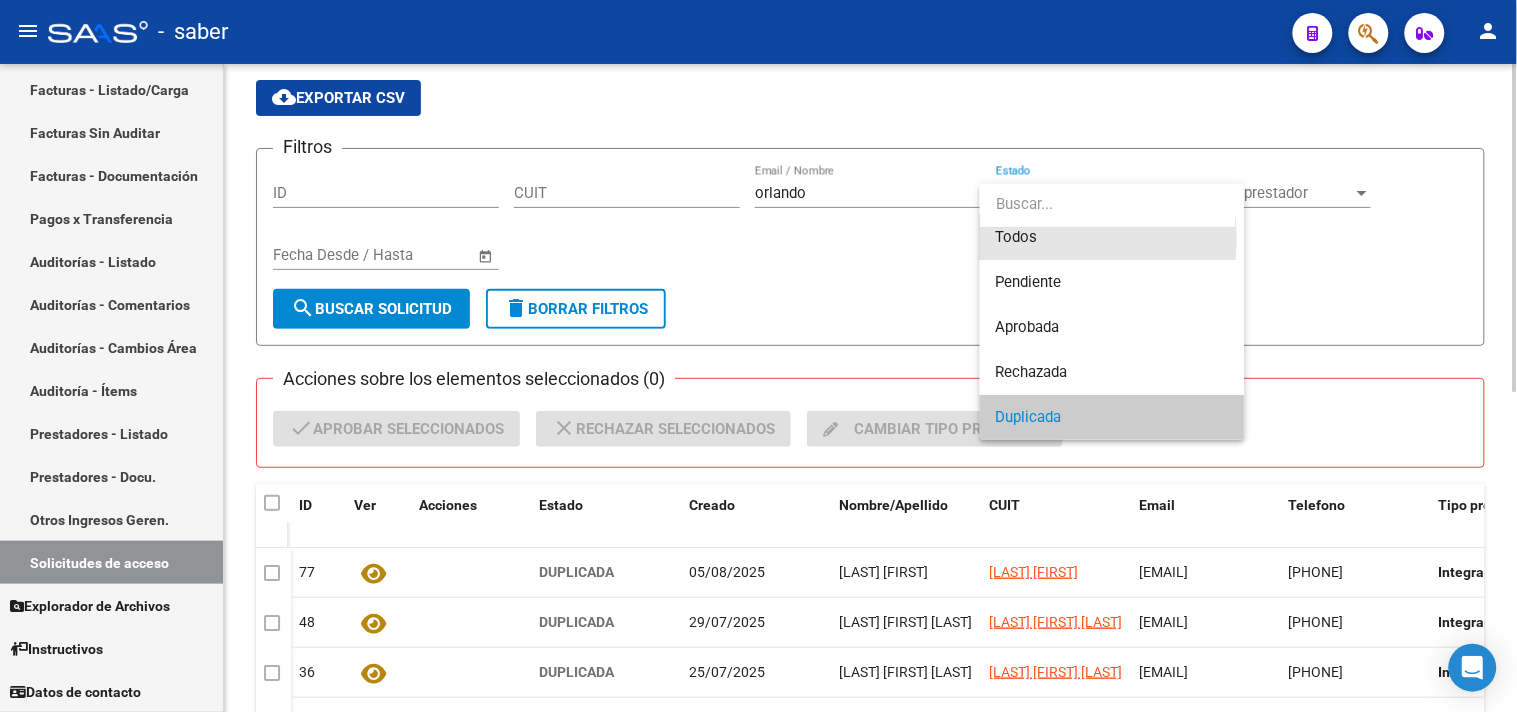 scroll, scrollTop: 0, scrollLeft: 0, axis: both 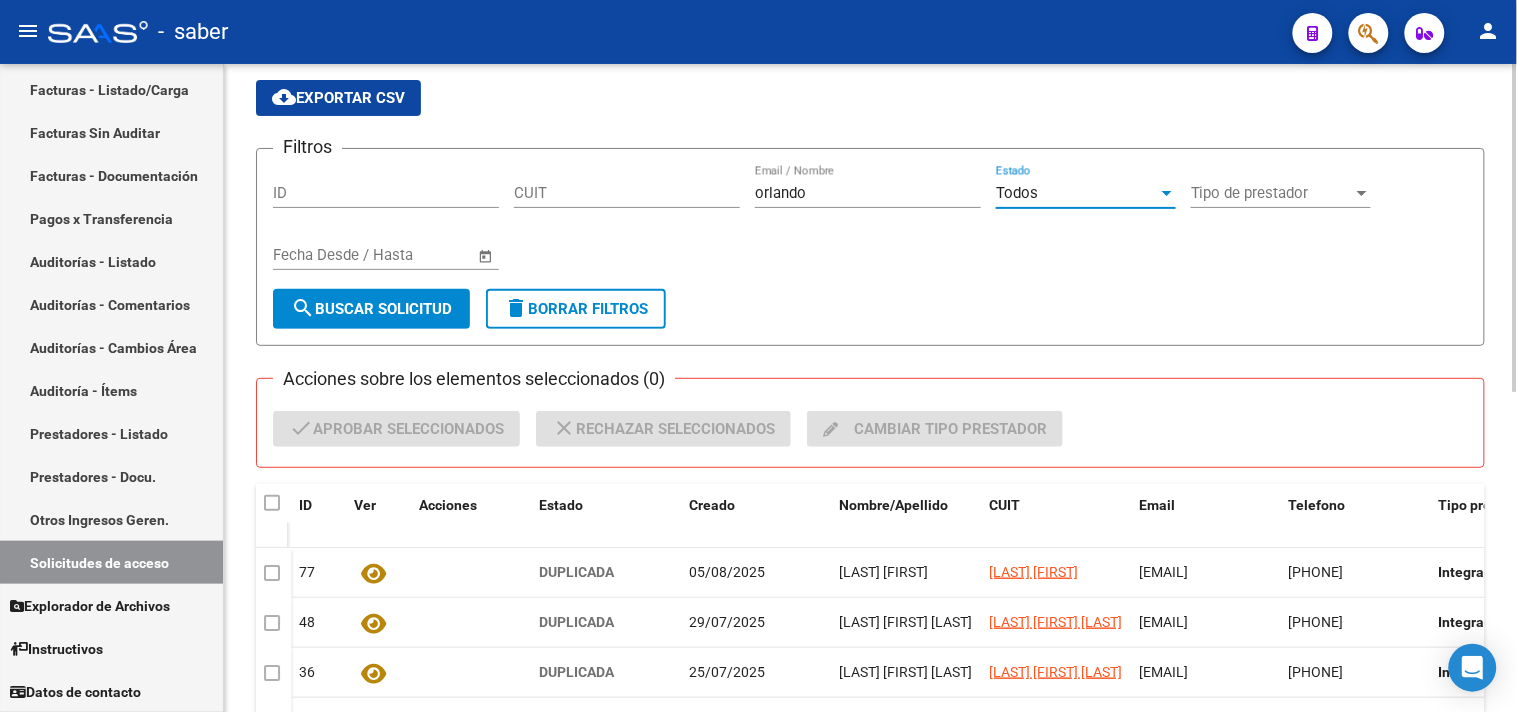click on "search  Buscar solicitud" 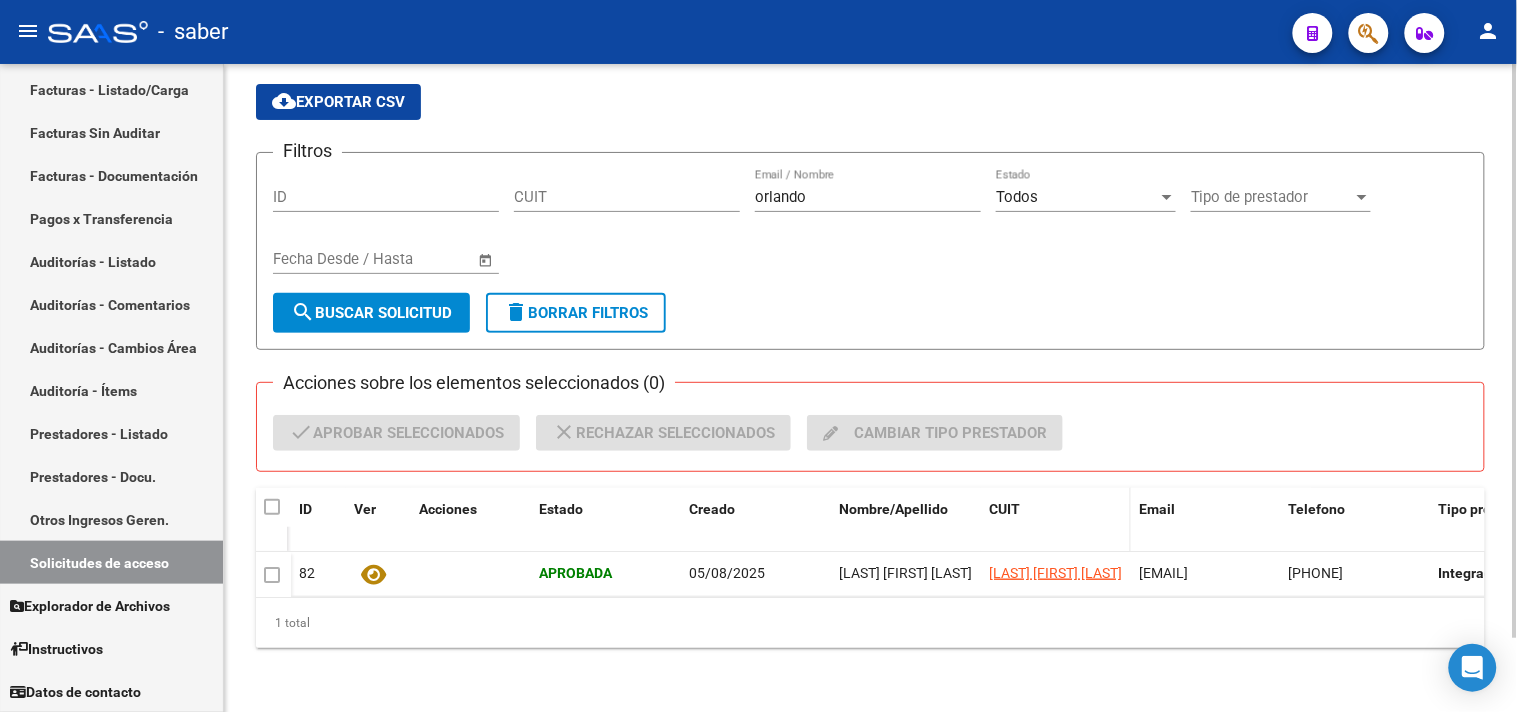 scroll, scrollTop: 83, scrollLeft: 0, axis: vertical 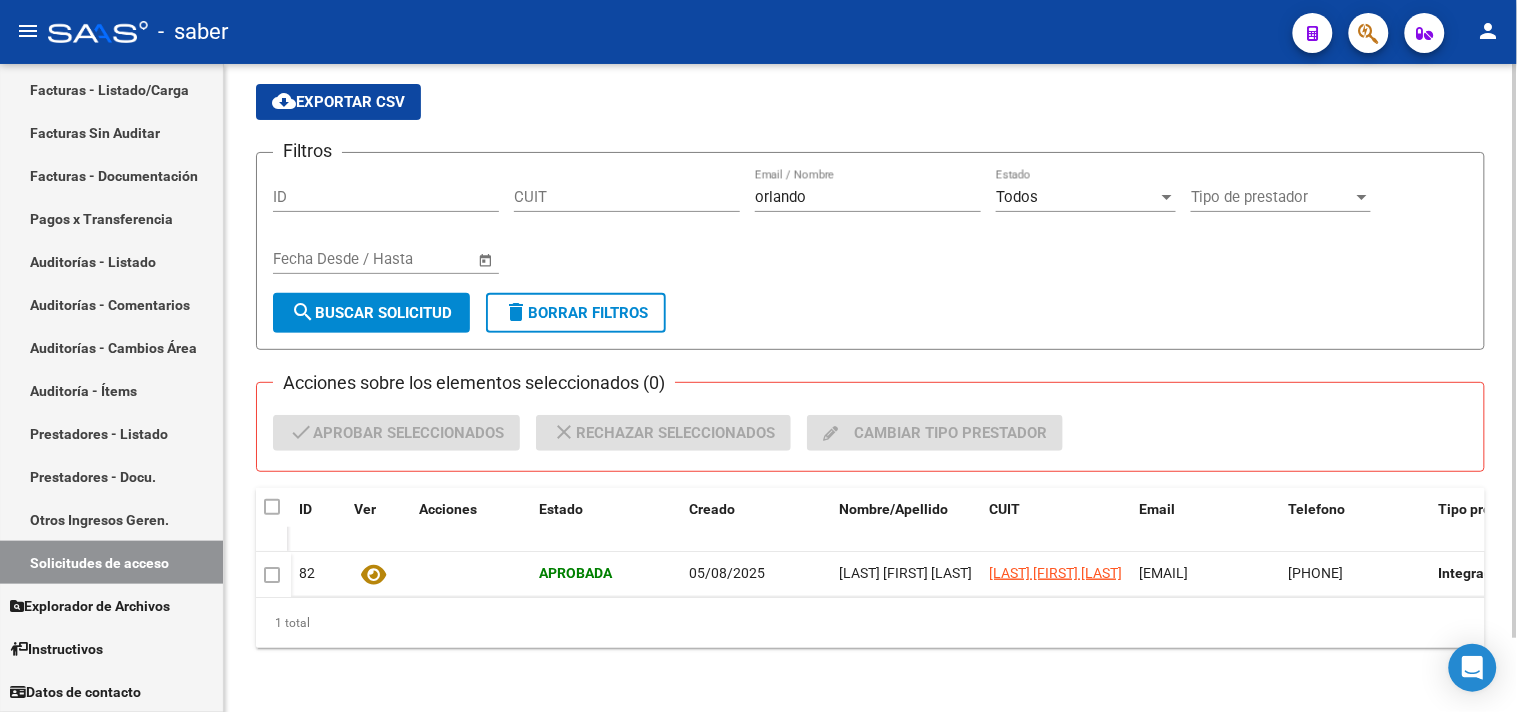click on "Todos" at bounding box center (1017, 197) 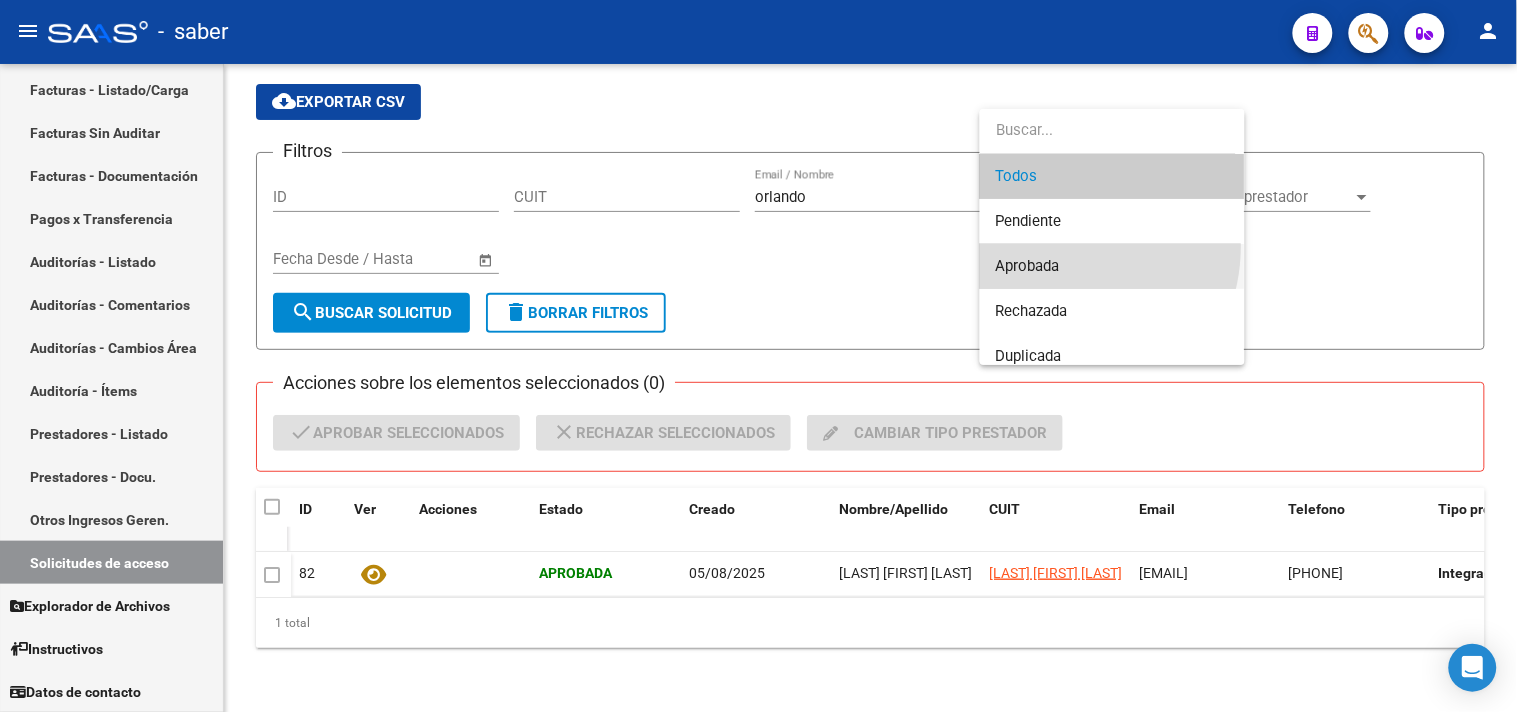 click on "Aprobada" at bounding box center [1112, 266] 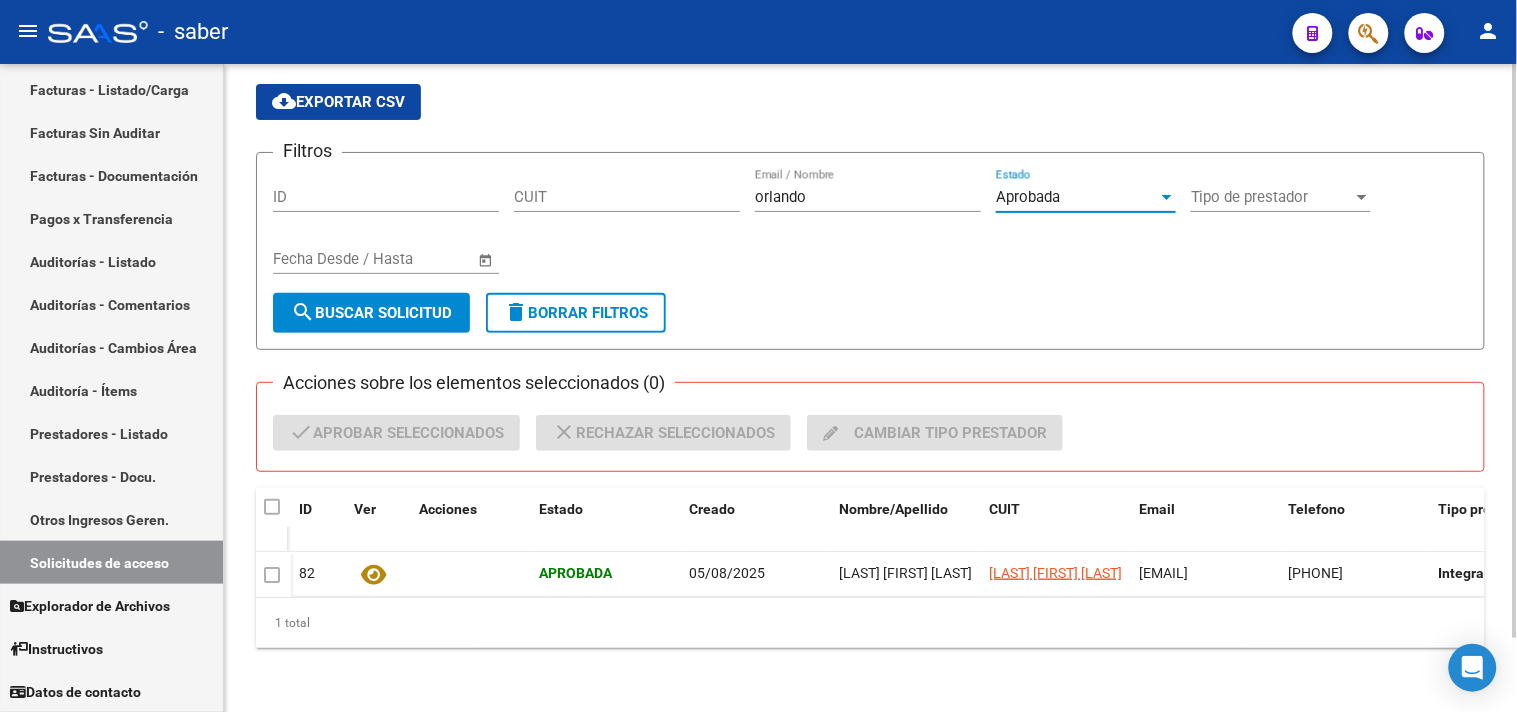 click on "search  Buscar solicitud" 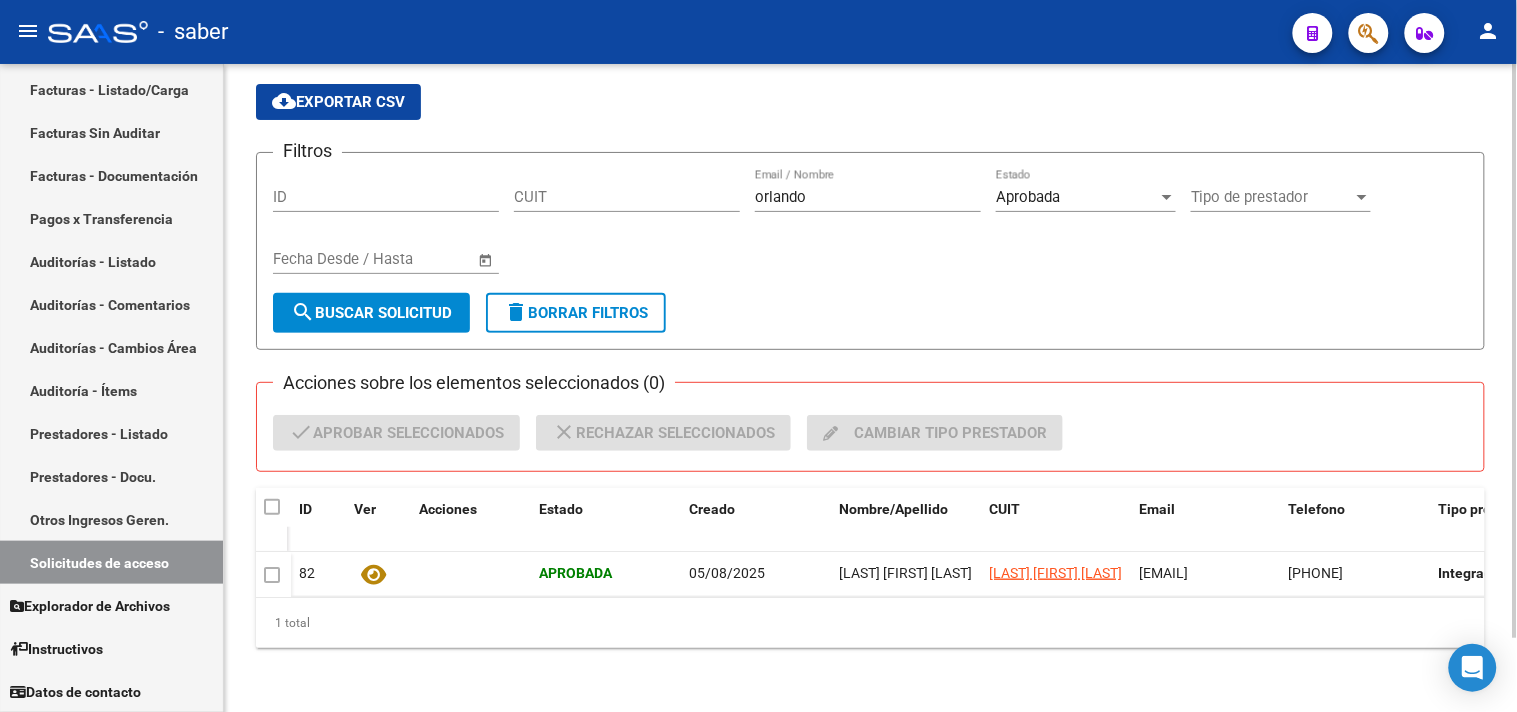 click on "Aprobada" at bounding box center (1077, 197) 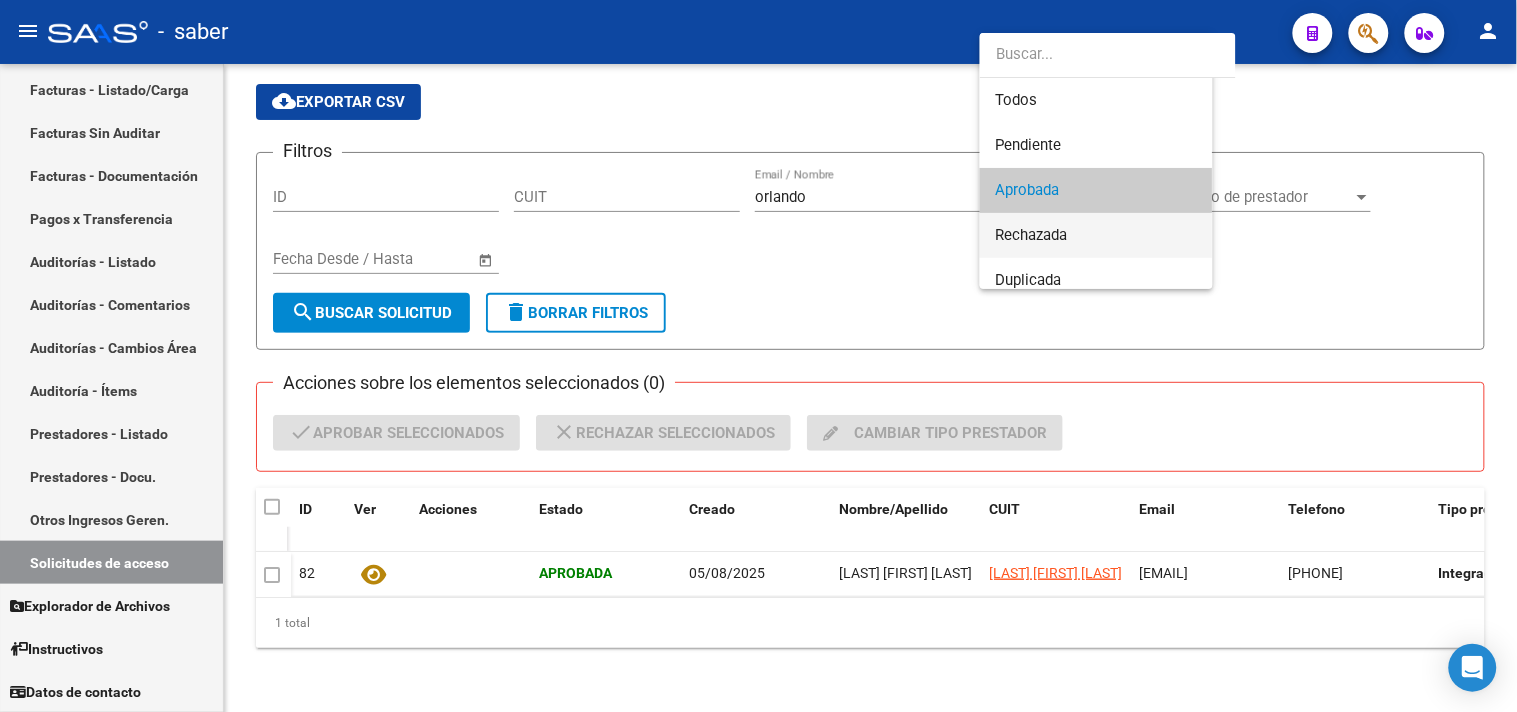 scroll, scrollTop: 14, scrollLeft: 0, axis: vertical 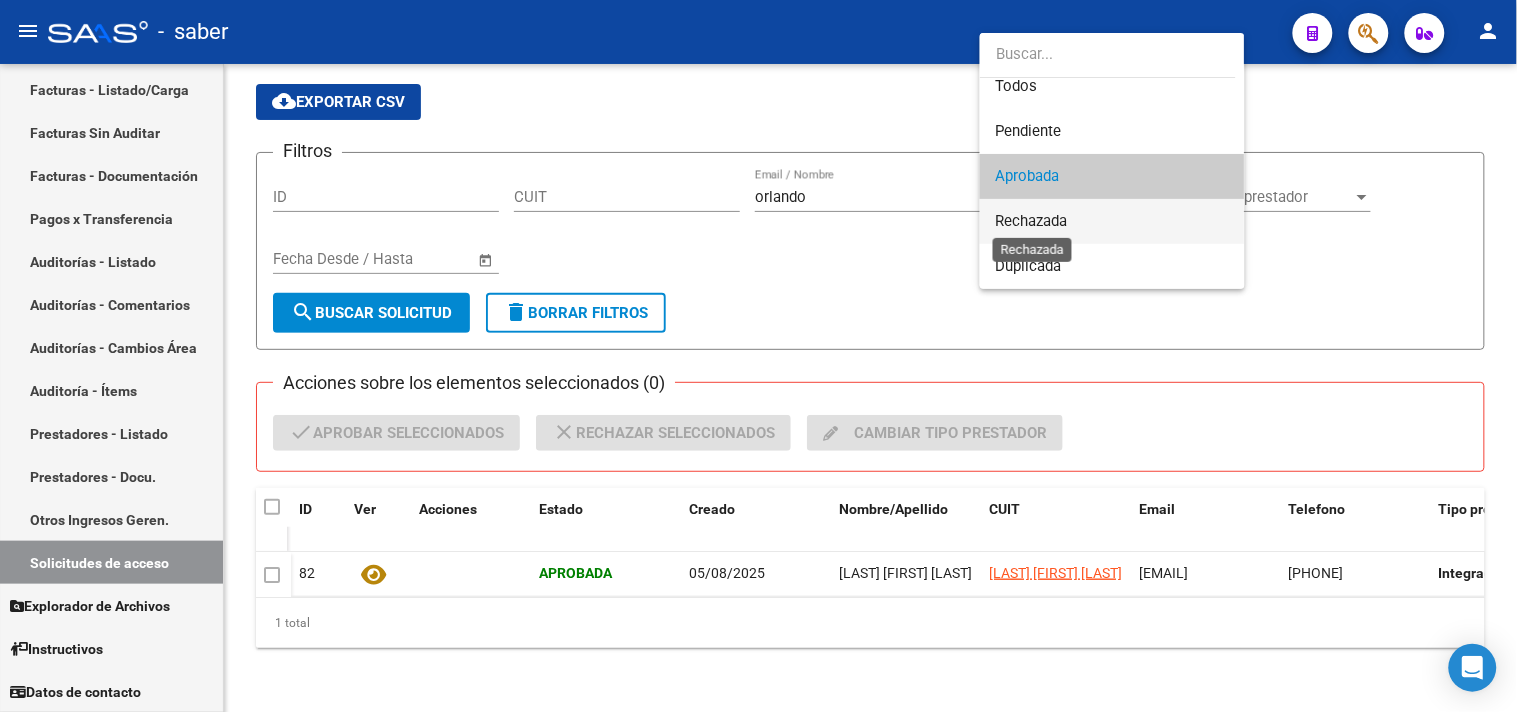 click on "Rechazada" at bounding box center [1032, 221] 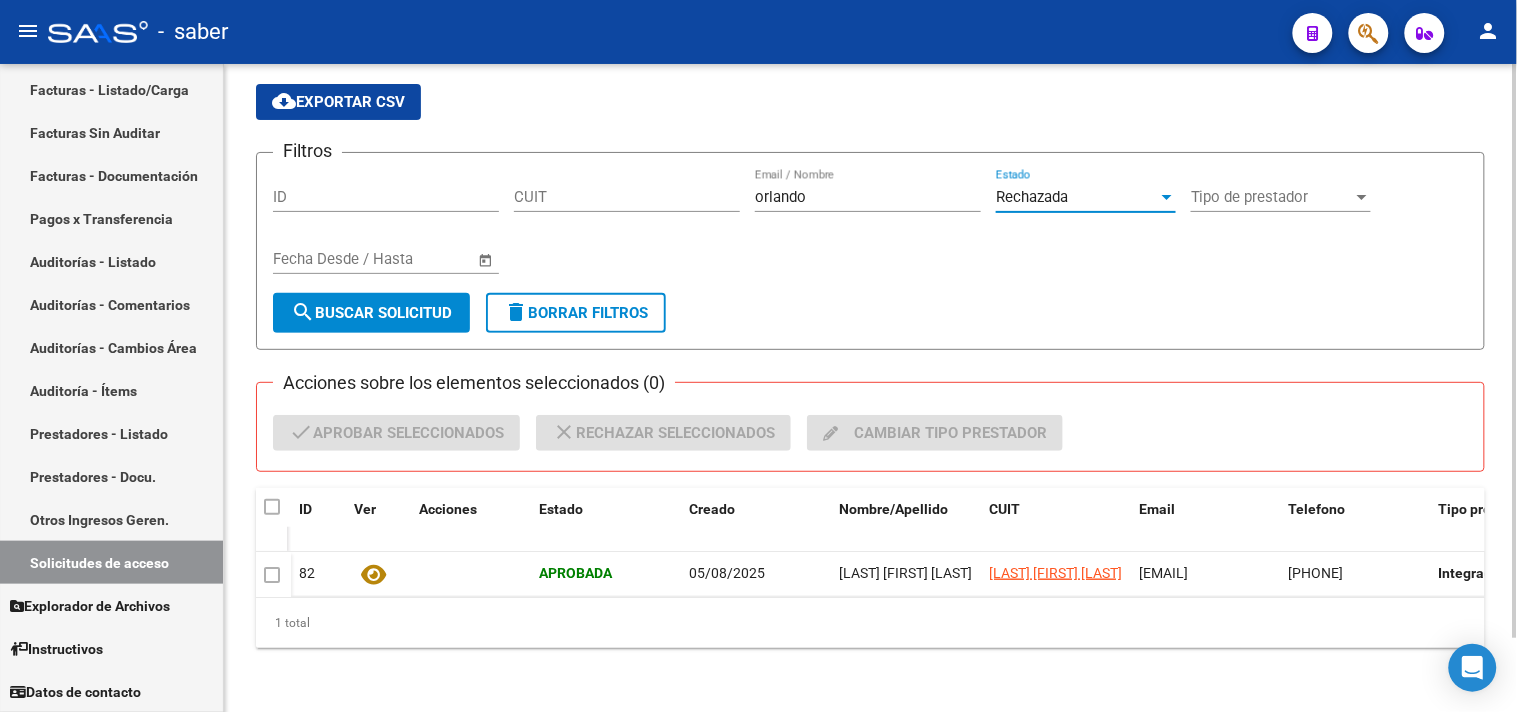 click on "search  Buscar solicitud" 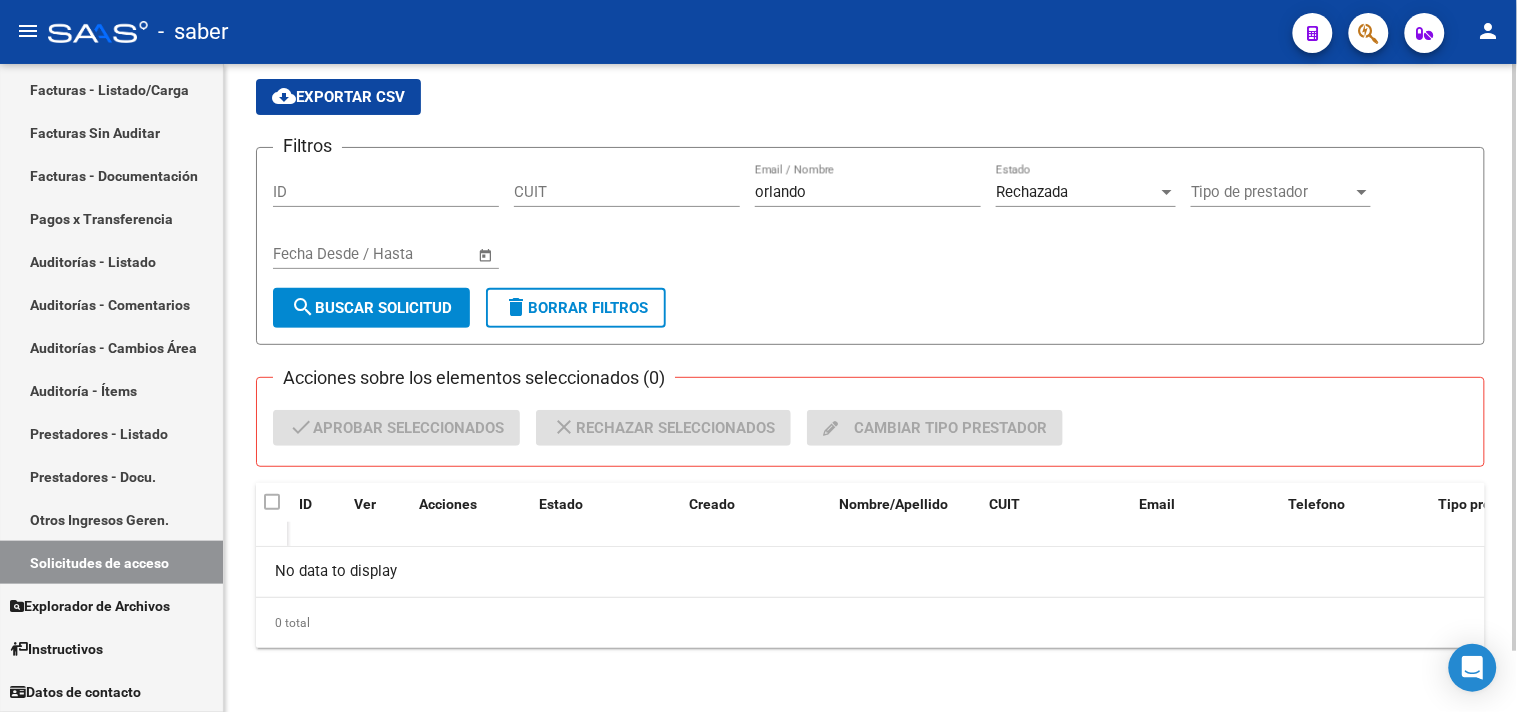 scroll, scrollTop: 67, scrollLeft: 0, axis: vertical 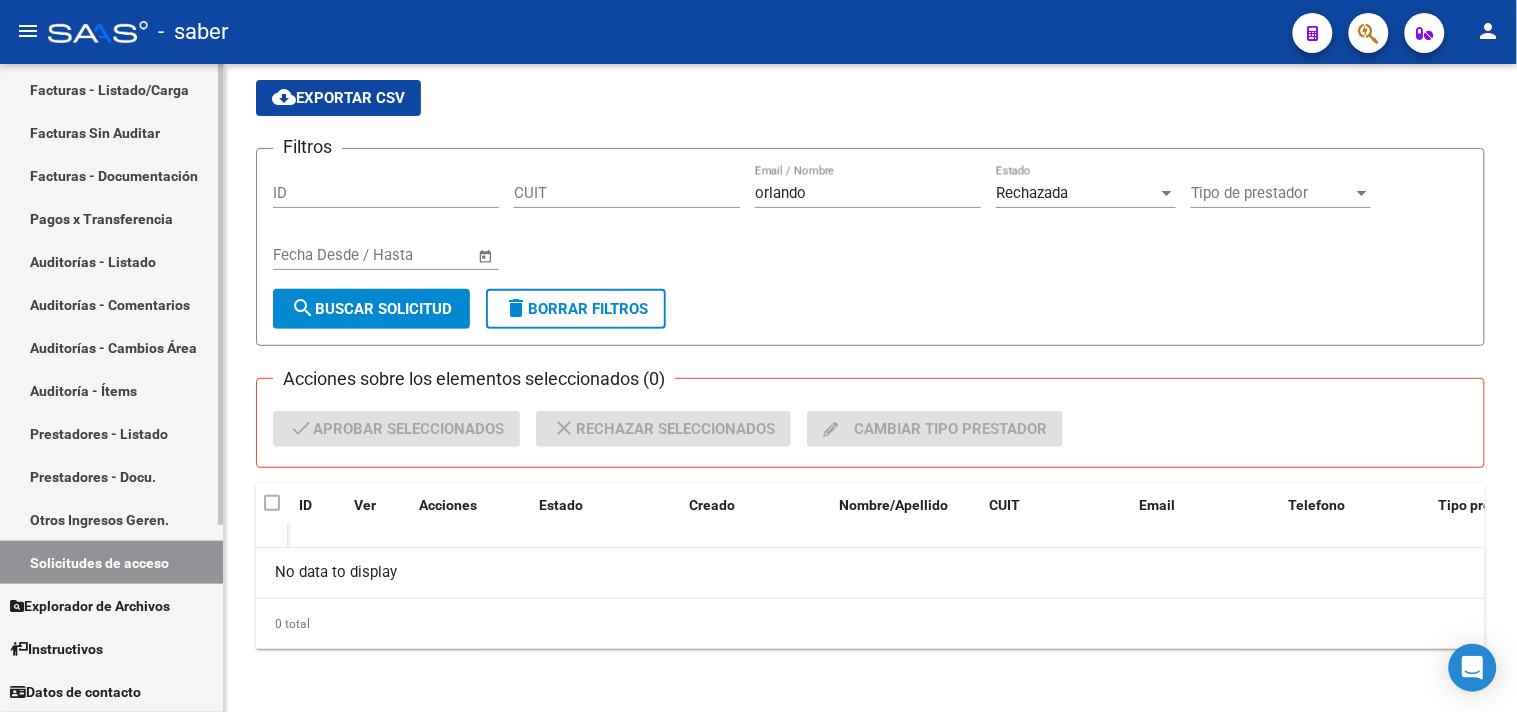 click on "Solicitudes de acceso" at bounding box center (111, 562) 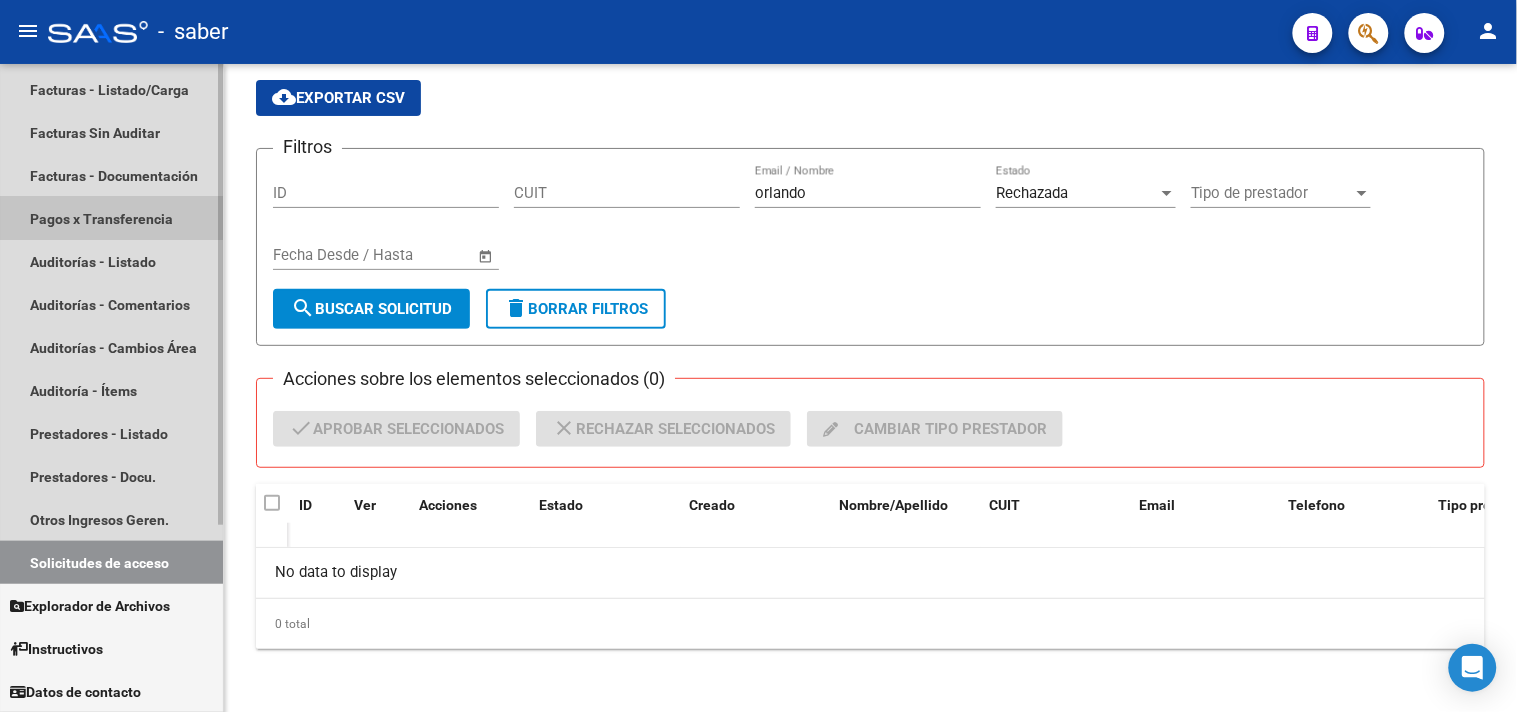click on "Pagos x Transferencia" at bounding box center [111, 218] 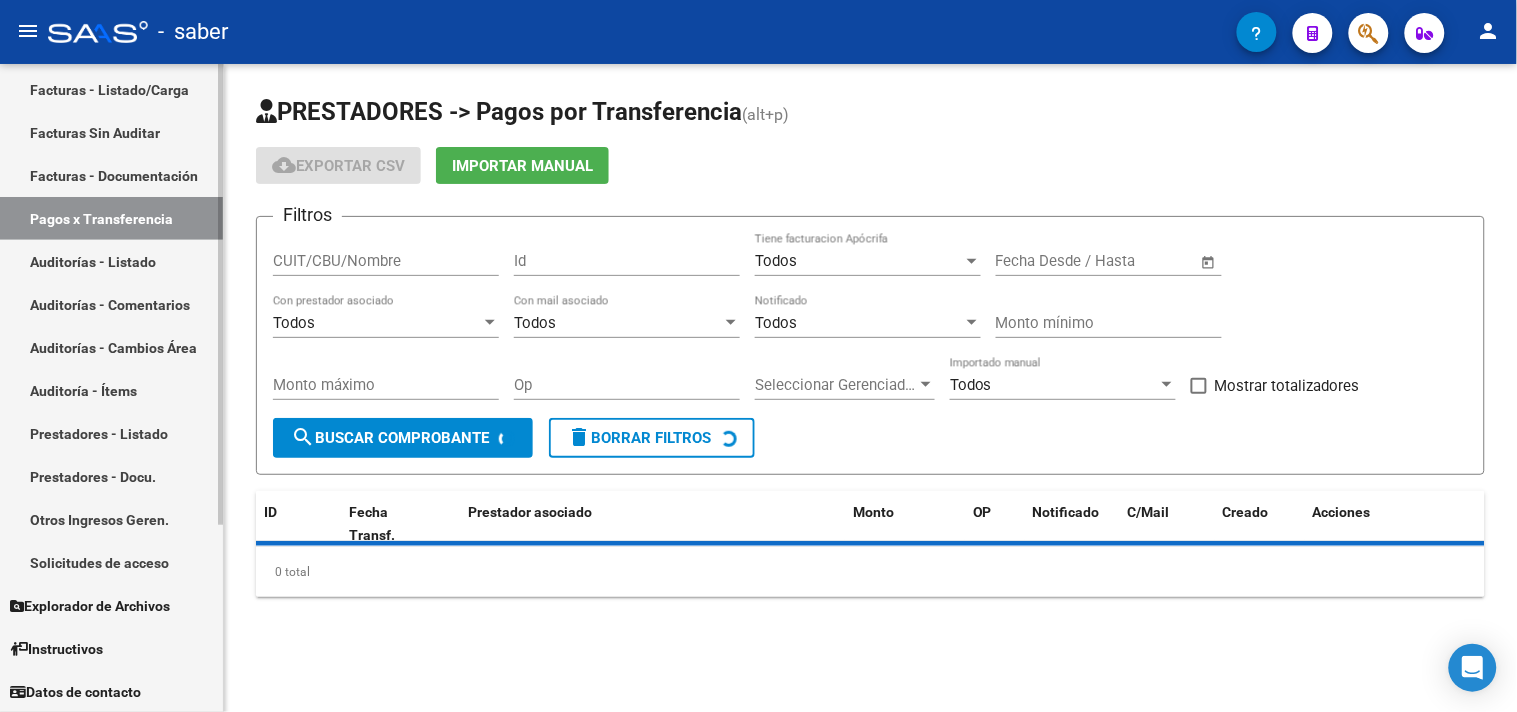 scroll, scrollTop: 0, scrollLeft: 0, axis: both 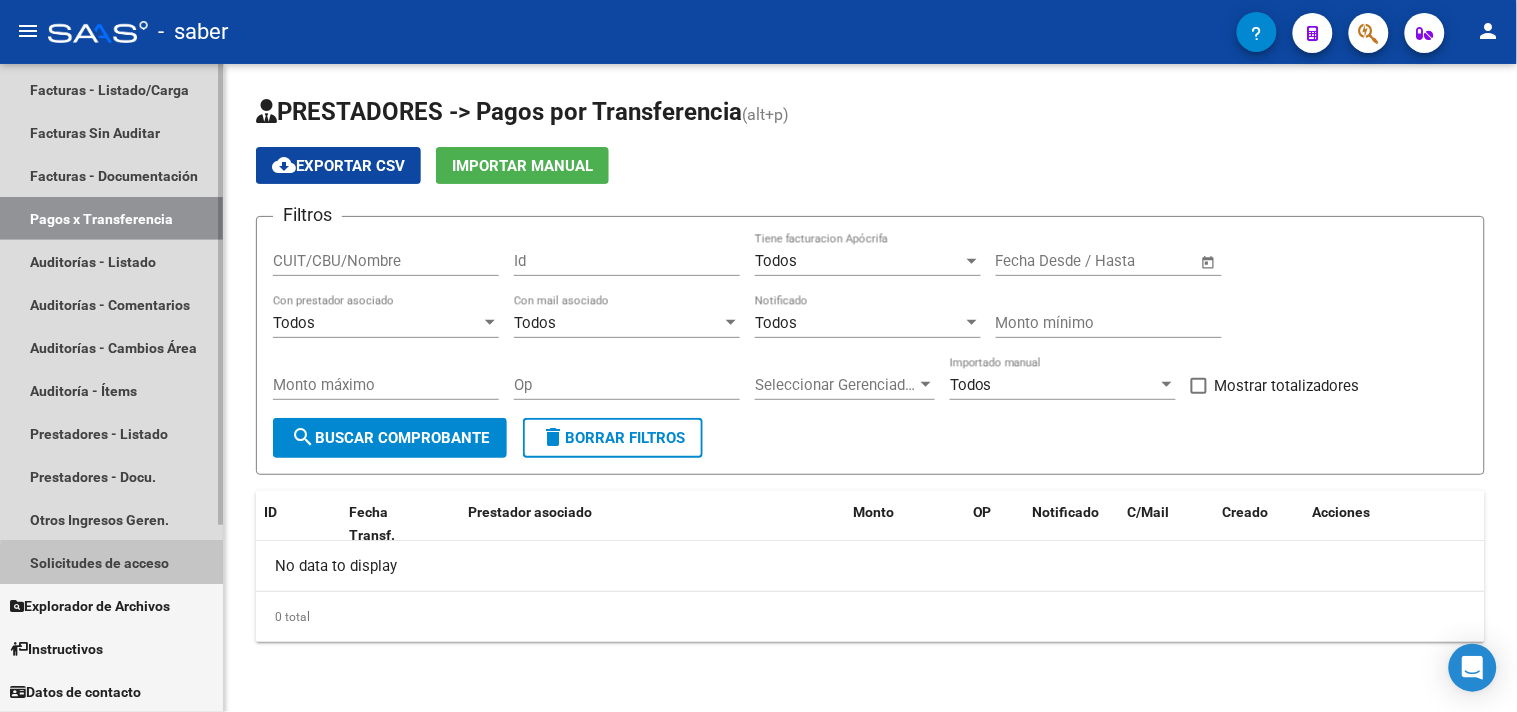 click on "Solicitudes de acceso" at bounding box center (111, 562) 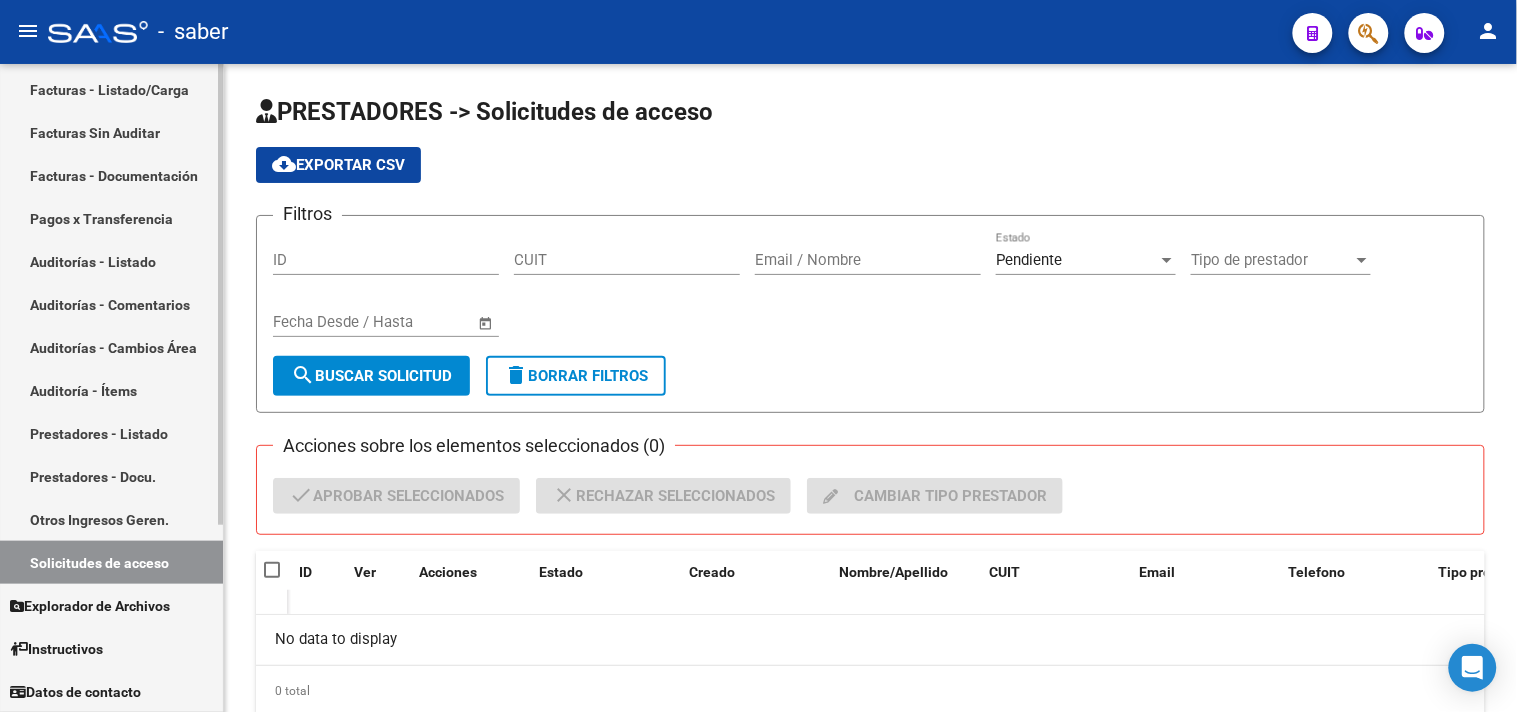 click on "Facturas - Listado/Carga" at bounding box center (111, 89) 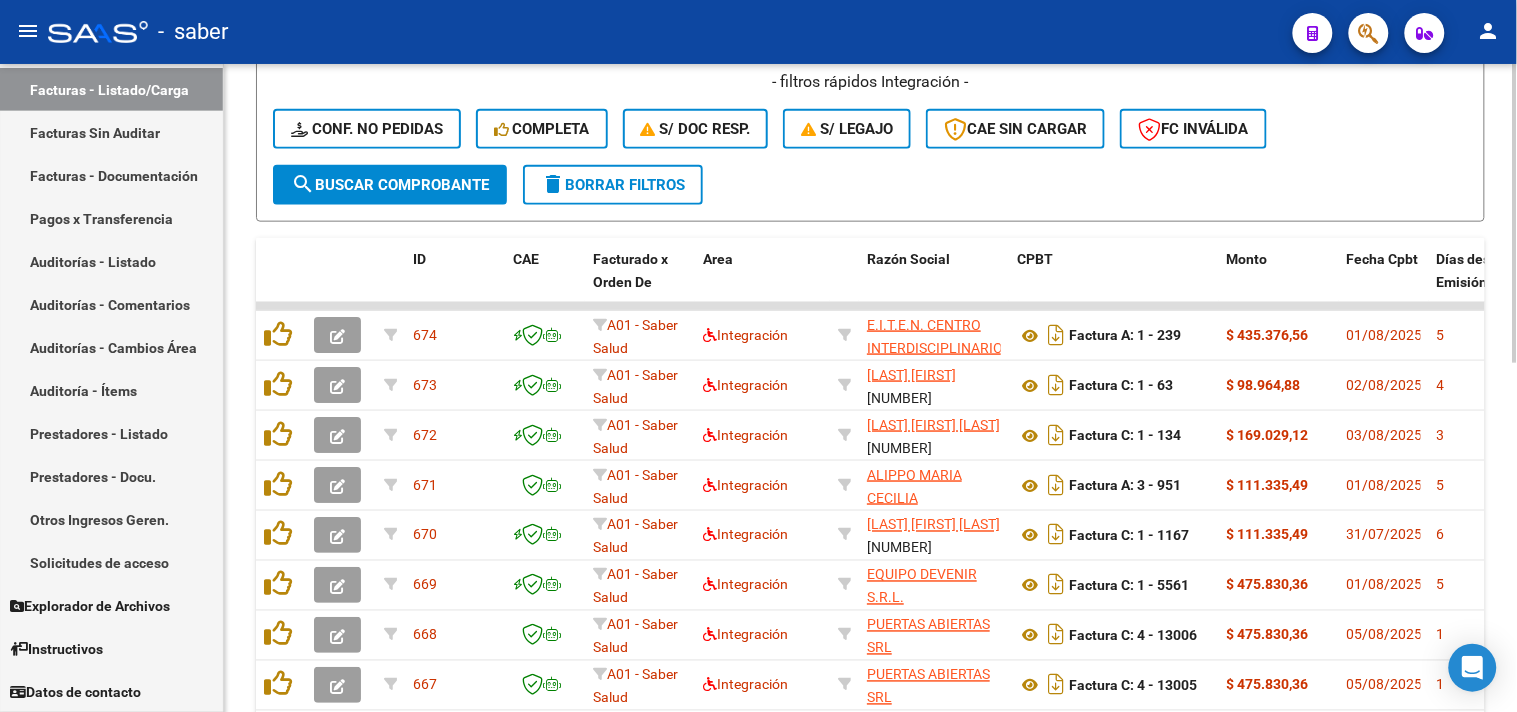 scroll, scrollTop: 555, scrollLeft: 0, axis: vertical 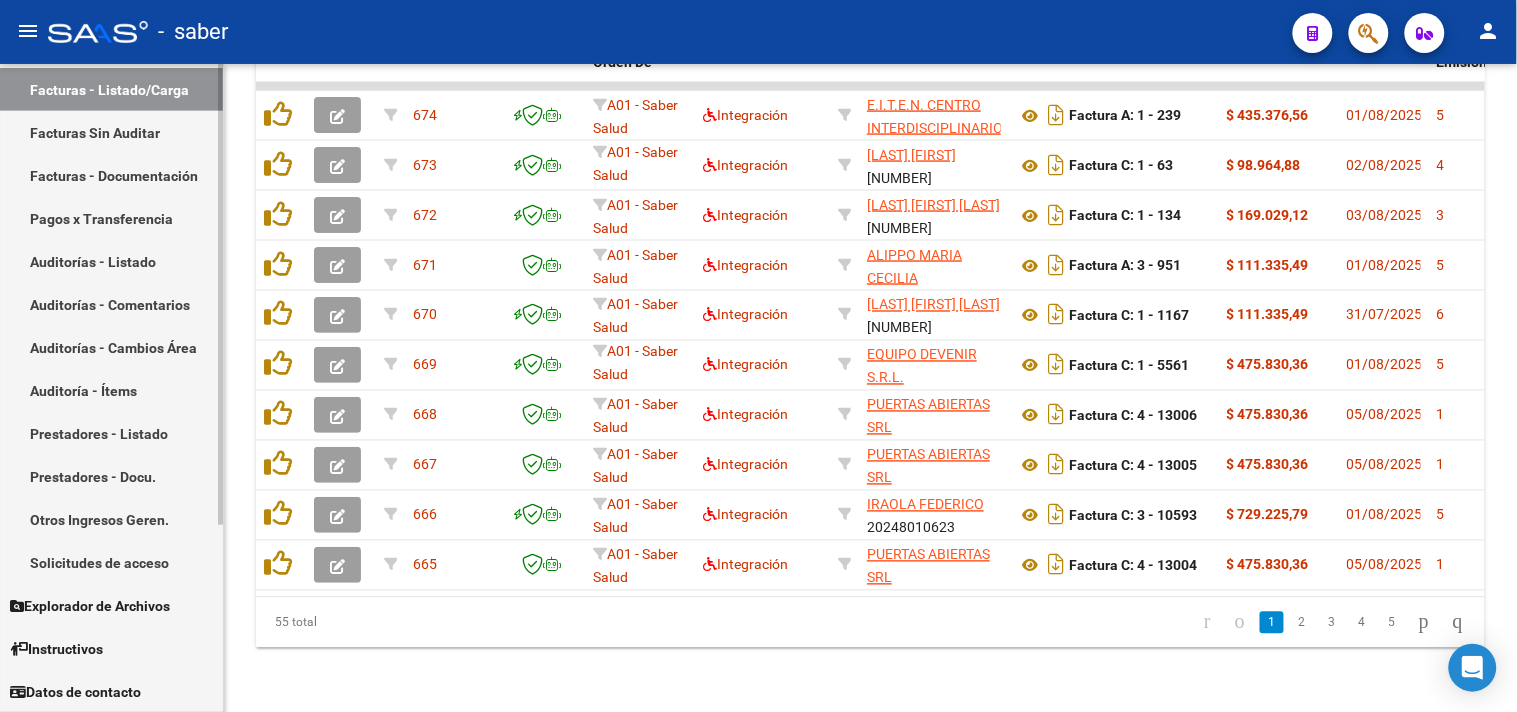 click on "Solicitudes de acceso" at bounding box center [111, 562] 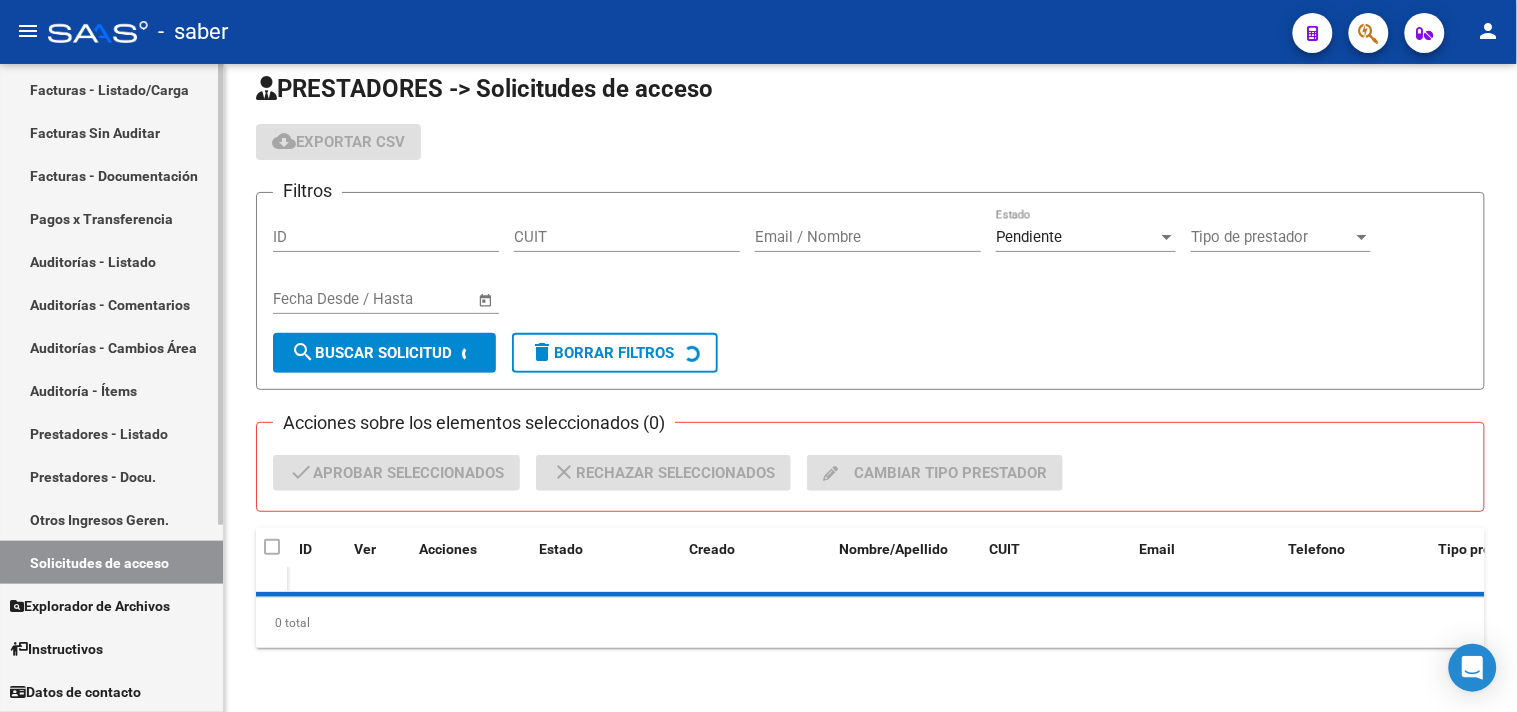 scroll, scrollTop: 0, scrollLeft: 0, axis: both 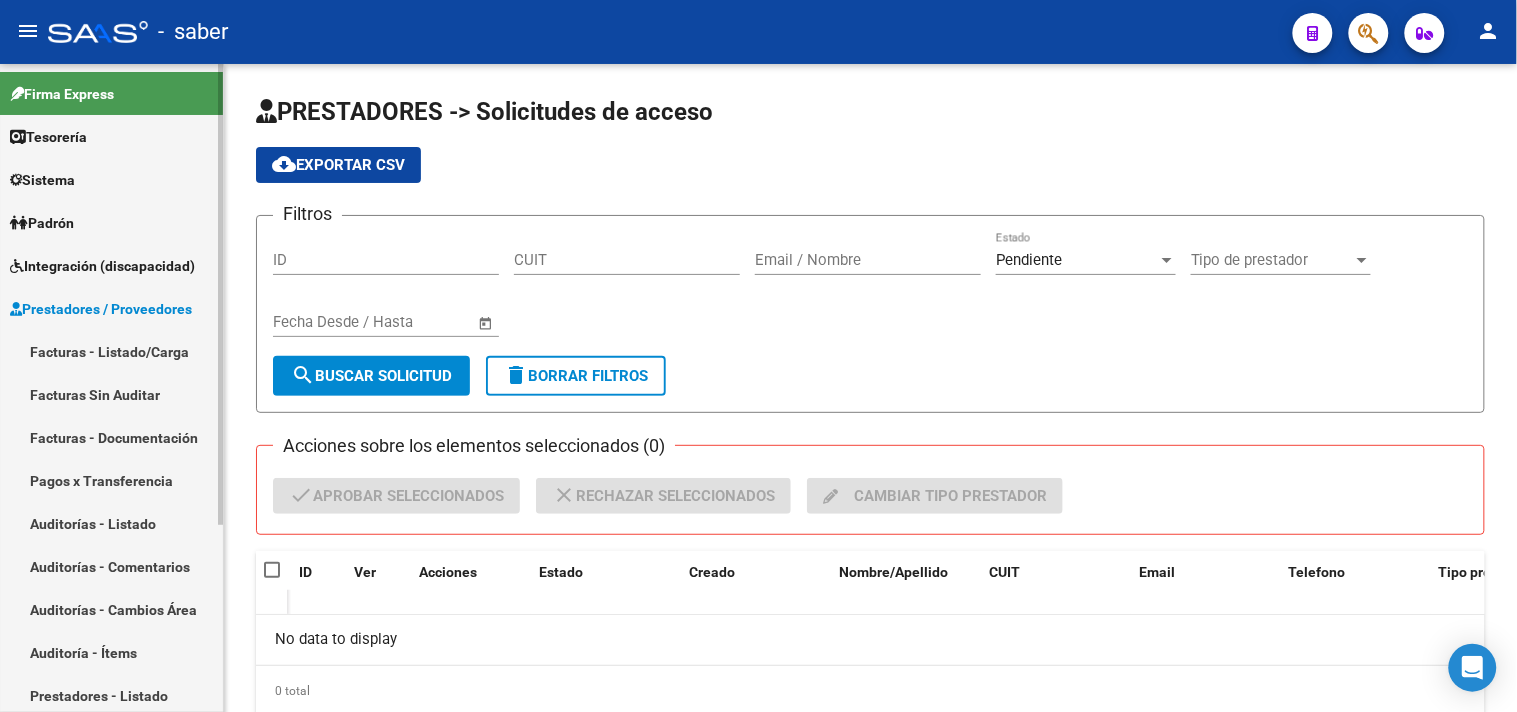 click on "Facturas - Listado/Carga" at bounding box center [111, 351] 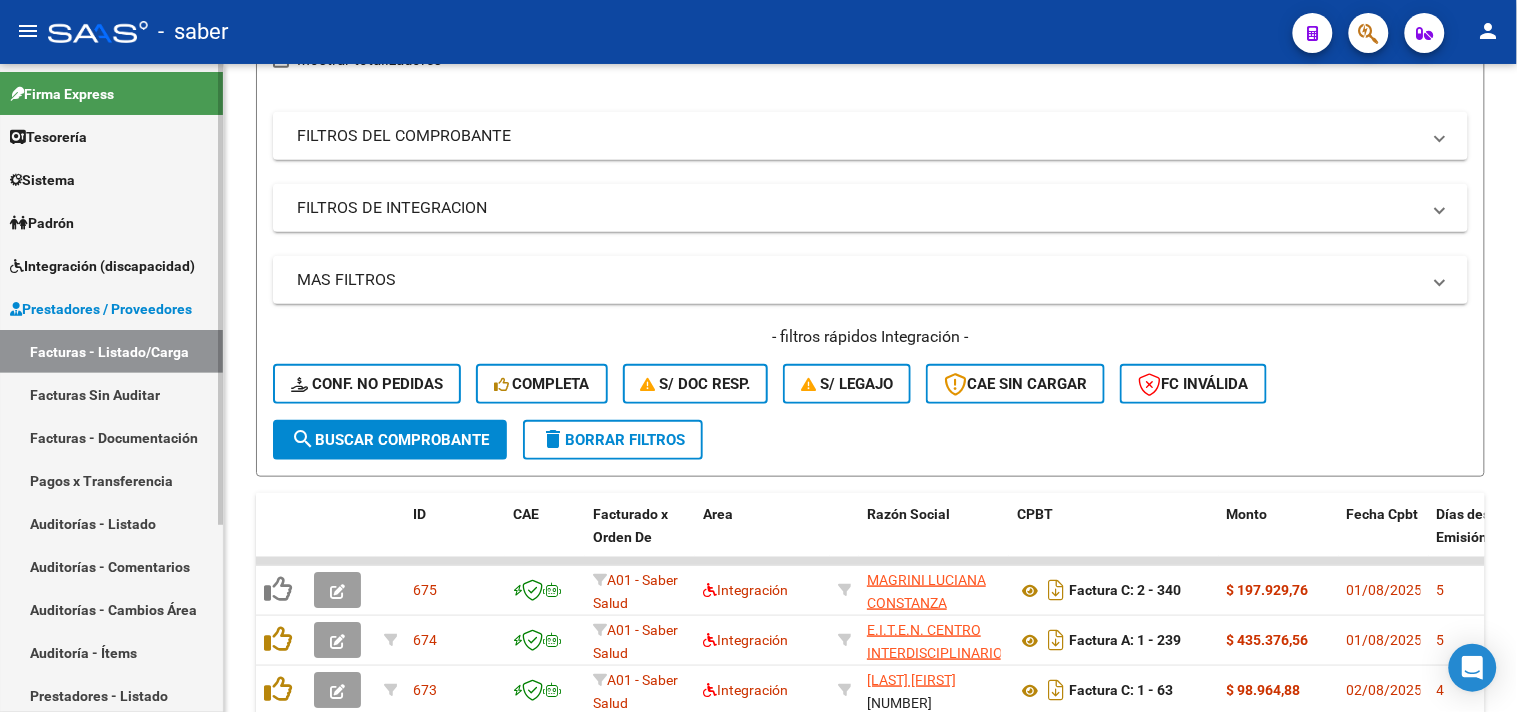 scroll, scrollTop: 333, scrollLeft: 0, axis: vertical 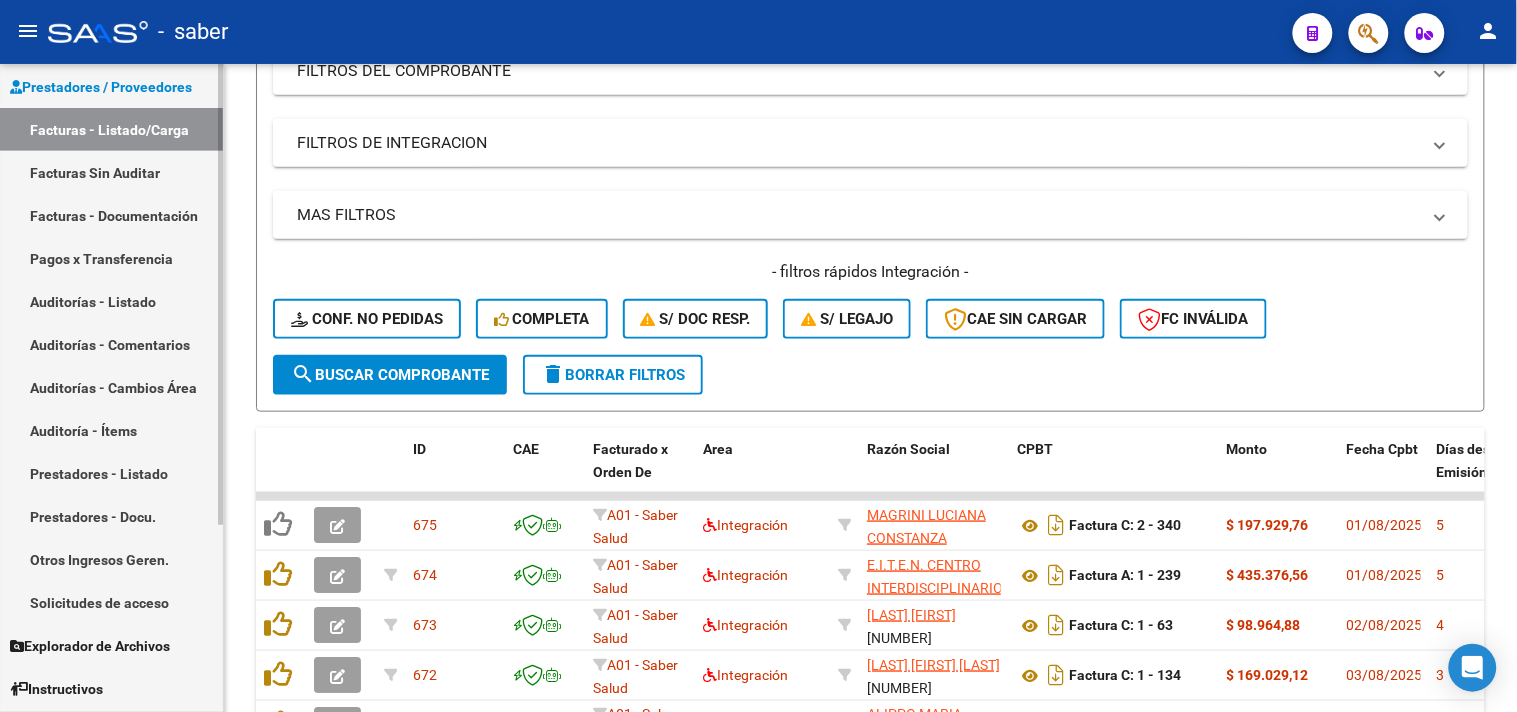 click on "Solicitudes de acceso" at bounding box center [111, 602] 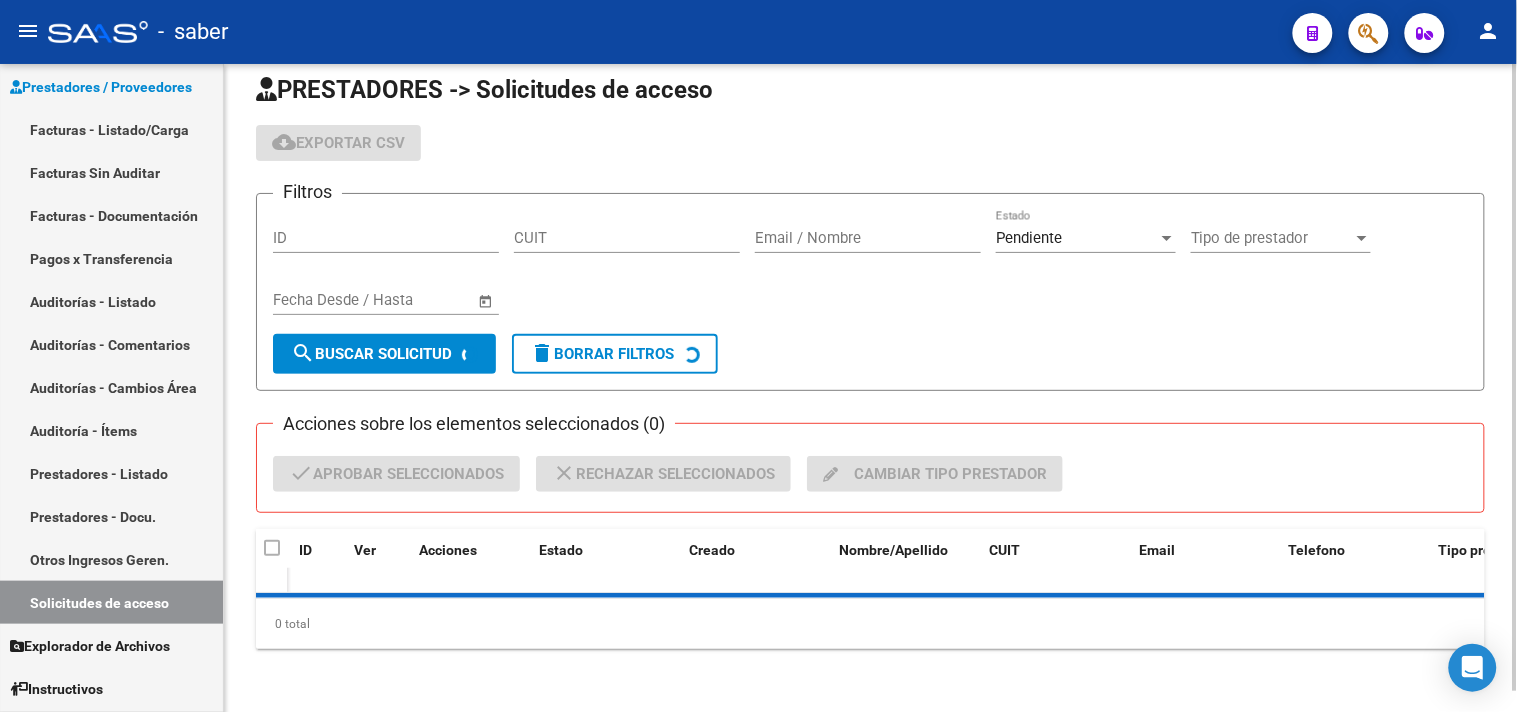 scroll, scrollTop: 67, scrollLeft: 0, axis: vertical 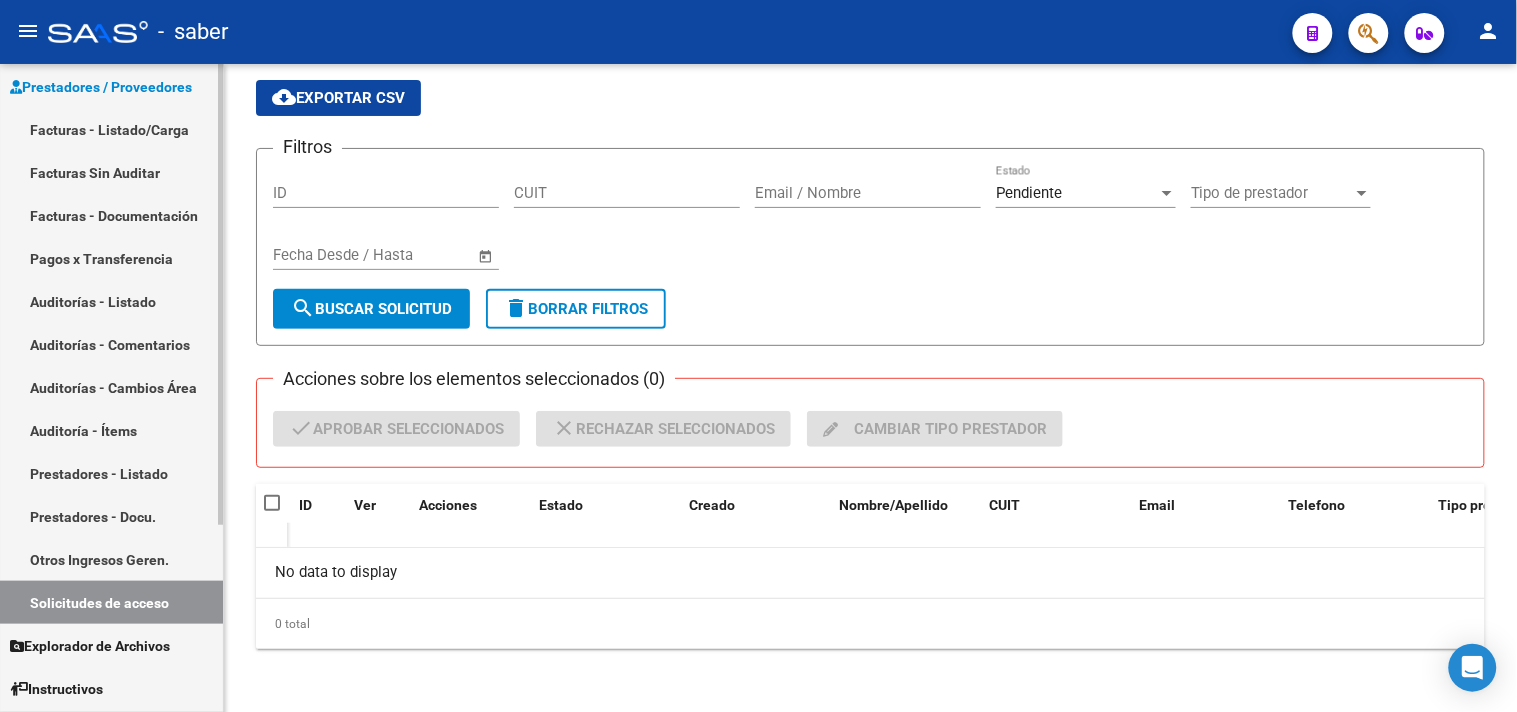 click on "Facturas - Listado/Carga" at bounding box center (111, 129) 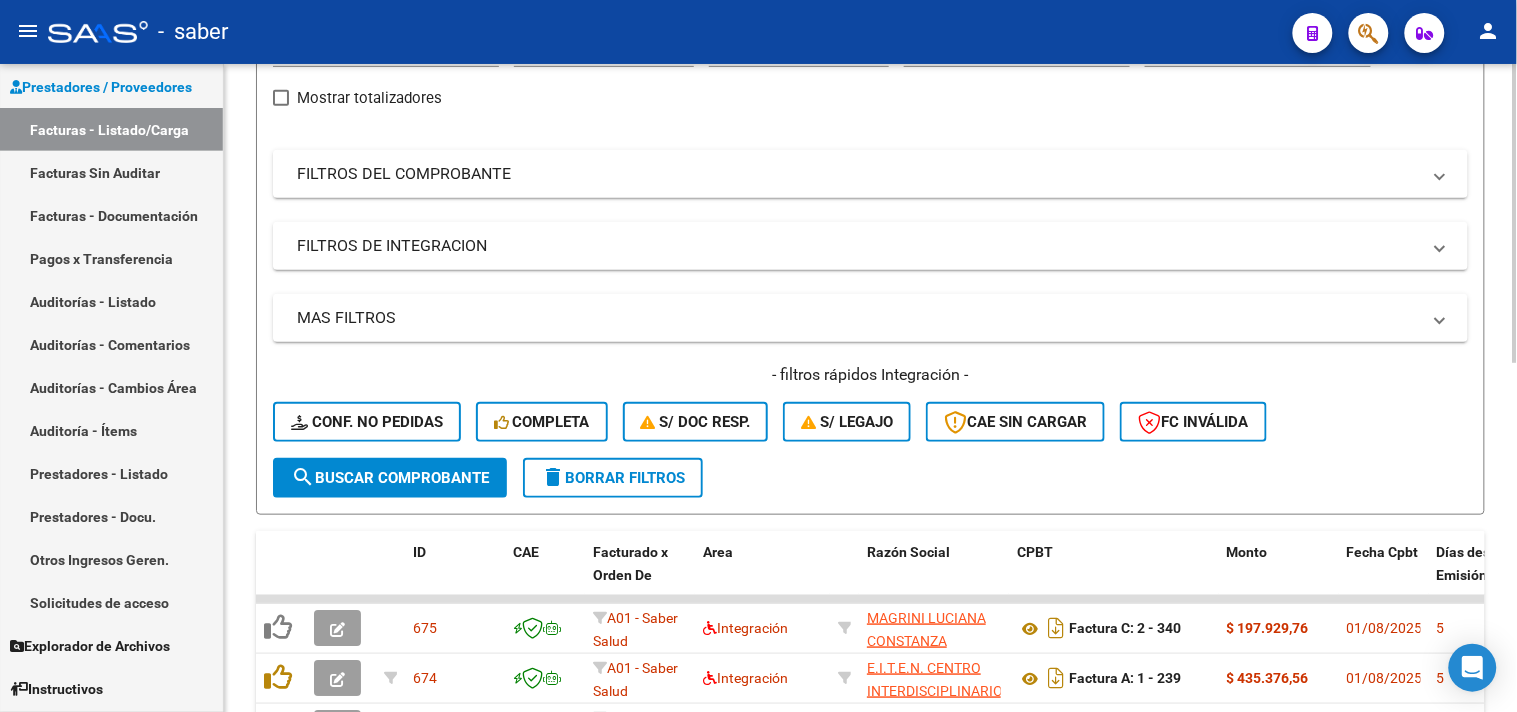scroll, scrollTop: 333, scrollLeft: 0, axis: vertical 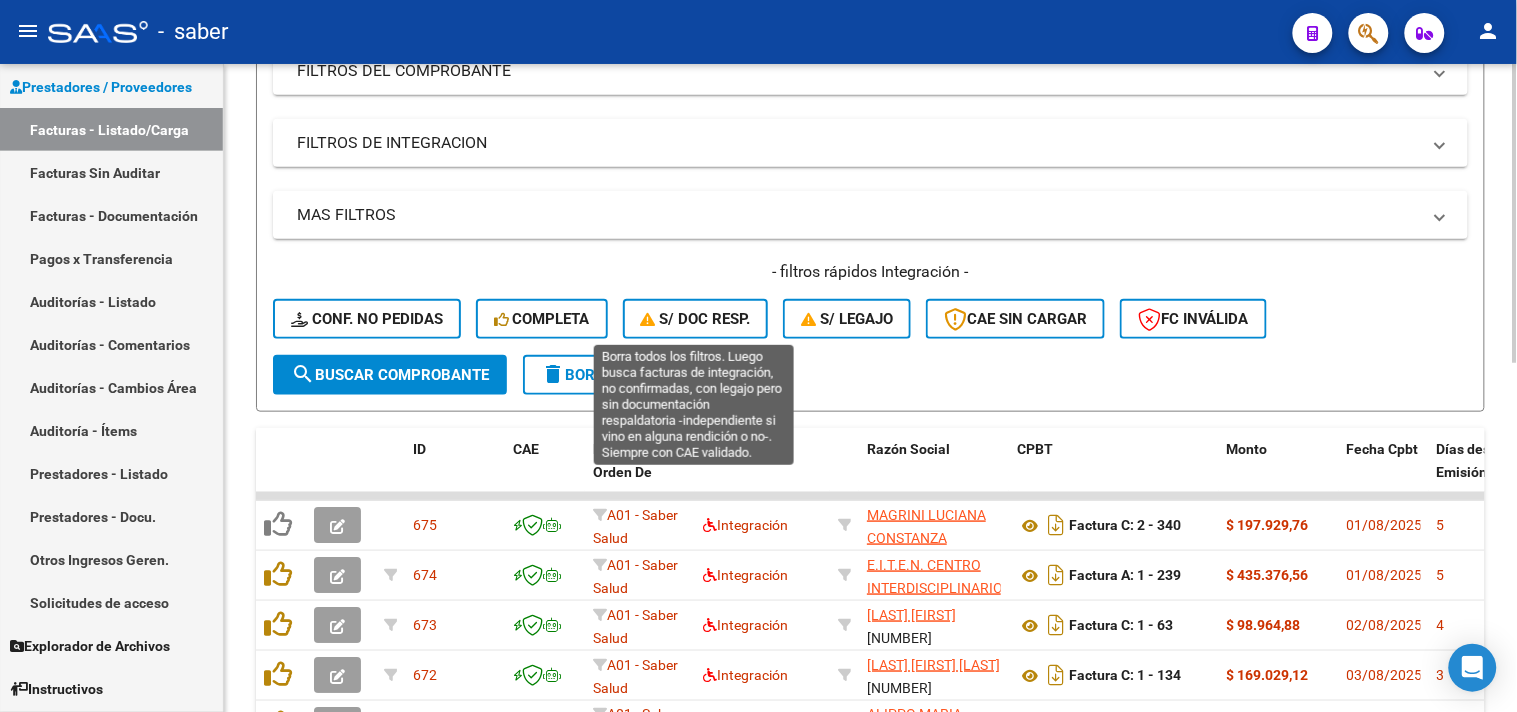 click on "S/ Doc Resp." 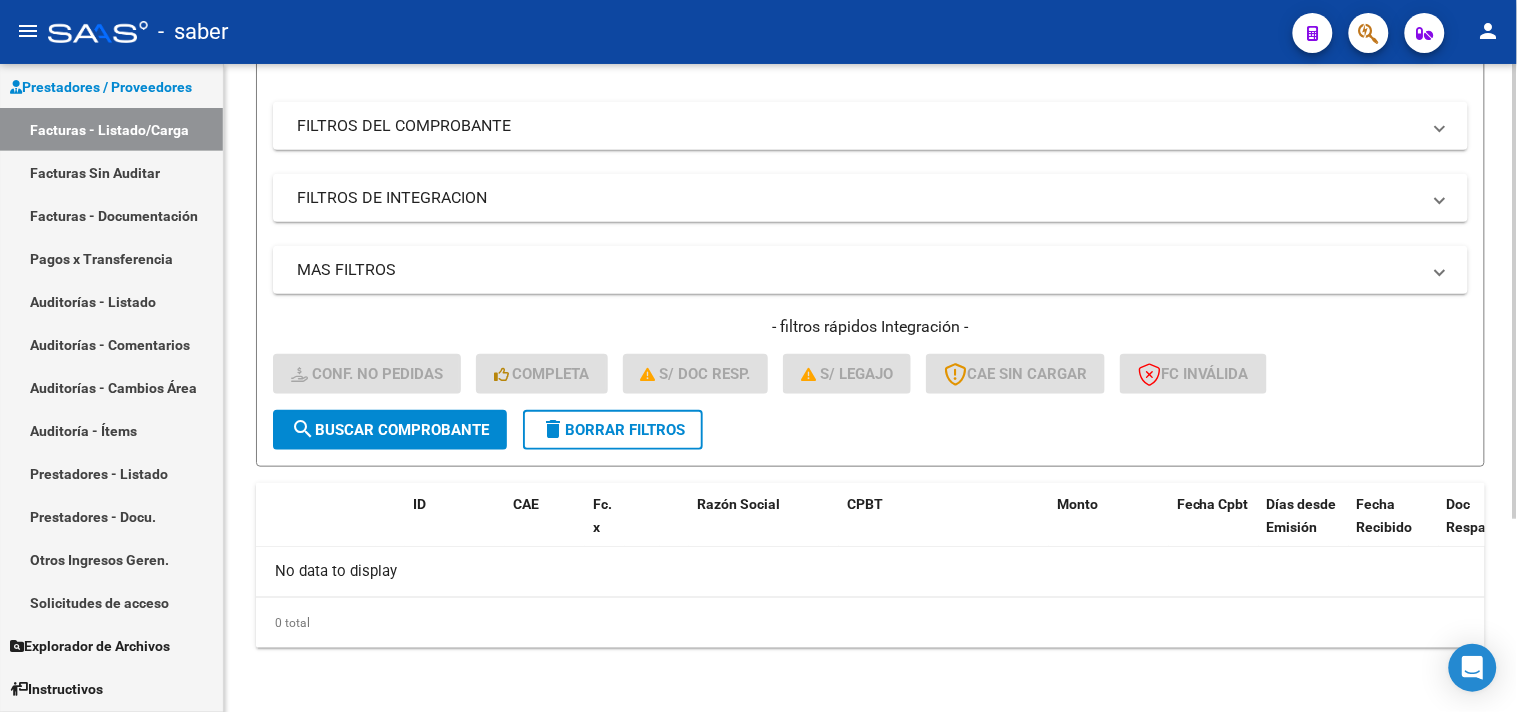 scroll, scrollTop: 275, scrollLeft: 0, axis: vertical 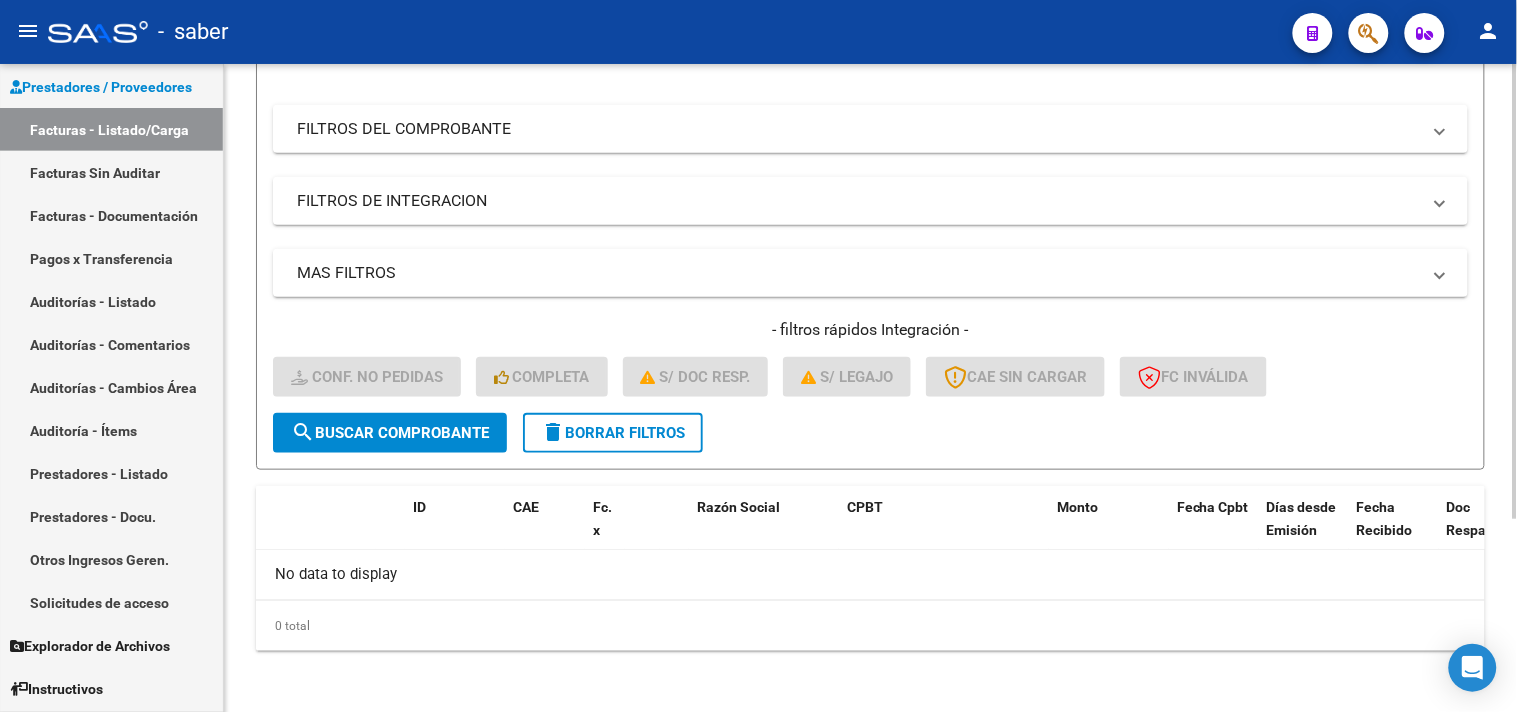 click on "delete" 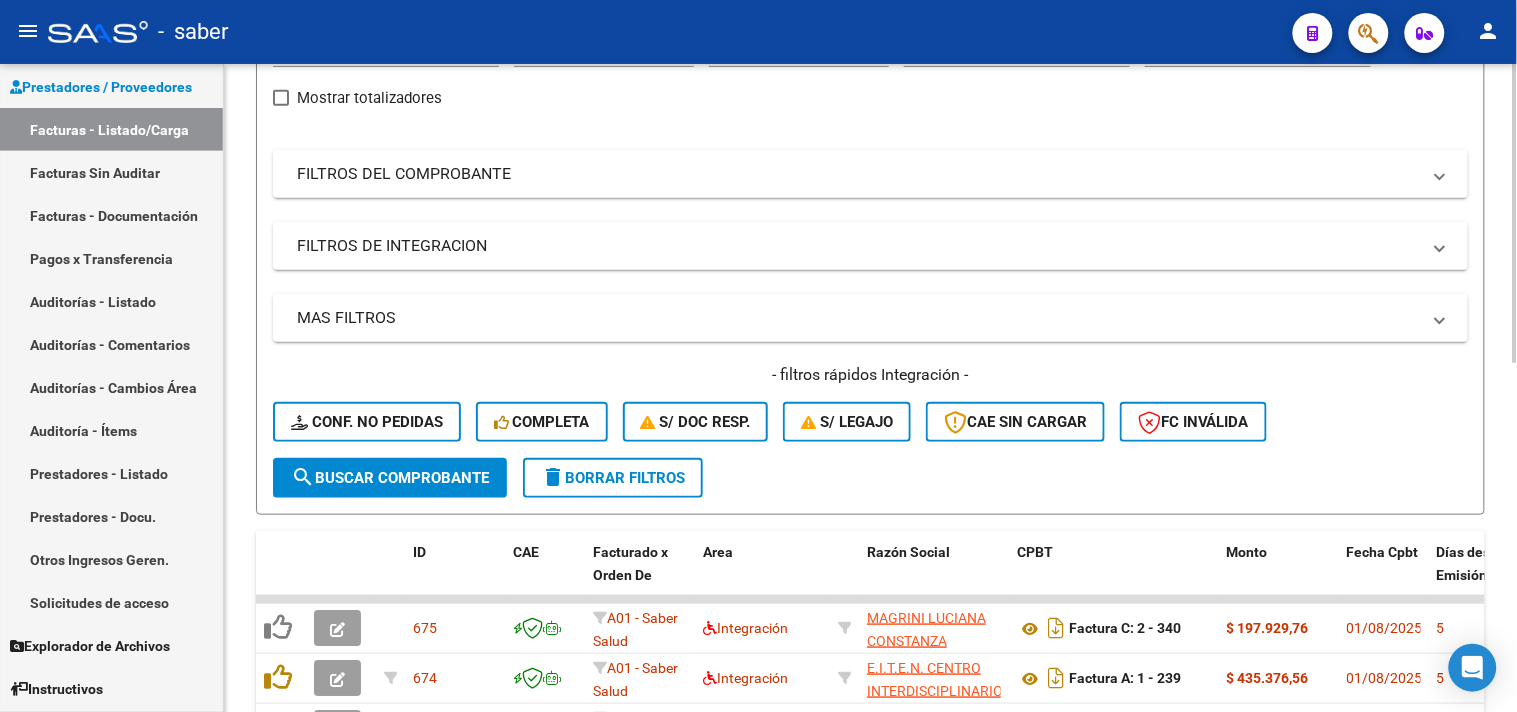 scroll, scrollTop: 275, scrollLeft: 0, axis: vertical 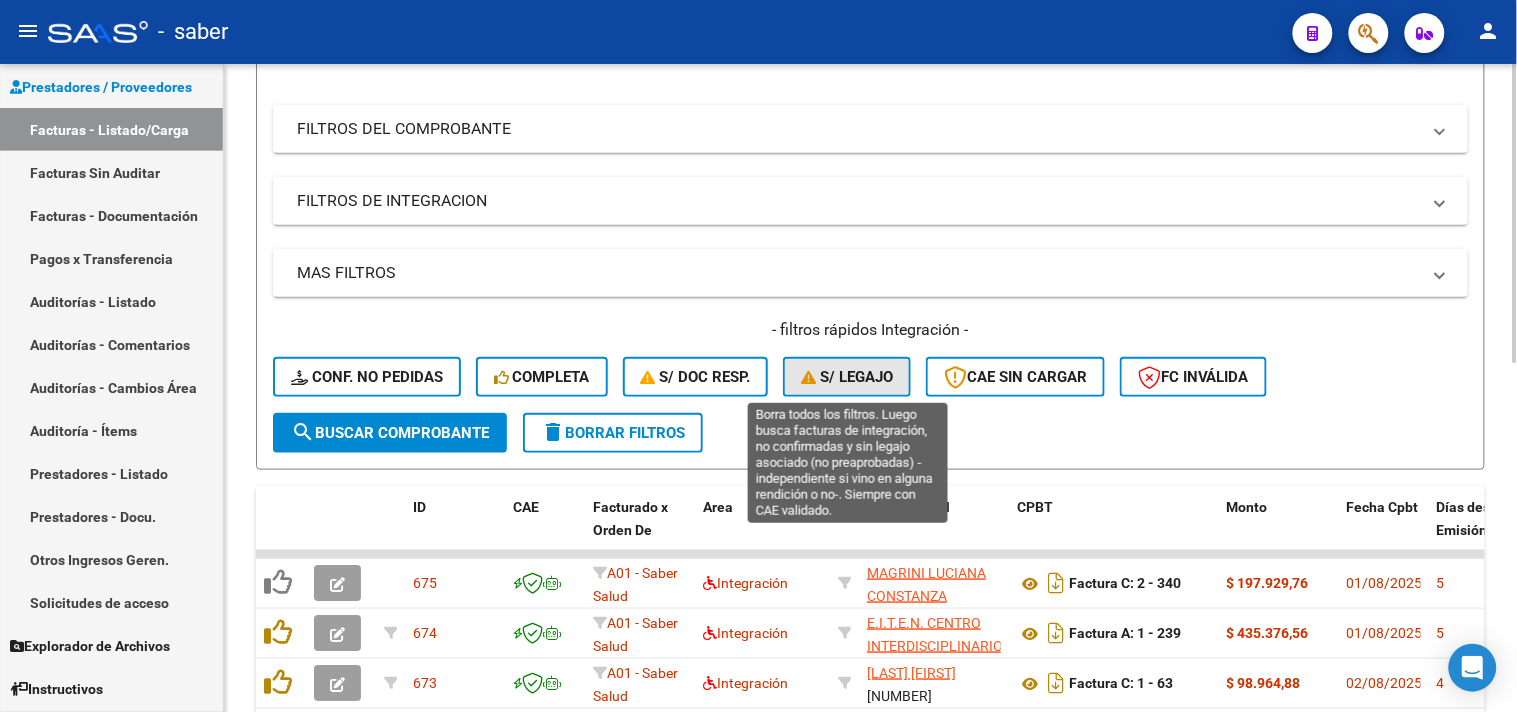 click on "S/ legajo" 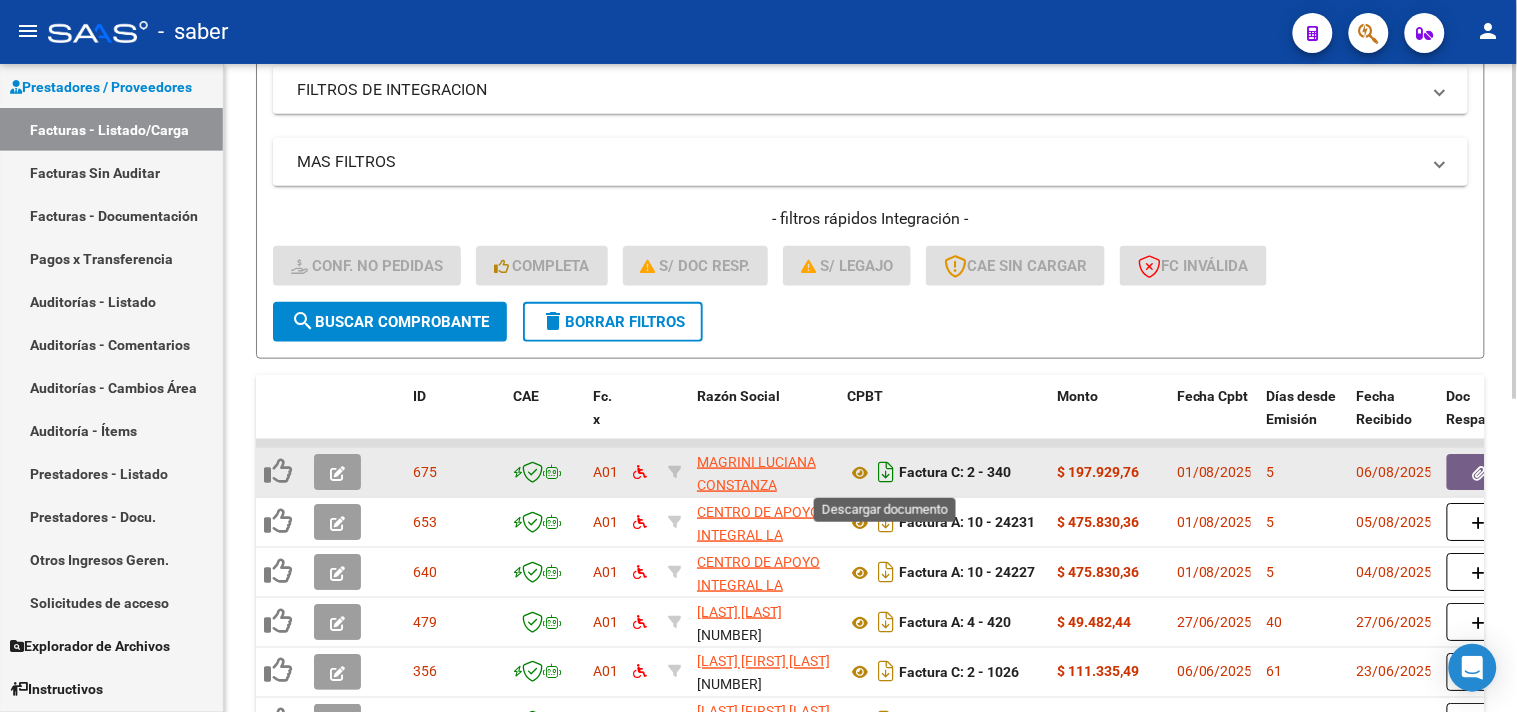 scroll, scrollTop: 497, scrollLeft: 0, axis: vertical 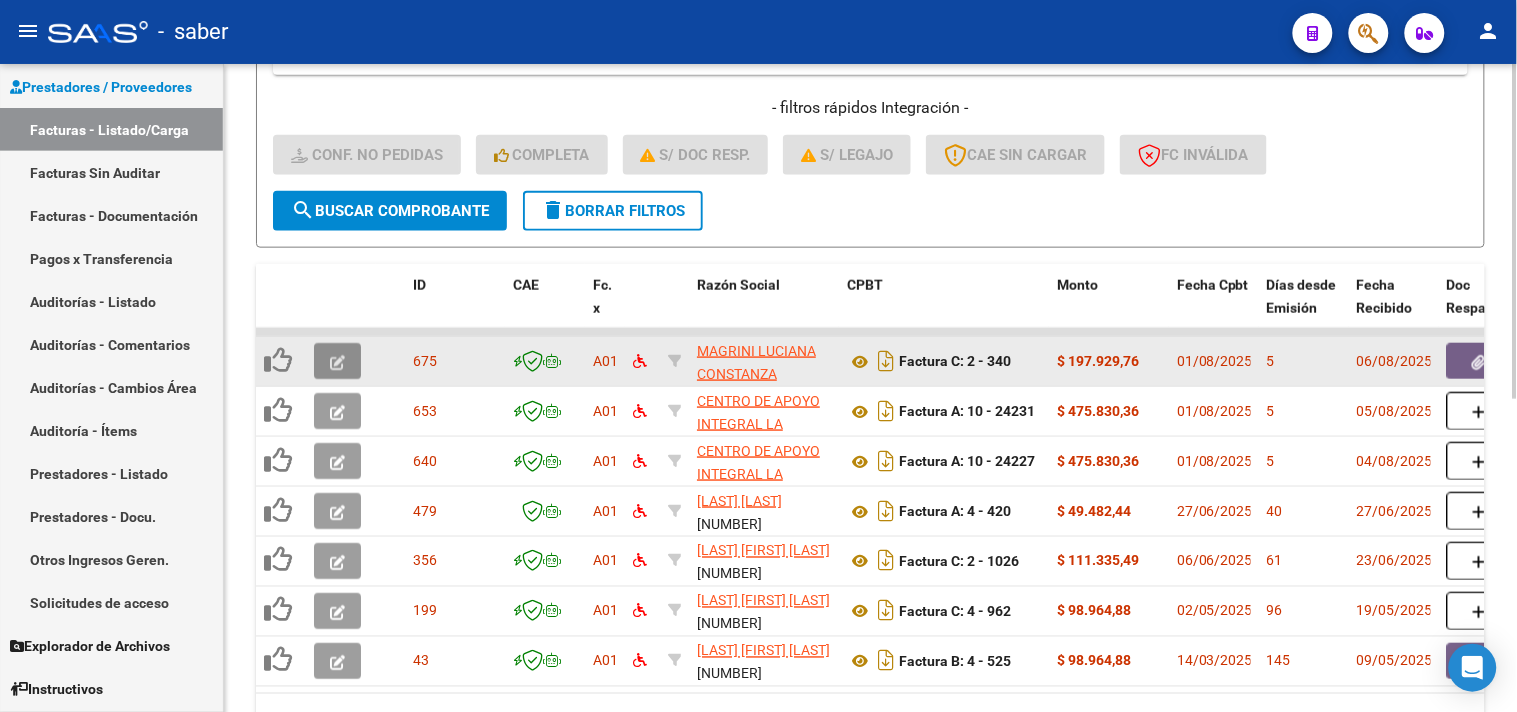 click 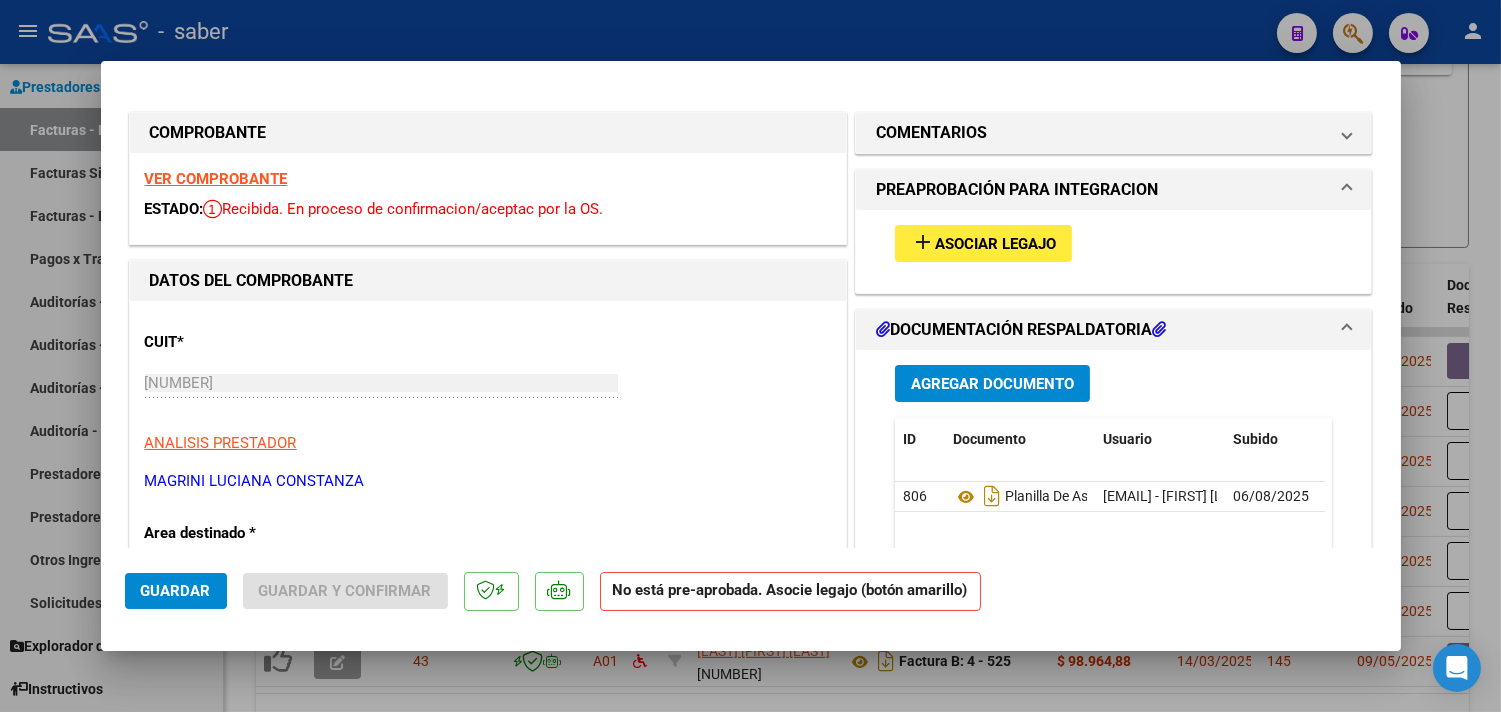 click on "VER COMPROBANTE" at bounding box center [216, 179] 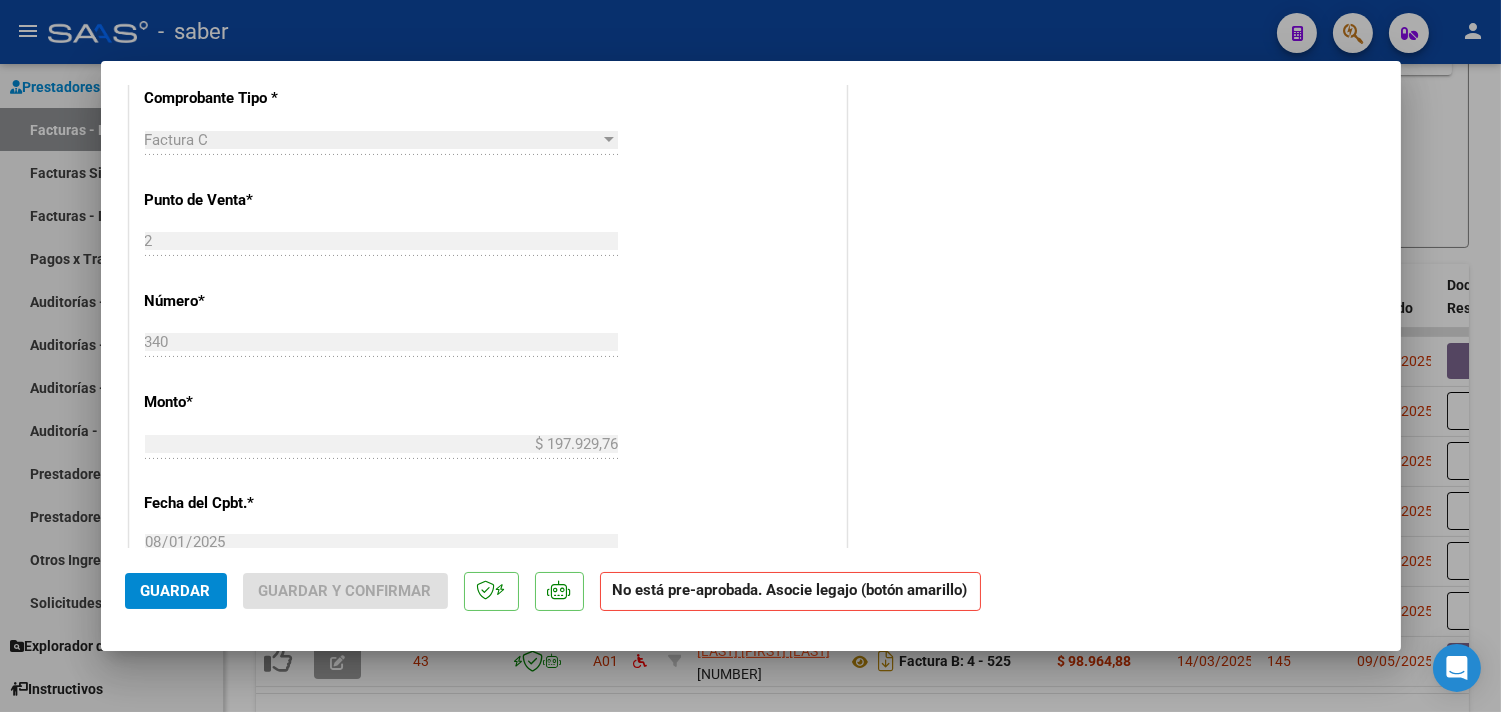 scroll, scrollTop: 666, scrollLeft: 0, axis: vertical 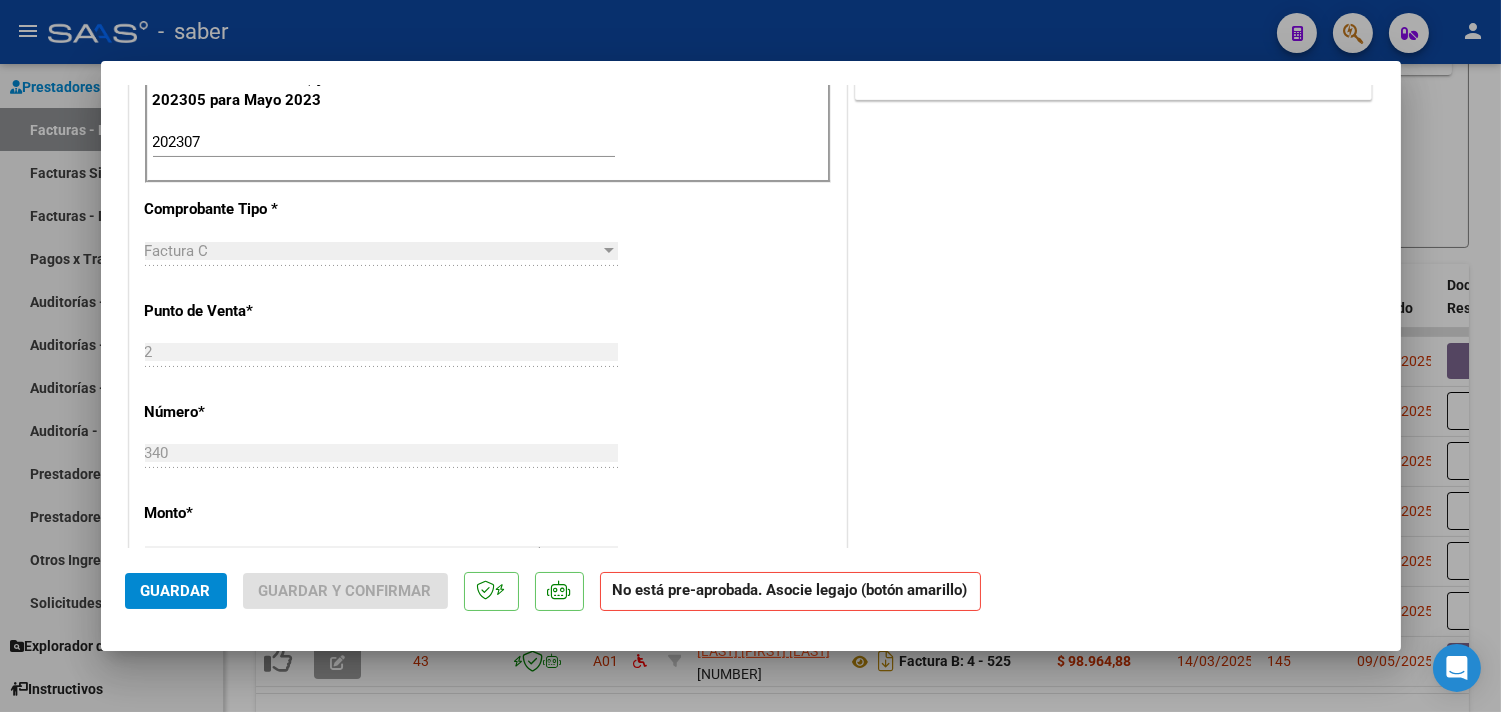 click on "202307" at bounding box center (384, 142) 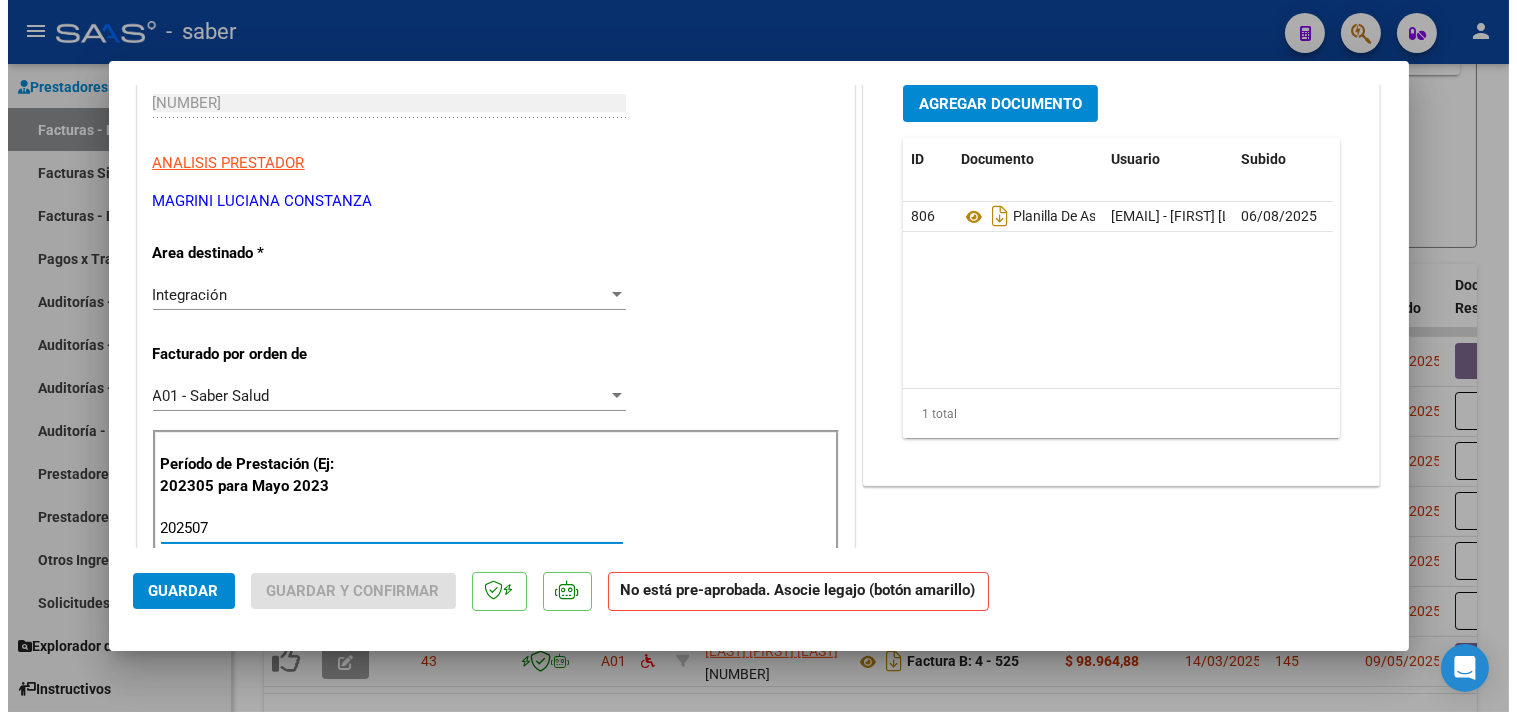 scroll, scrollTop: 0, scrollLeft: 0, axis: both 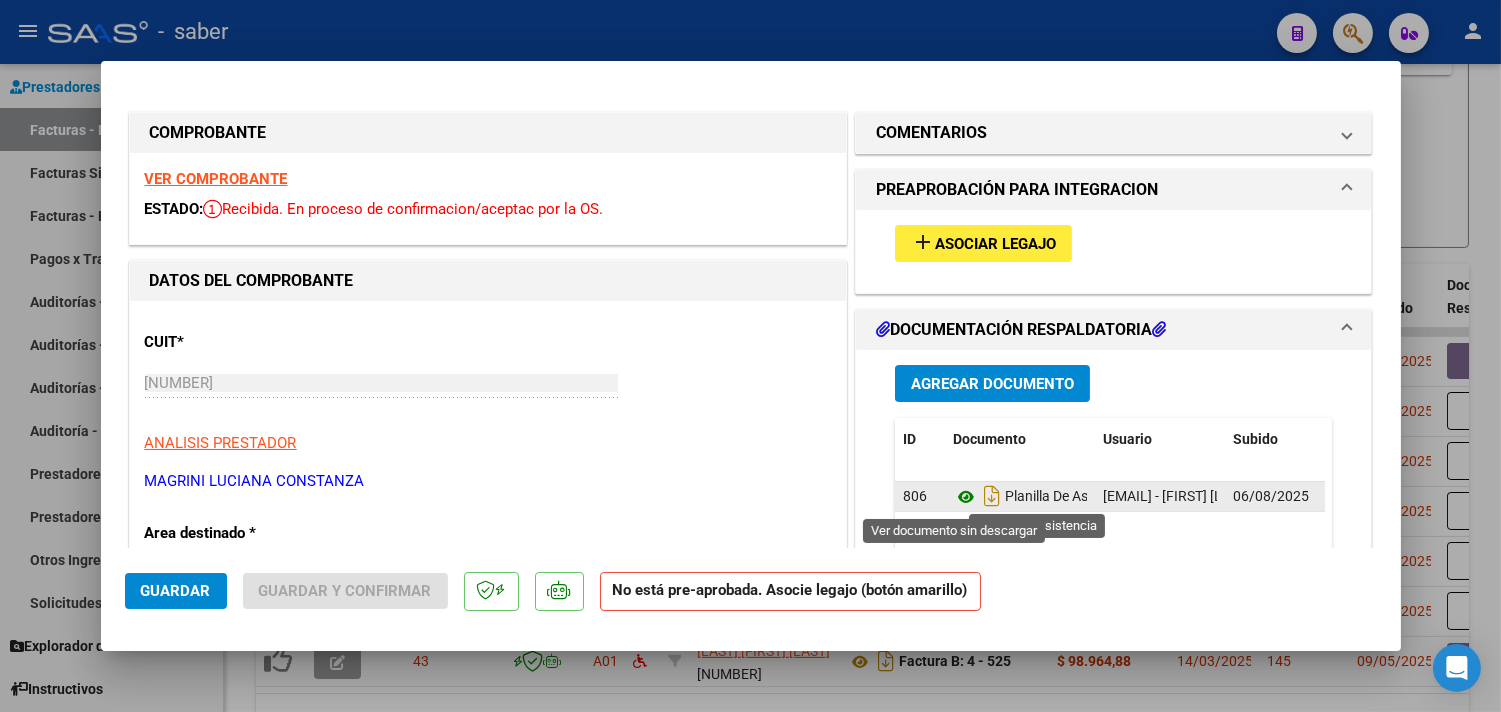 type on "202507" 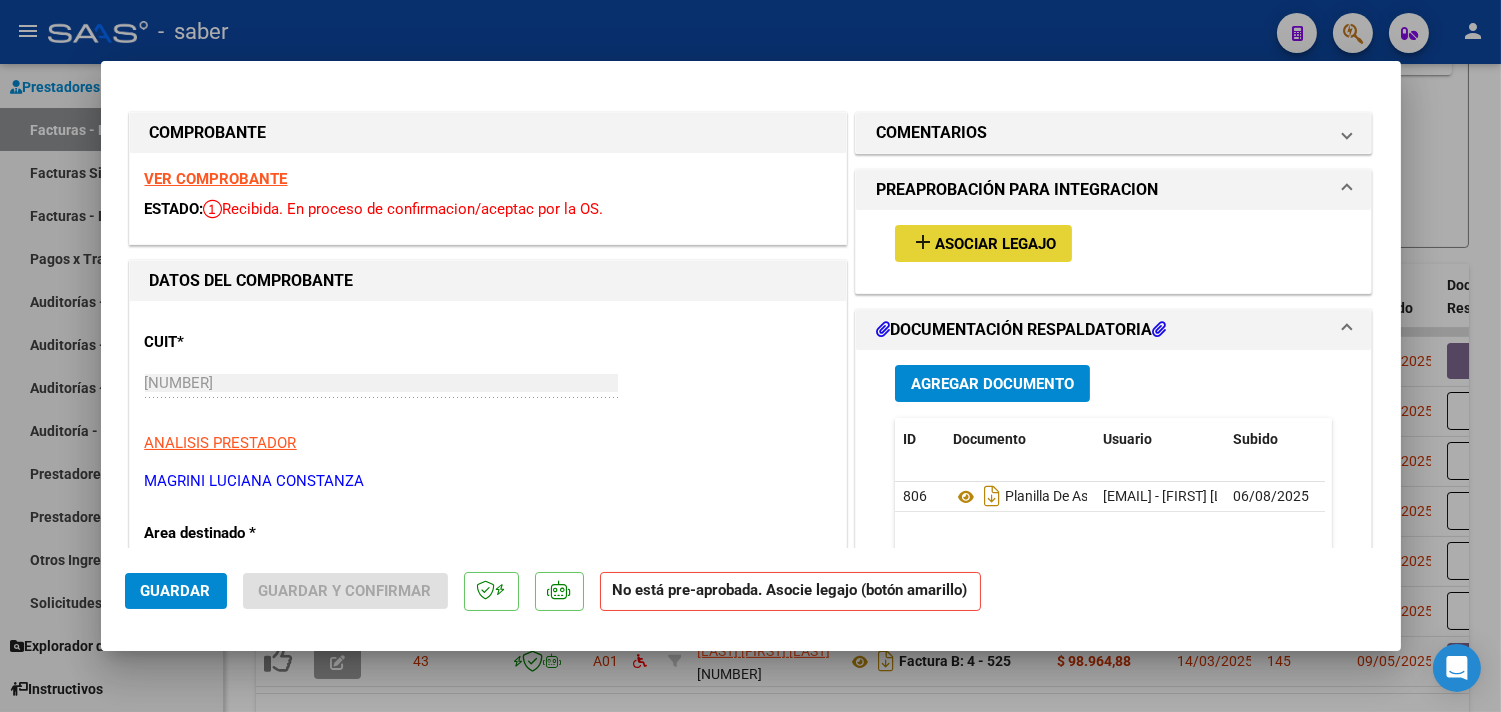 click on "Asociar Legajo" at bounding box center (995, 244) 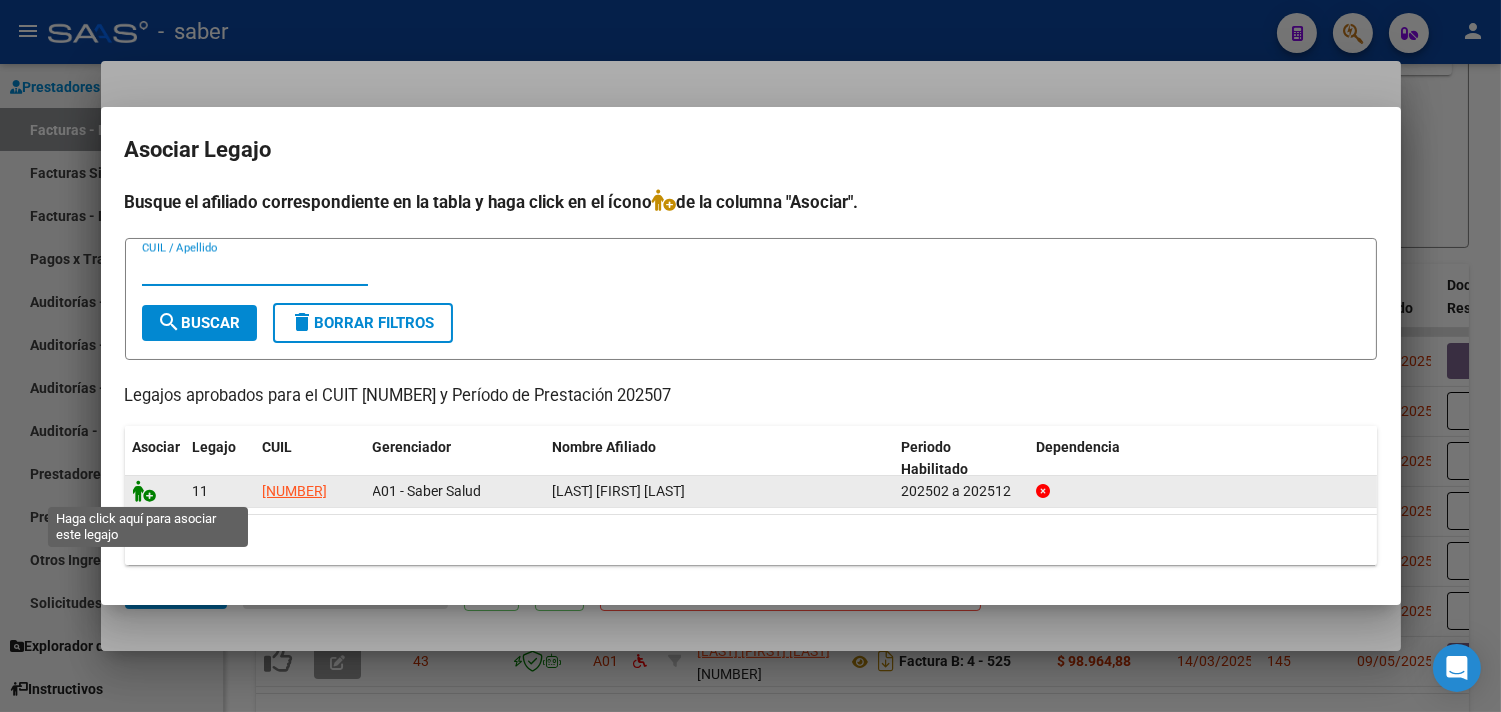 click 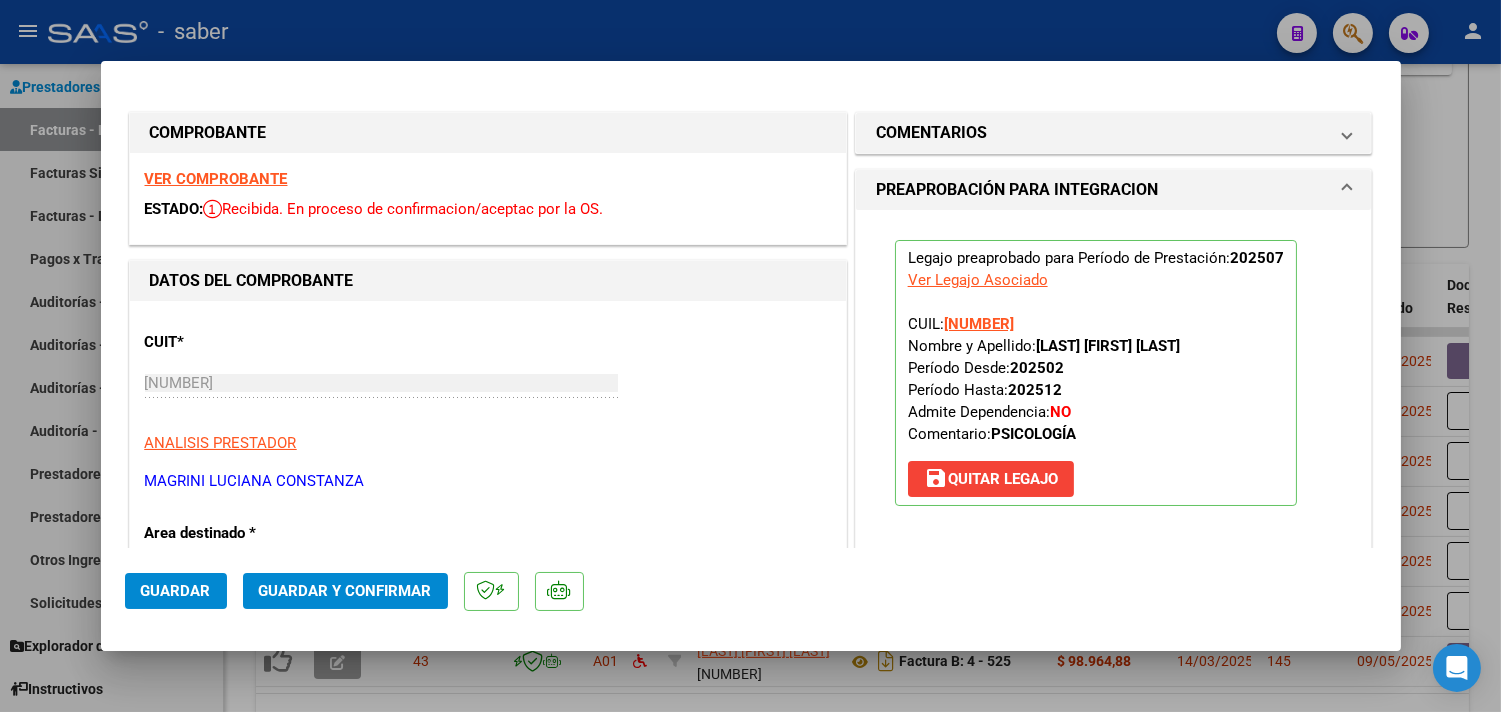 click on "Guardar" 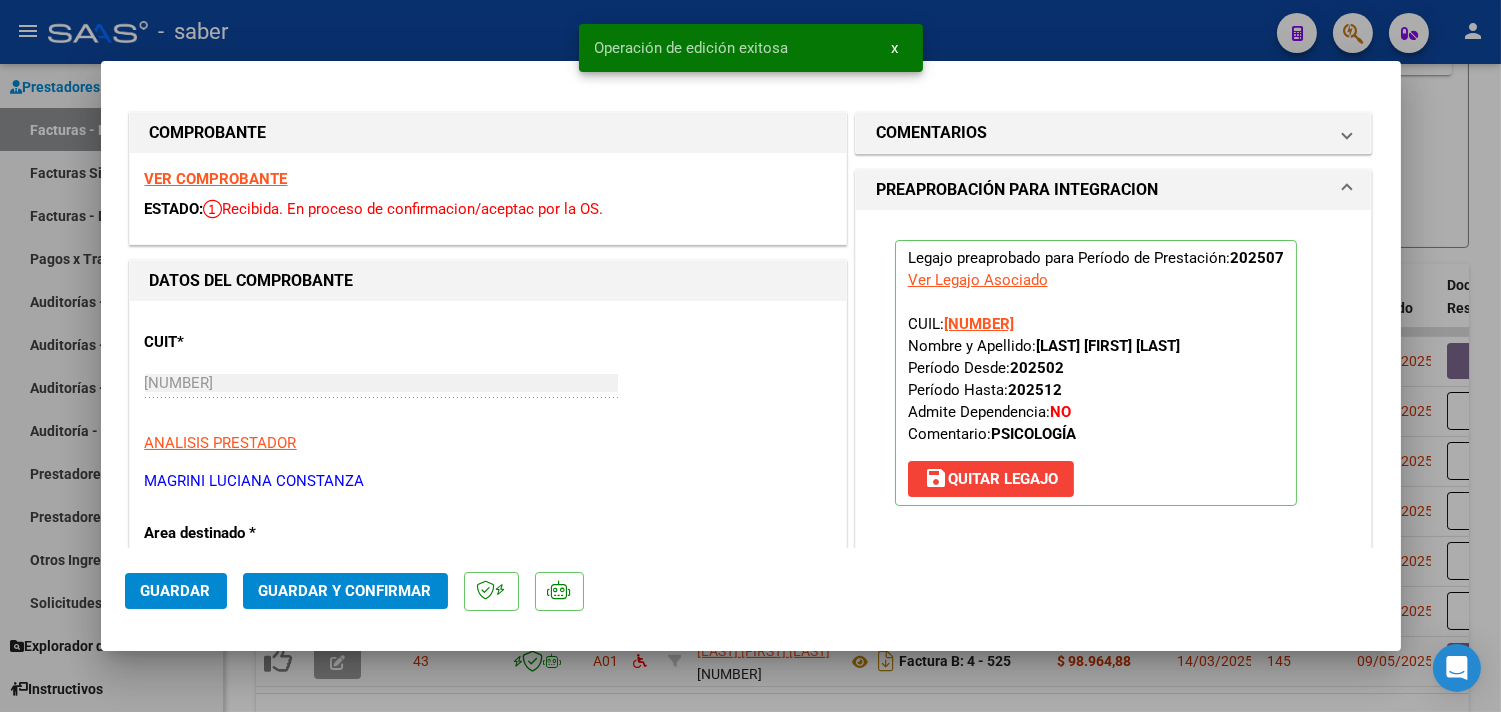click at bounding box center (750, 356) 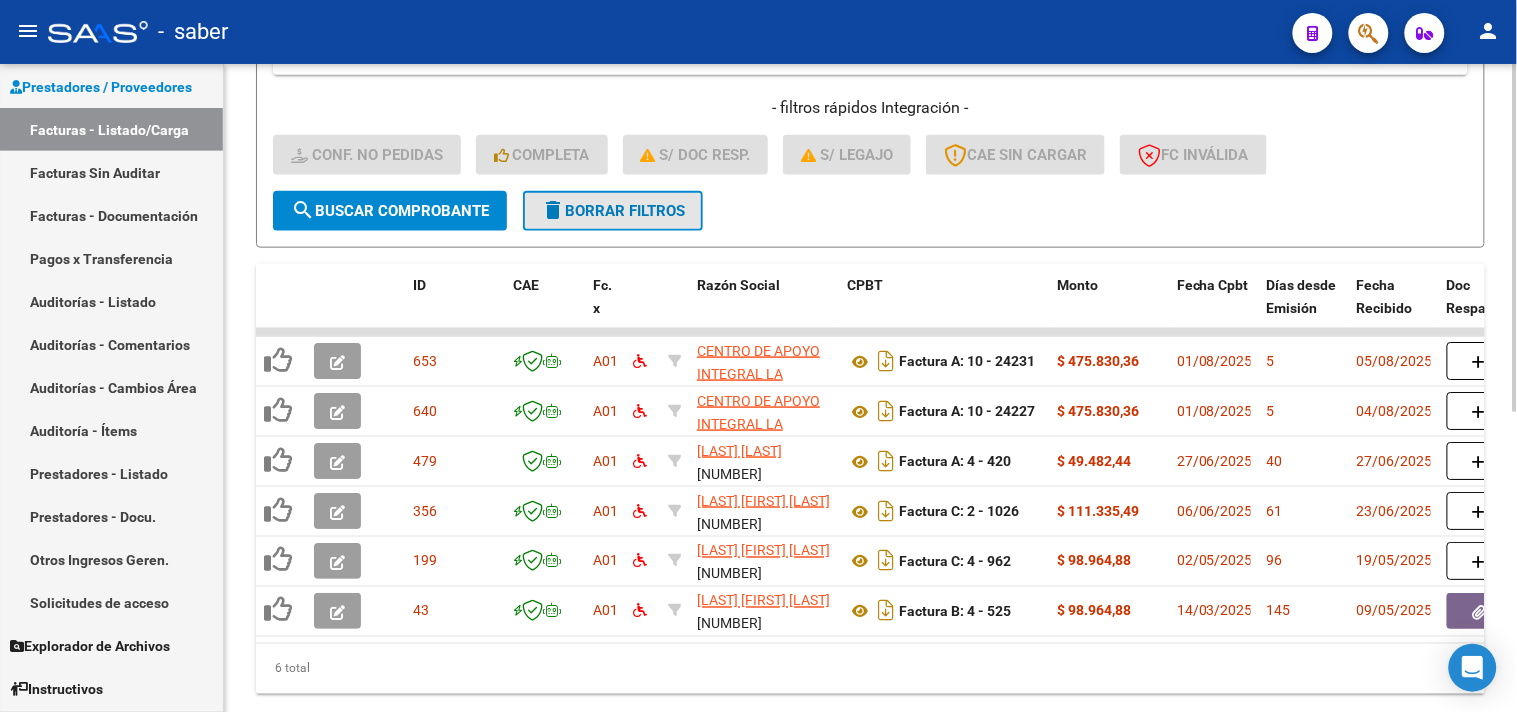 click on "delete  Borrar Filtros" 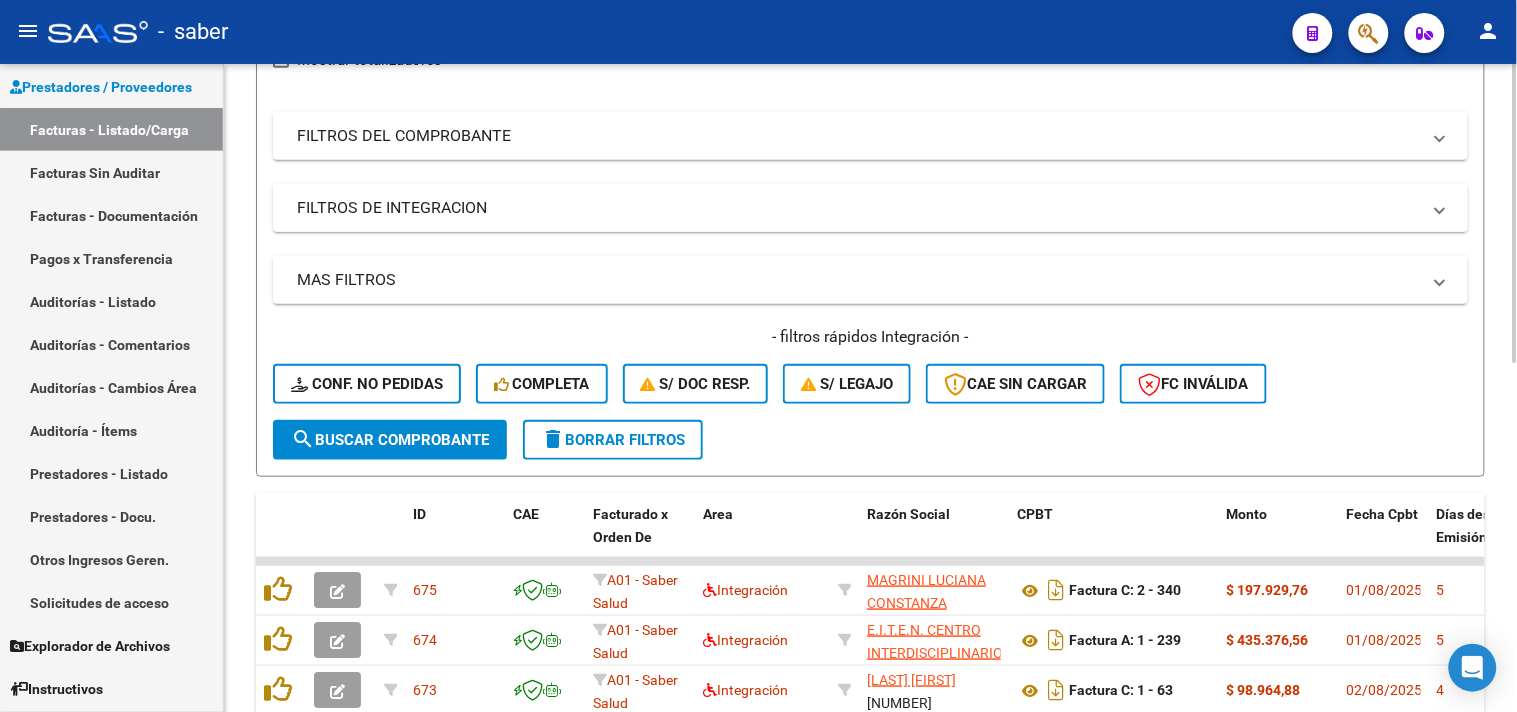 scroll, scrollTop: 497, scrollLeft: 0, axis: vertical 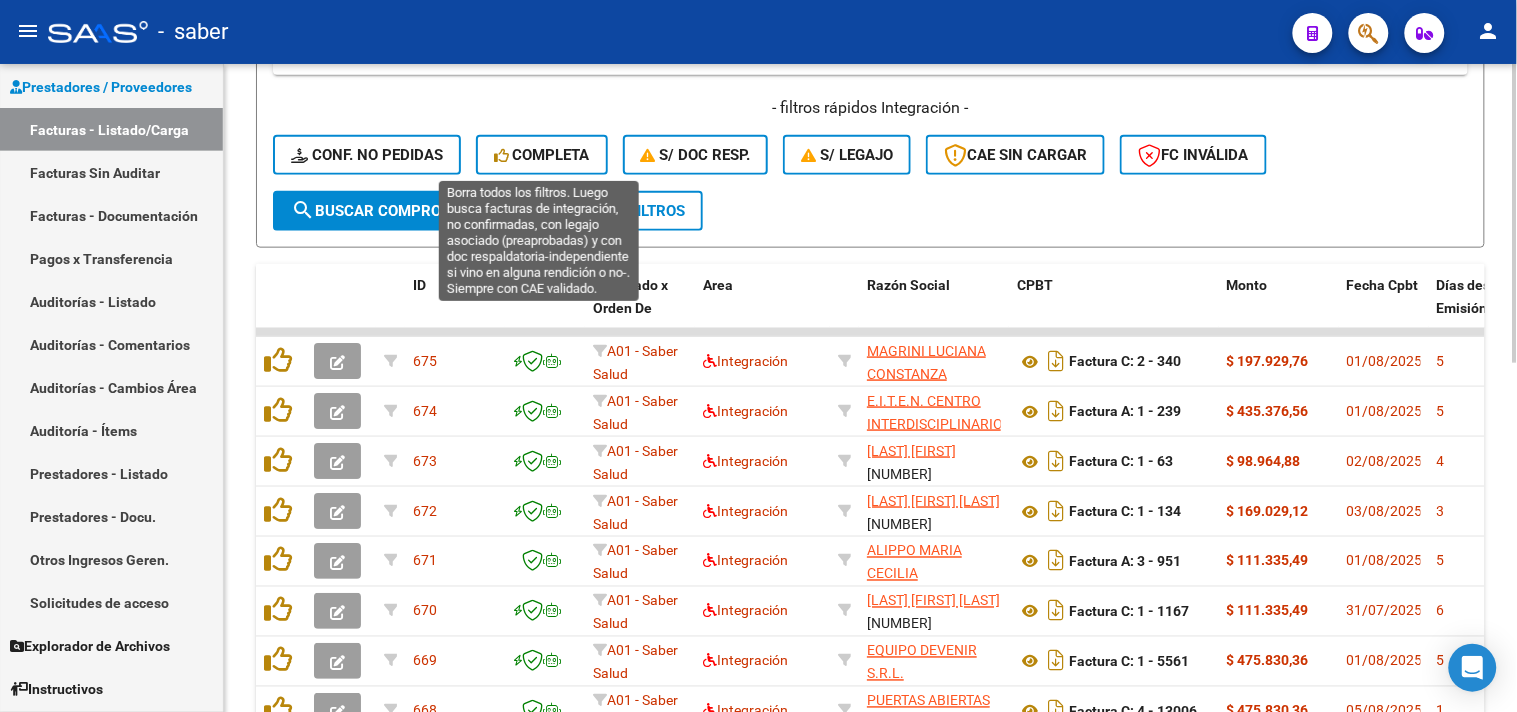 click on "Completa" 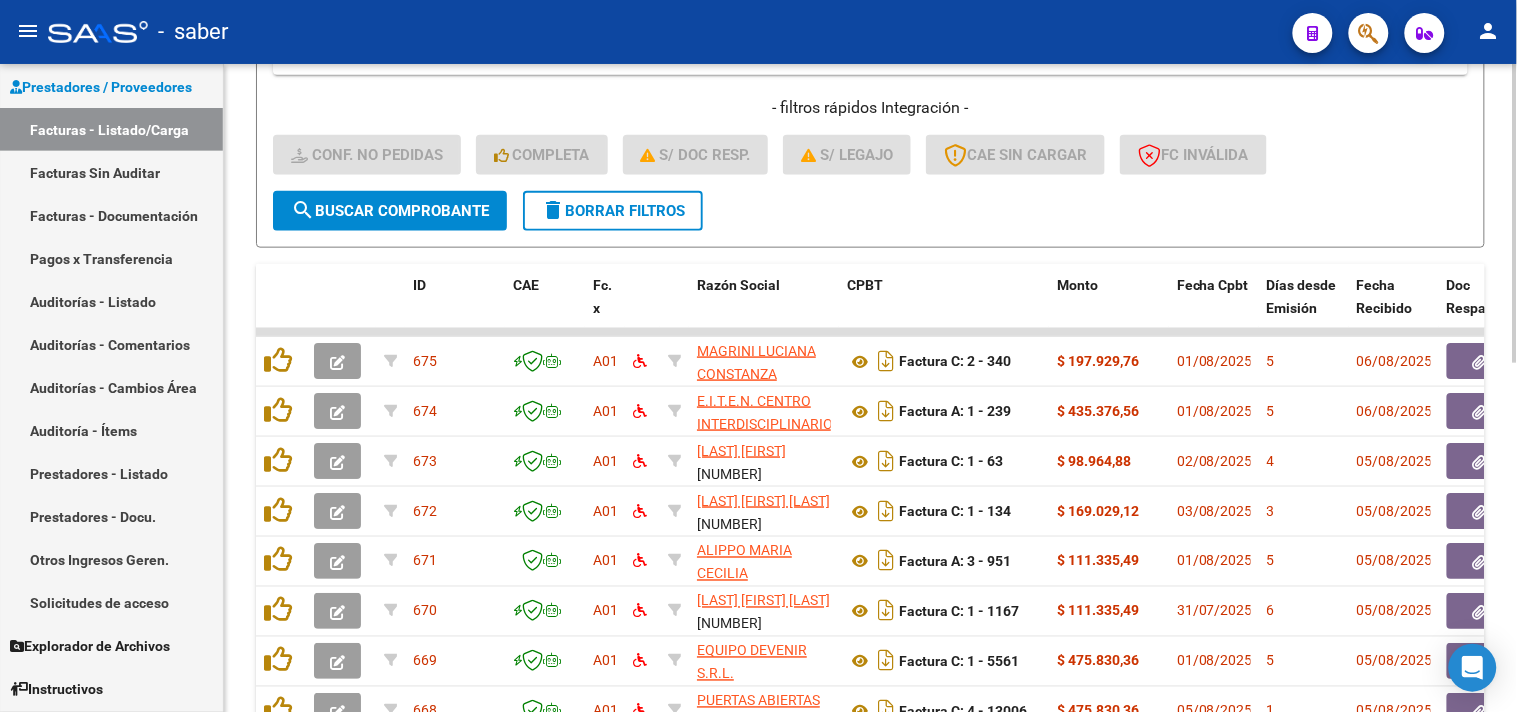 drag, startPoint x: 1032, startPoint y: 257, endPoint x: 737, endPoint y: 196, distance: 301.24075 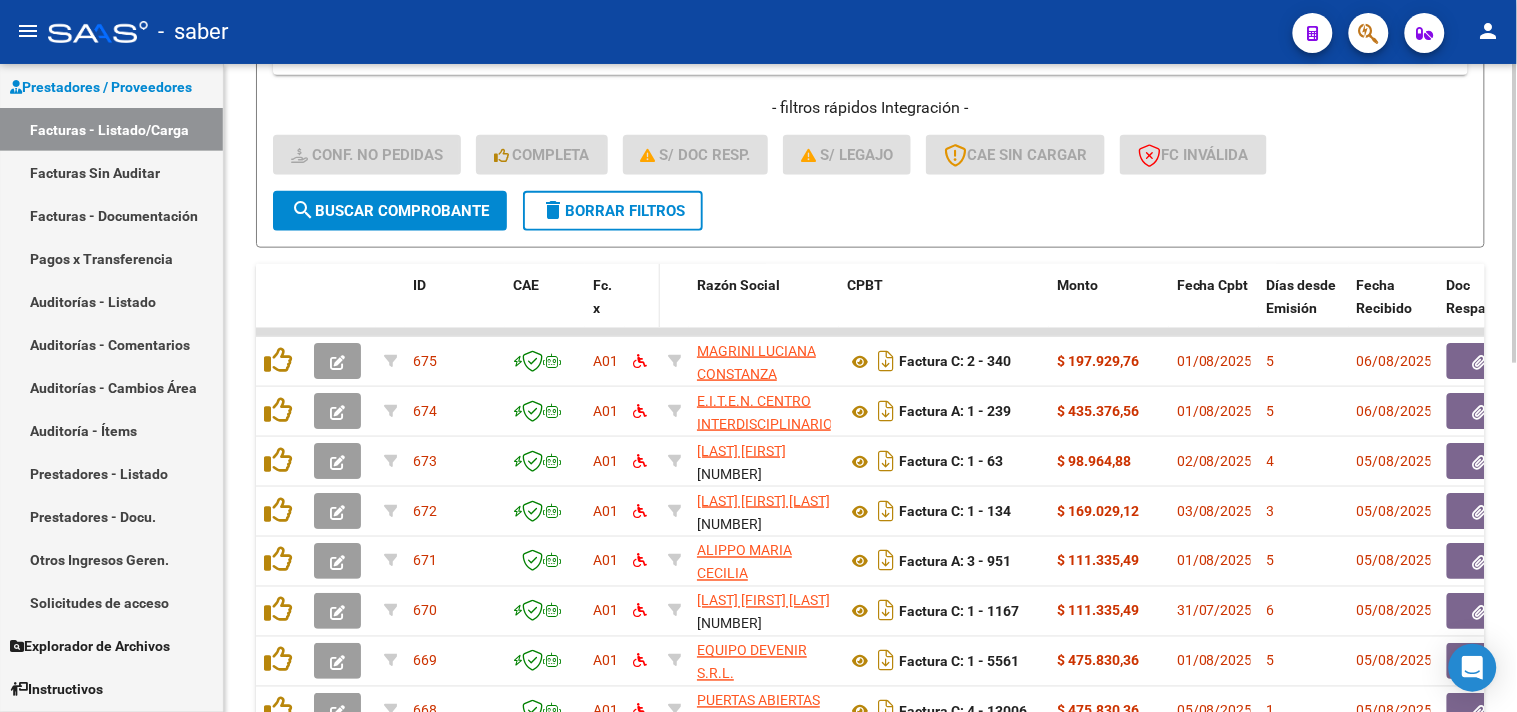 click 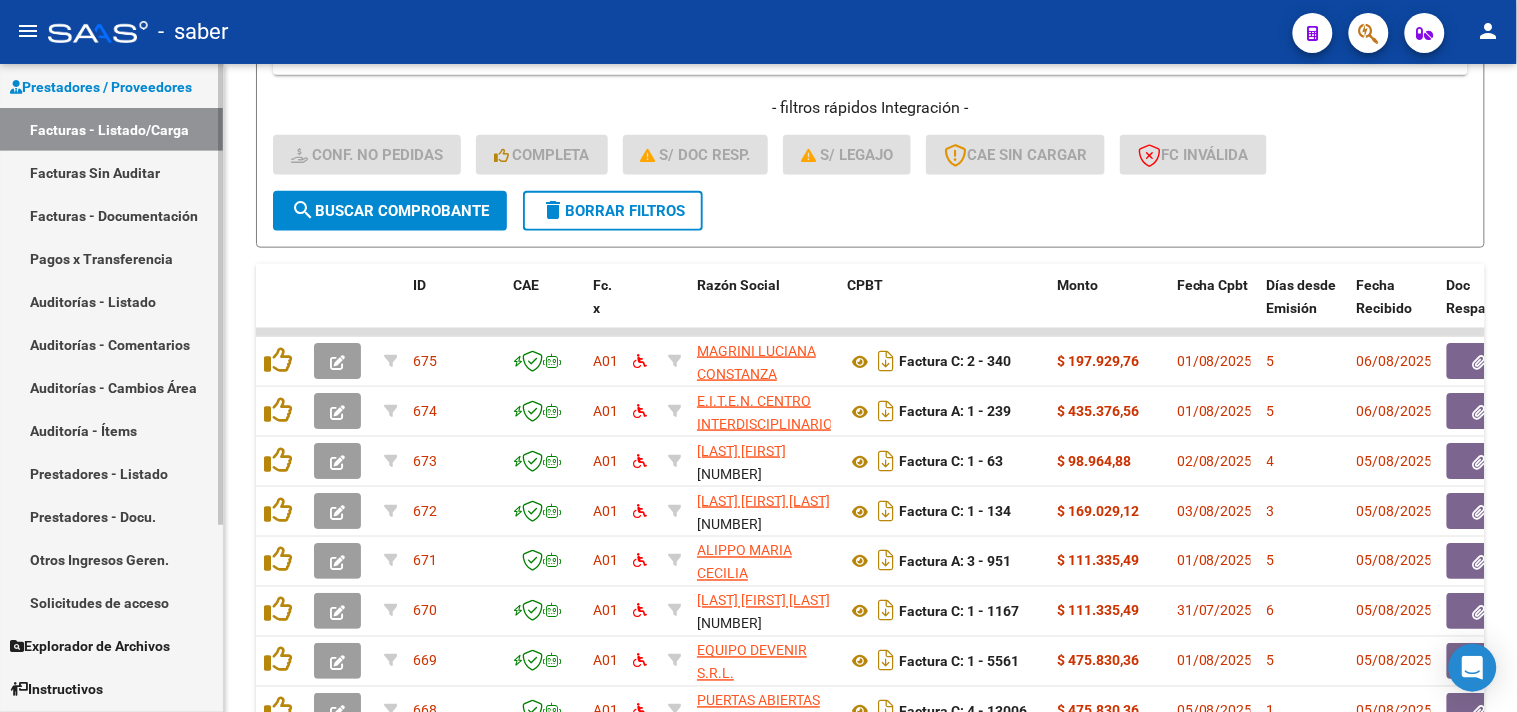 click on "Solicitudes de acceso" at bounding box center (111, 602) 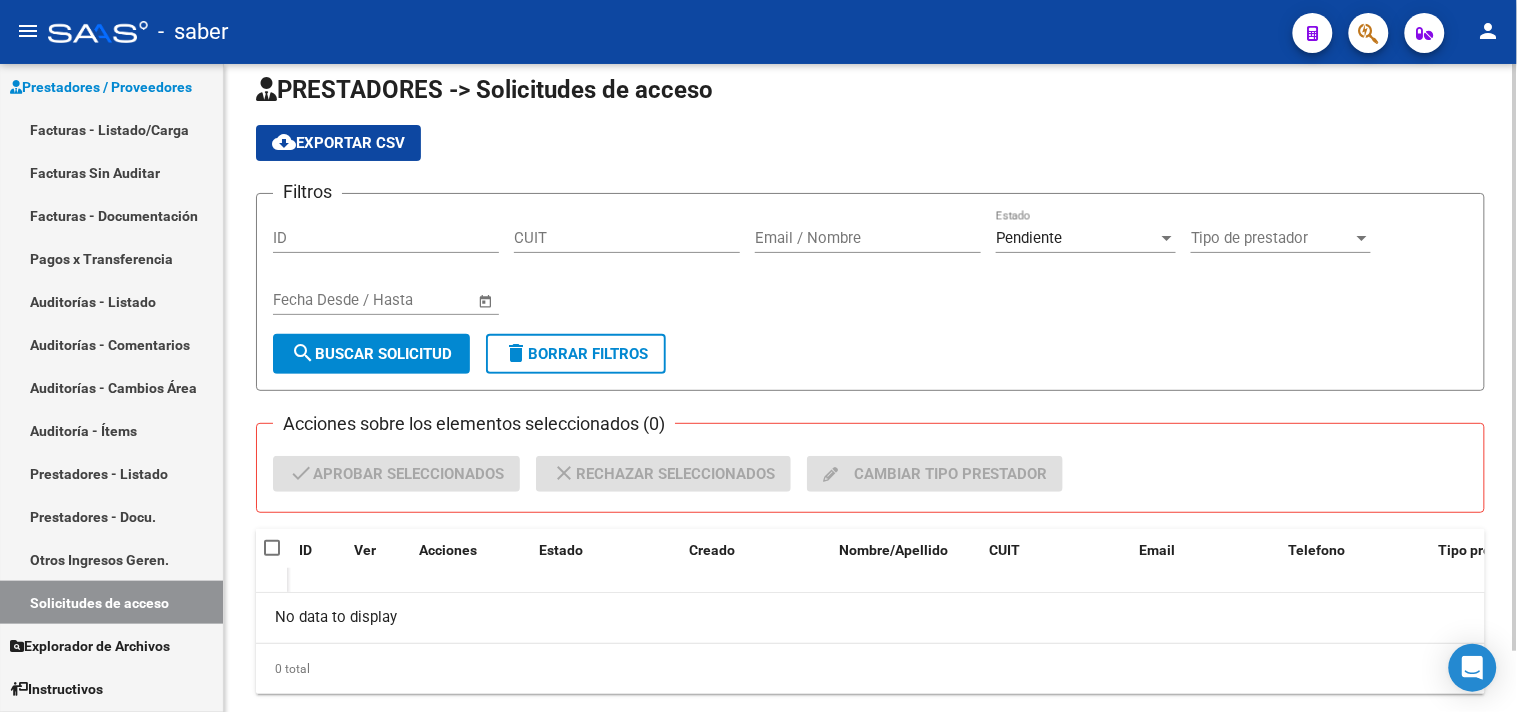 scroll, scrollTop: 67, scrollLeft: 0, axis: vertical 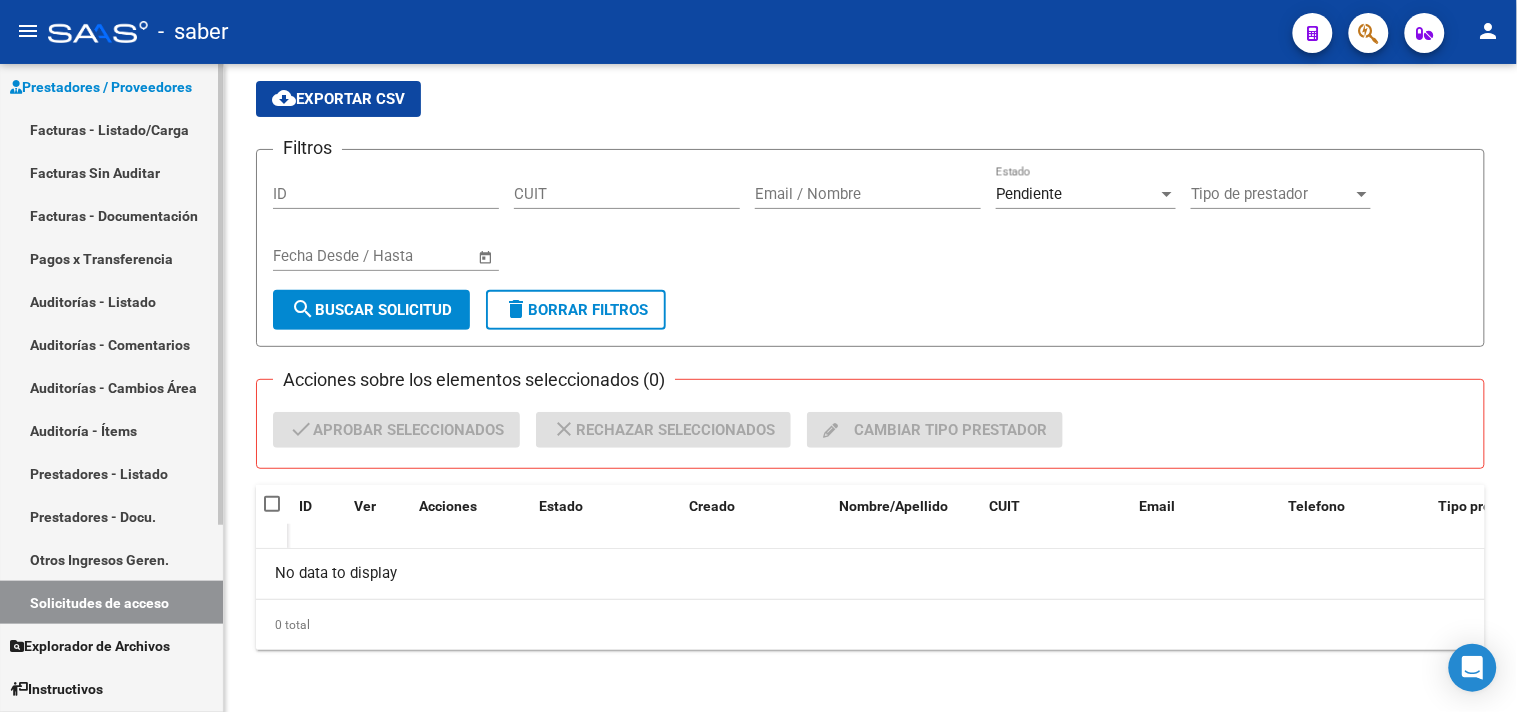 click on "Facturas - Listado/Carga" at bounding box center [111, 129] 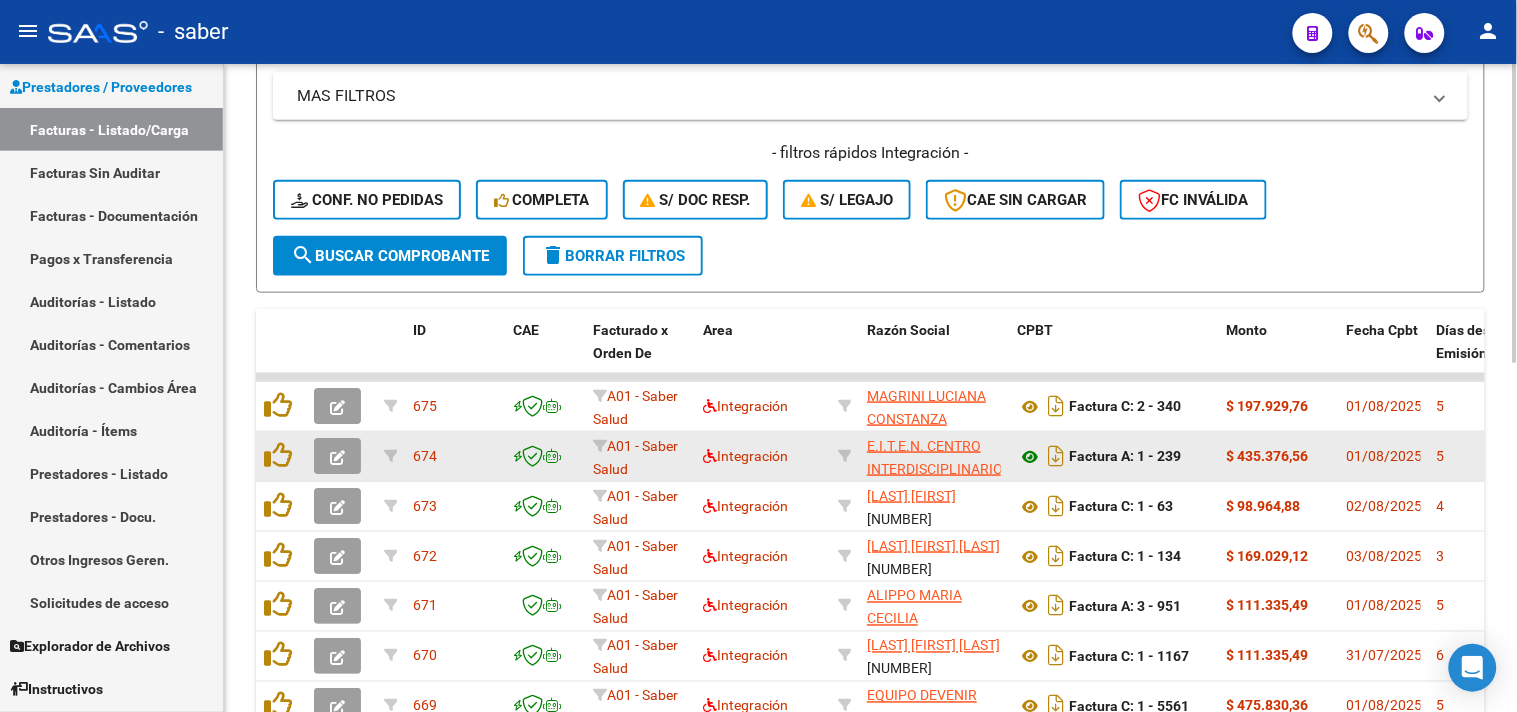 scroll, scrollTop: 563, scrollLeft: 0, axis: vertical 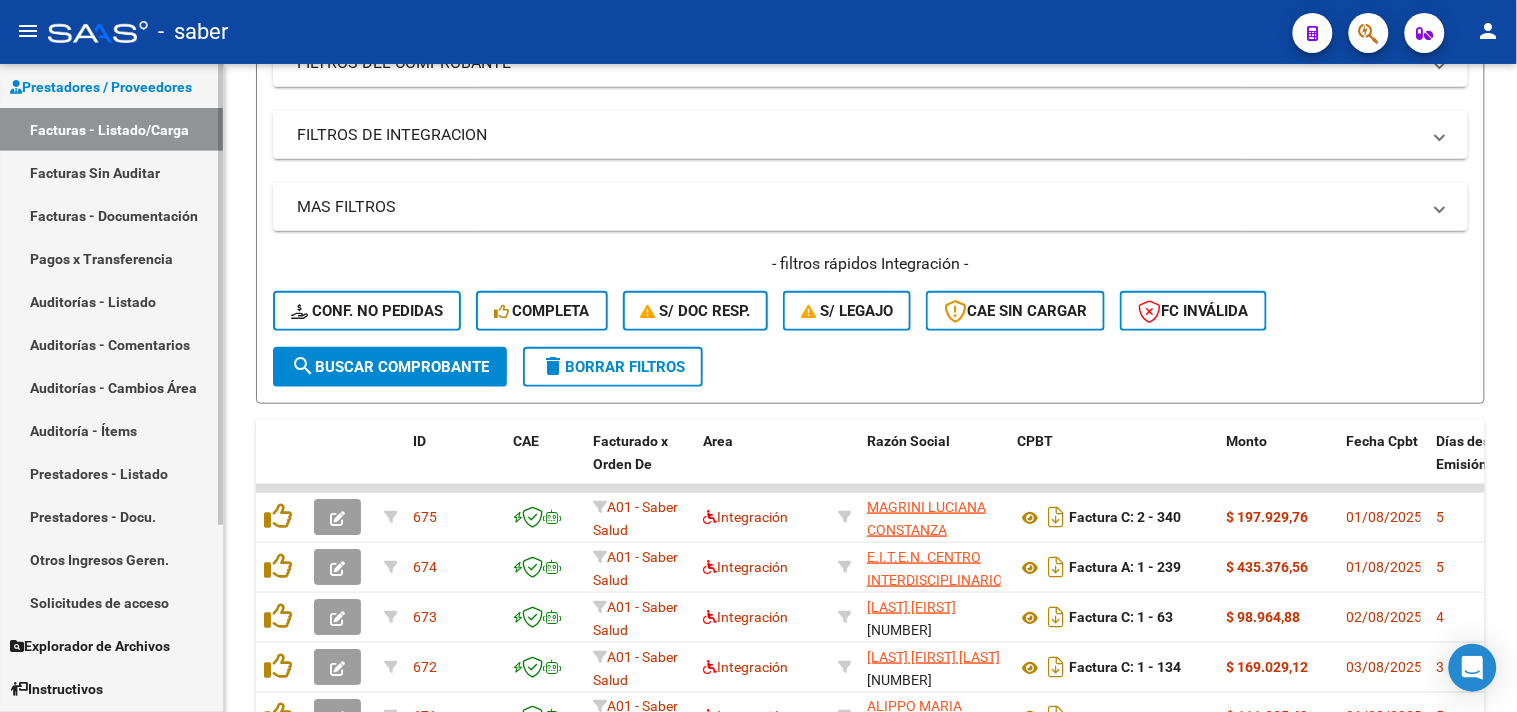 click on "Solicitudes de acceso" at bounding box center [111, 602] 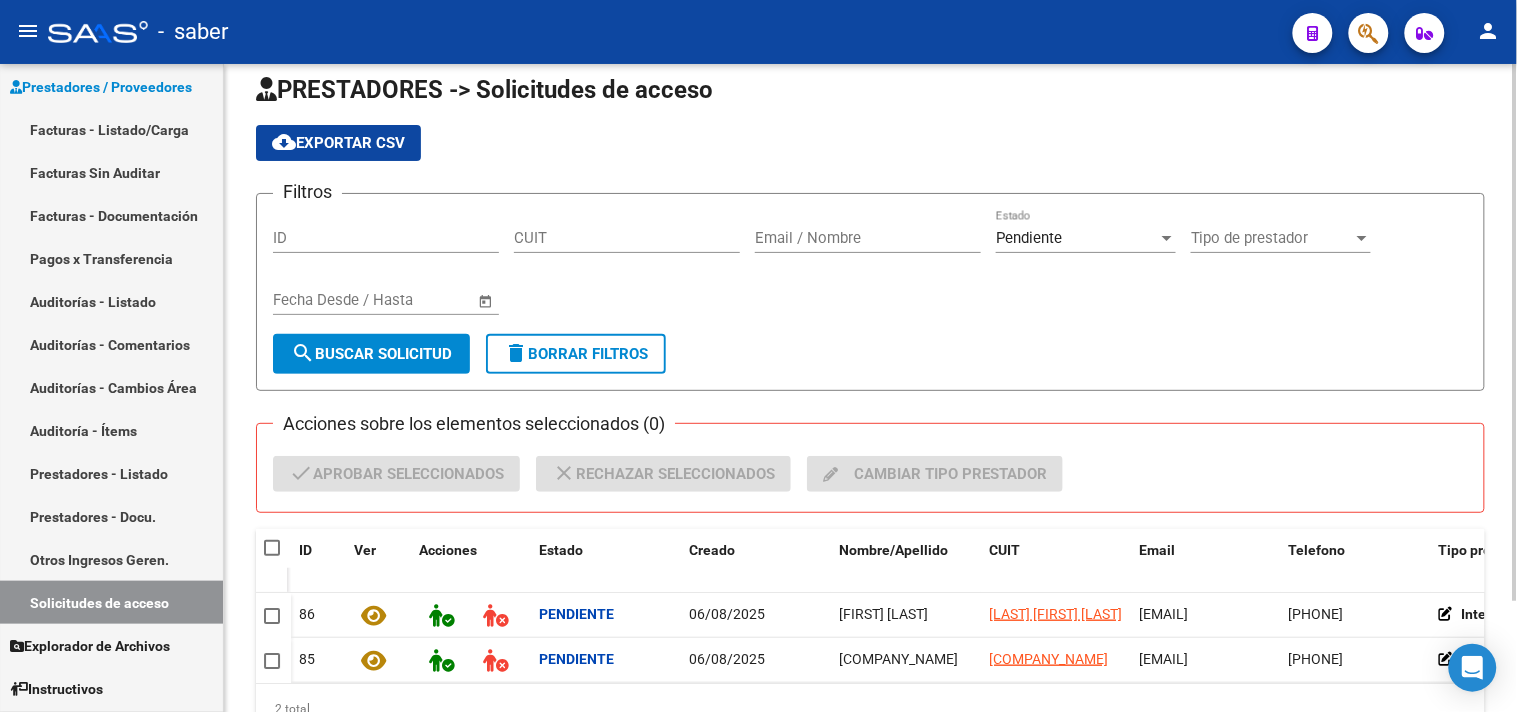 scroll, scrollTop: 134, scrollLeft: 0, axis: vertical 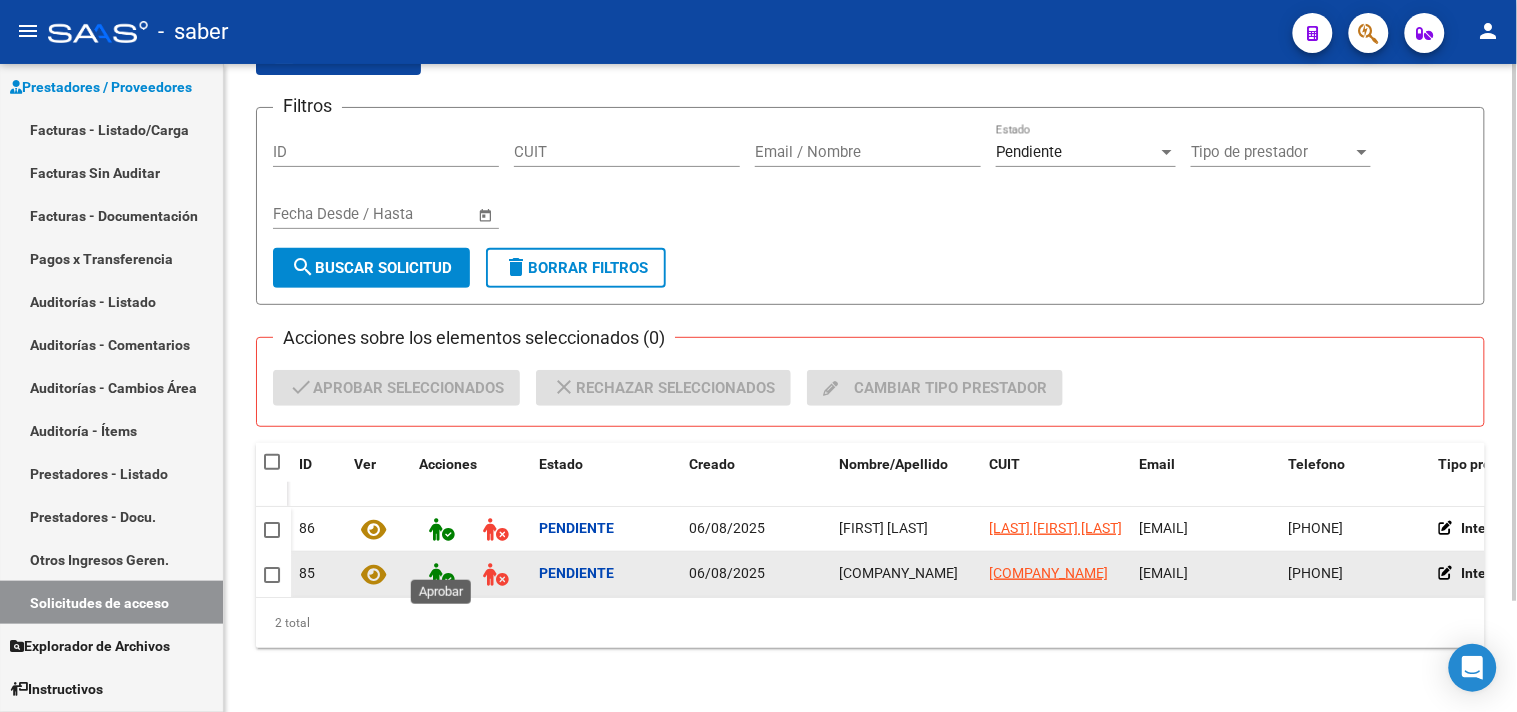click 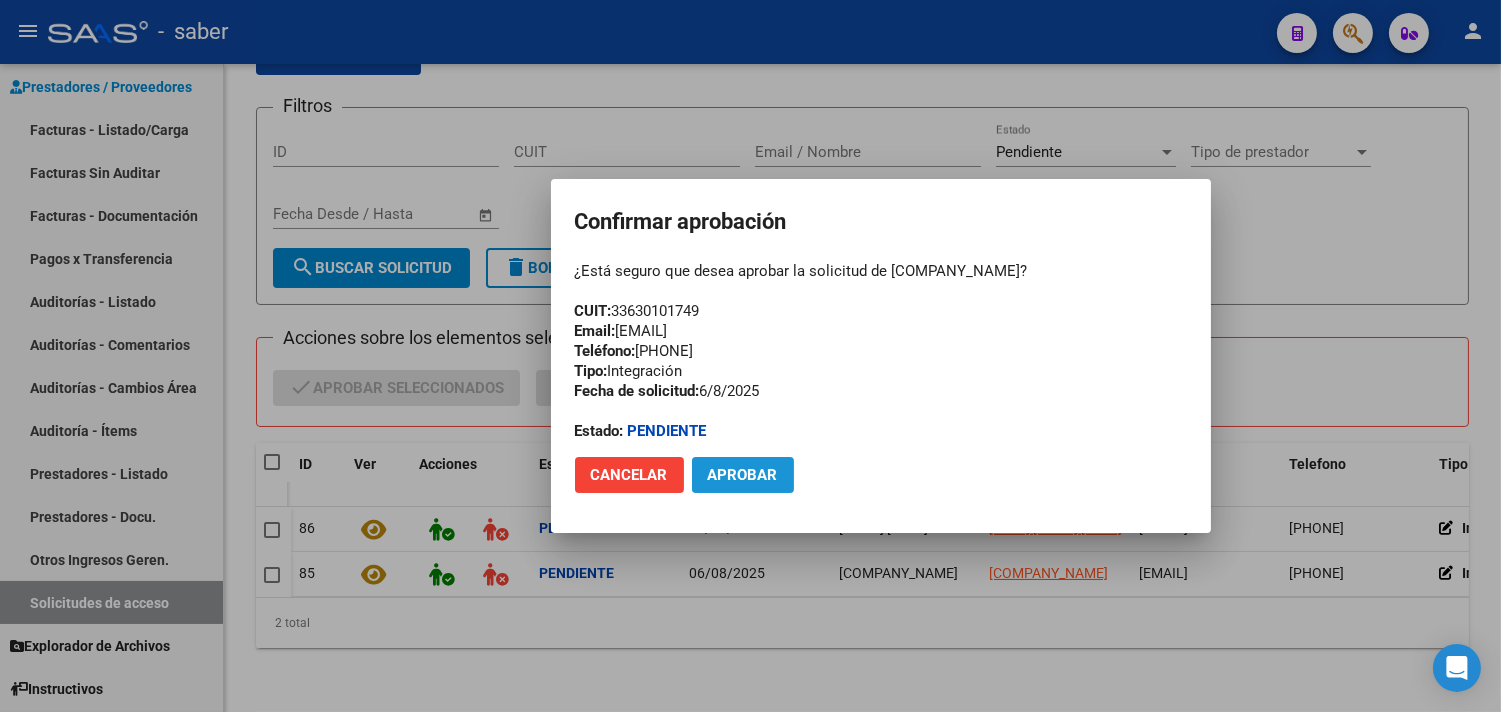 click on "Aprobar" 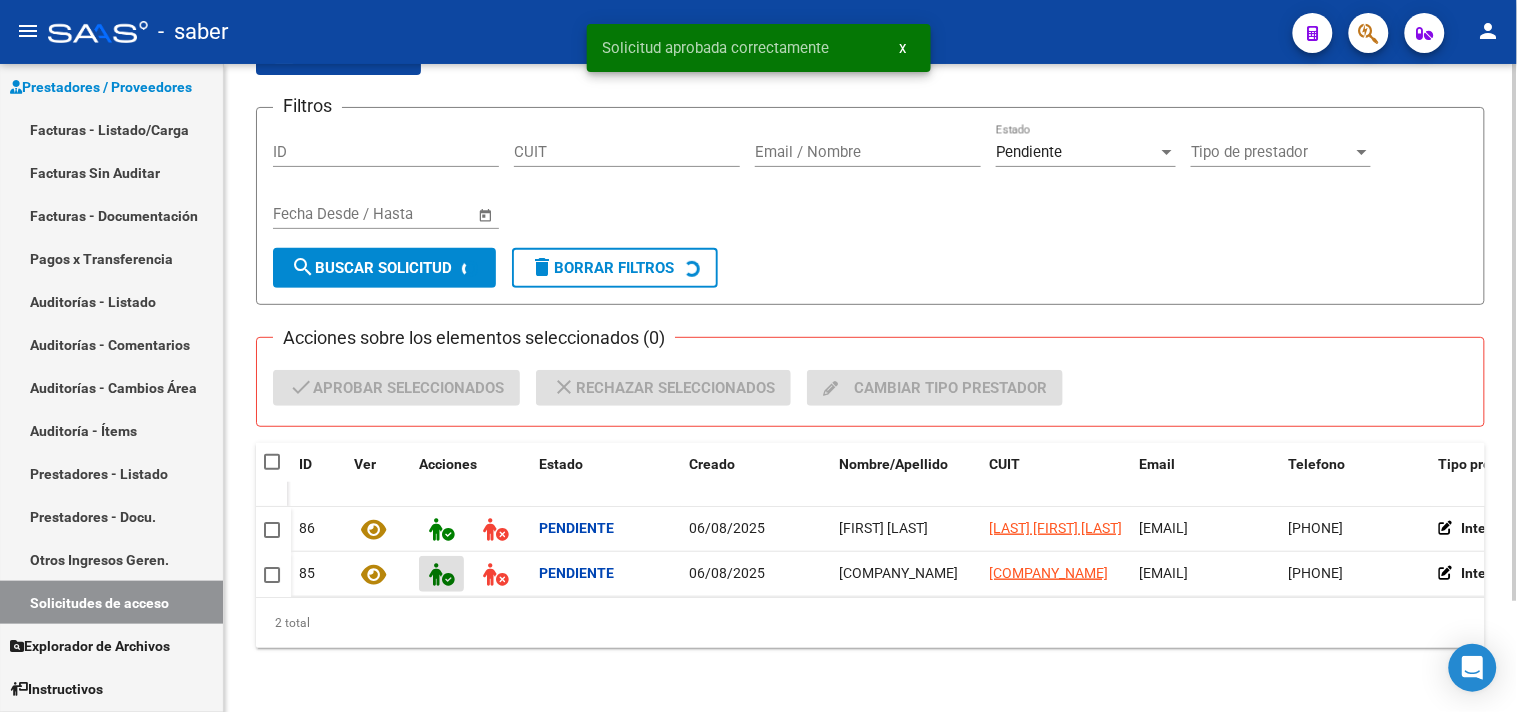scroll, scrollTop: 84, scrollLeft: 0, axis: vertical 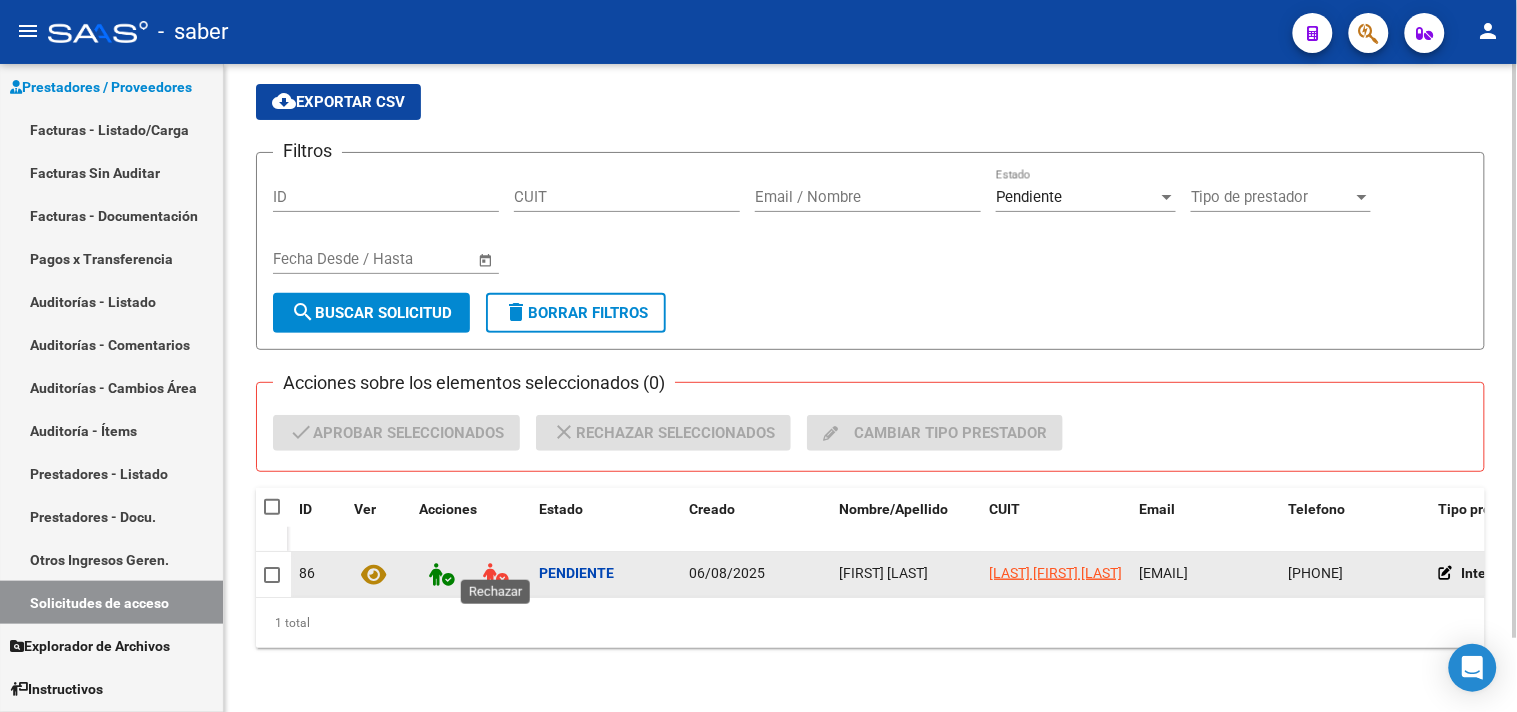 click 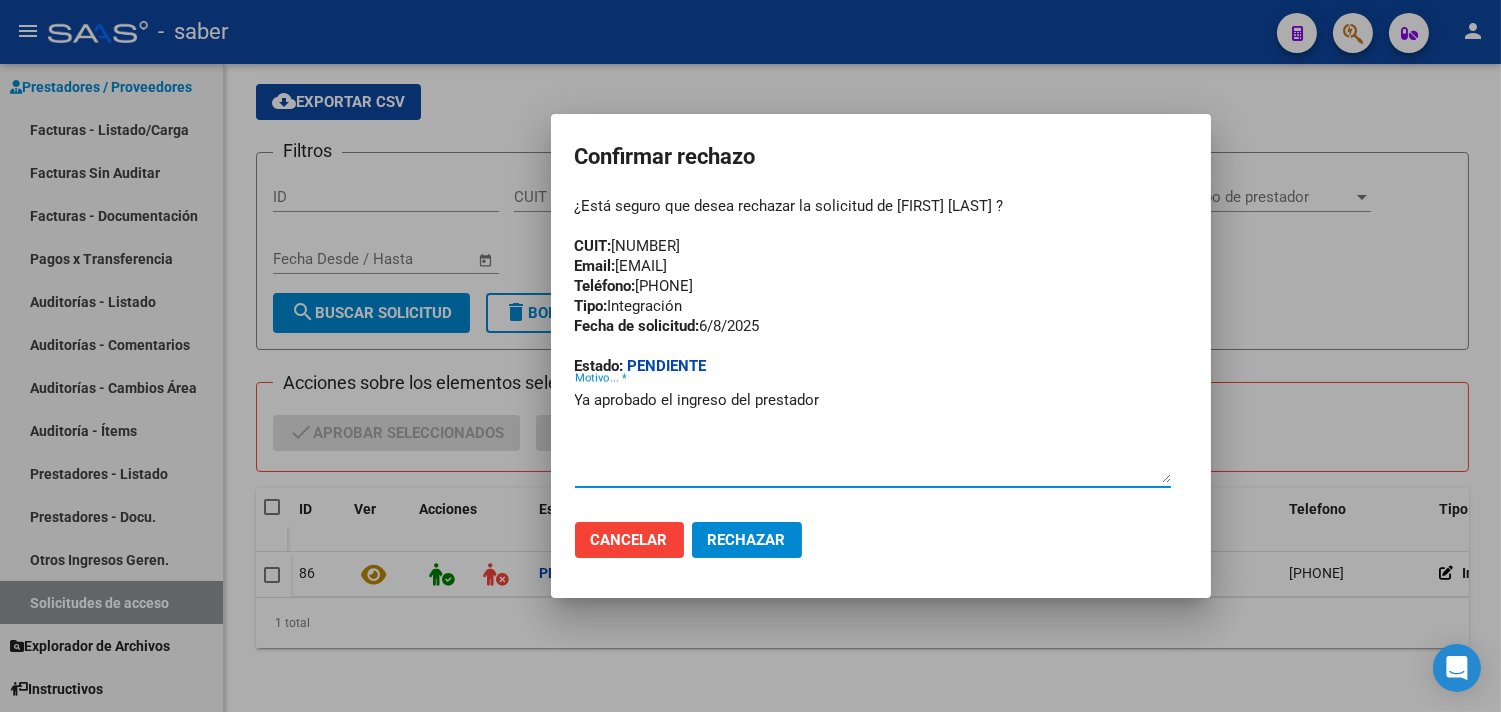 type on "Ya aprobado el ingreso del prestador" 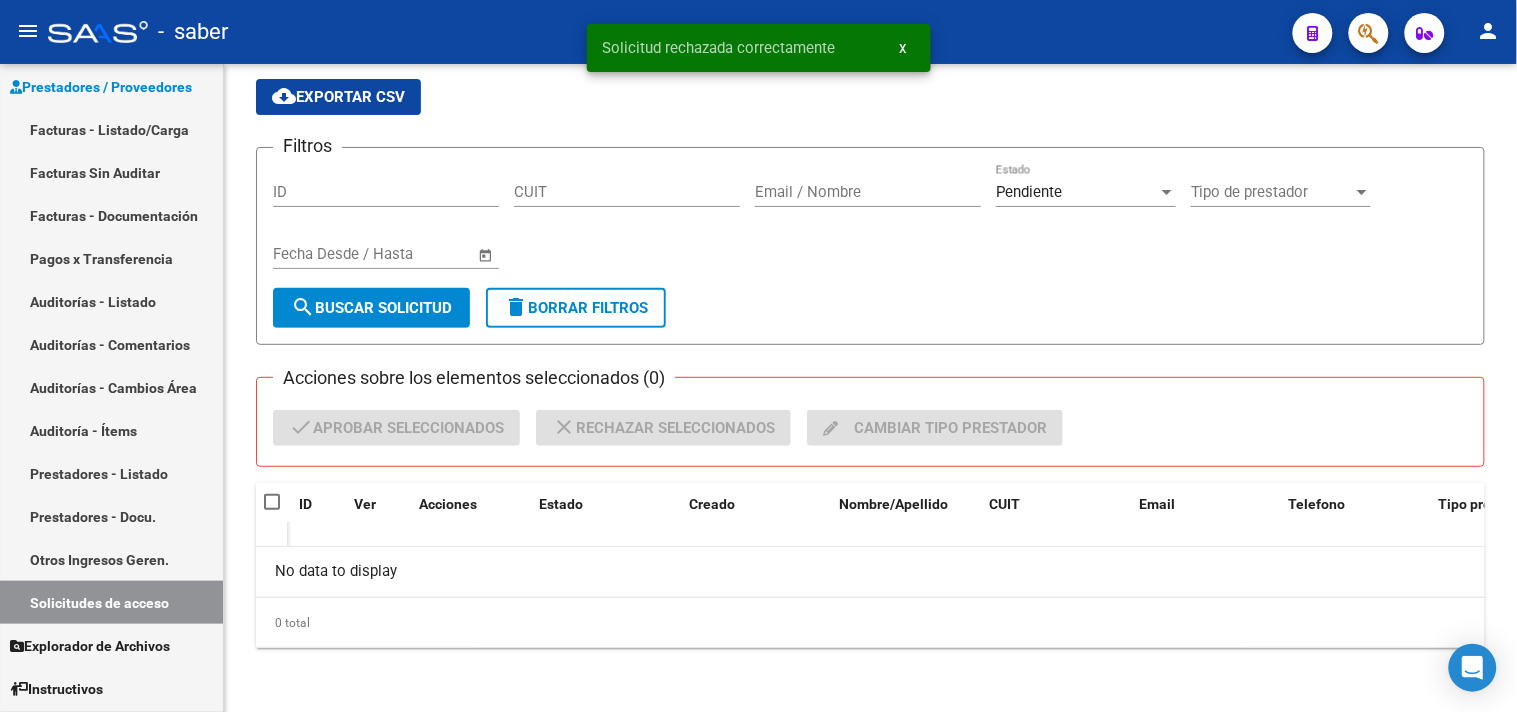 scroll, scrollTop: 67, scrollLeft: 0, axis: vertical 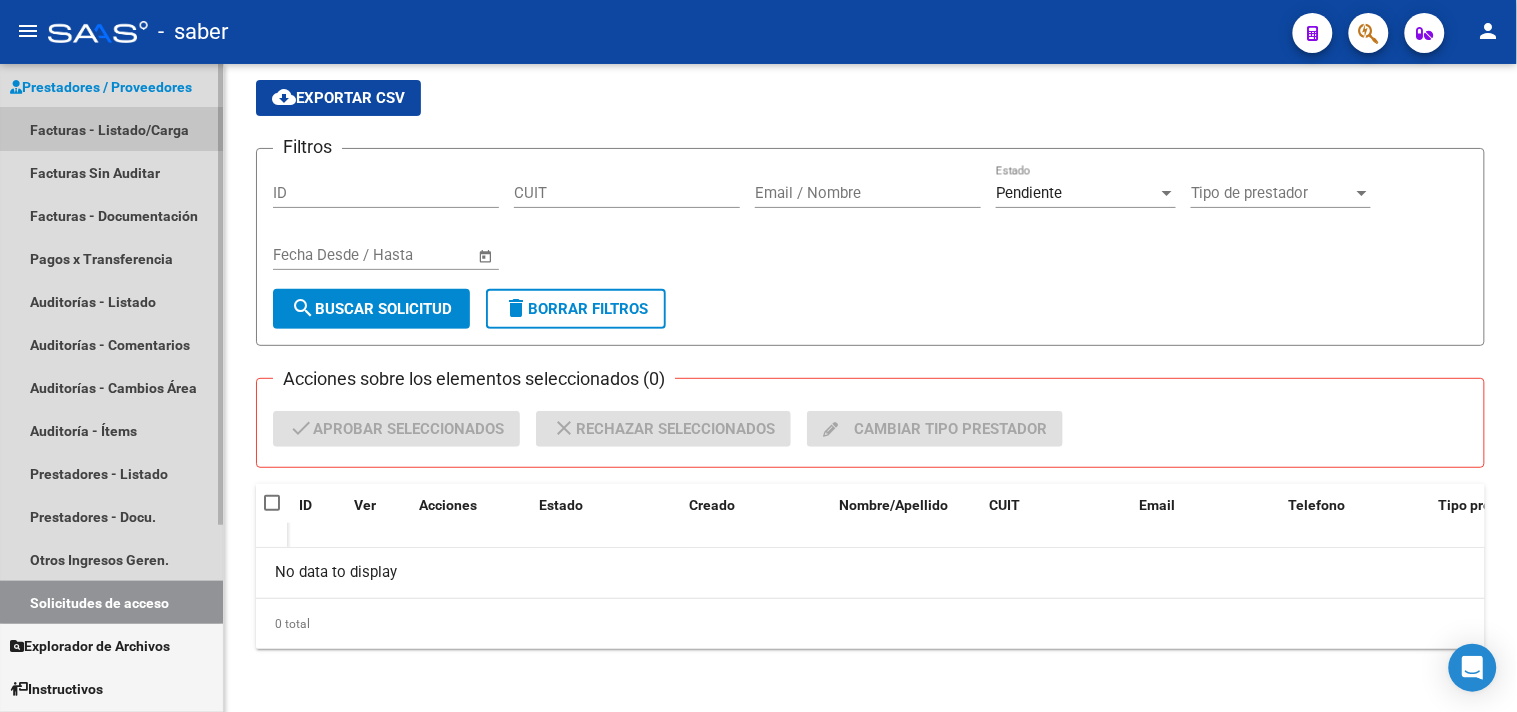 click on "Facturas - Listado/Carga" at bounding box center [111, 129] 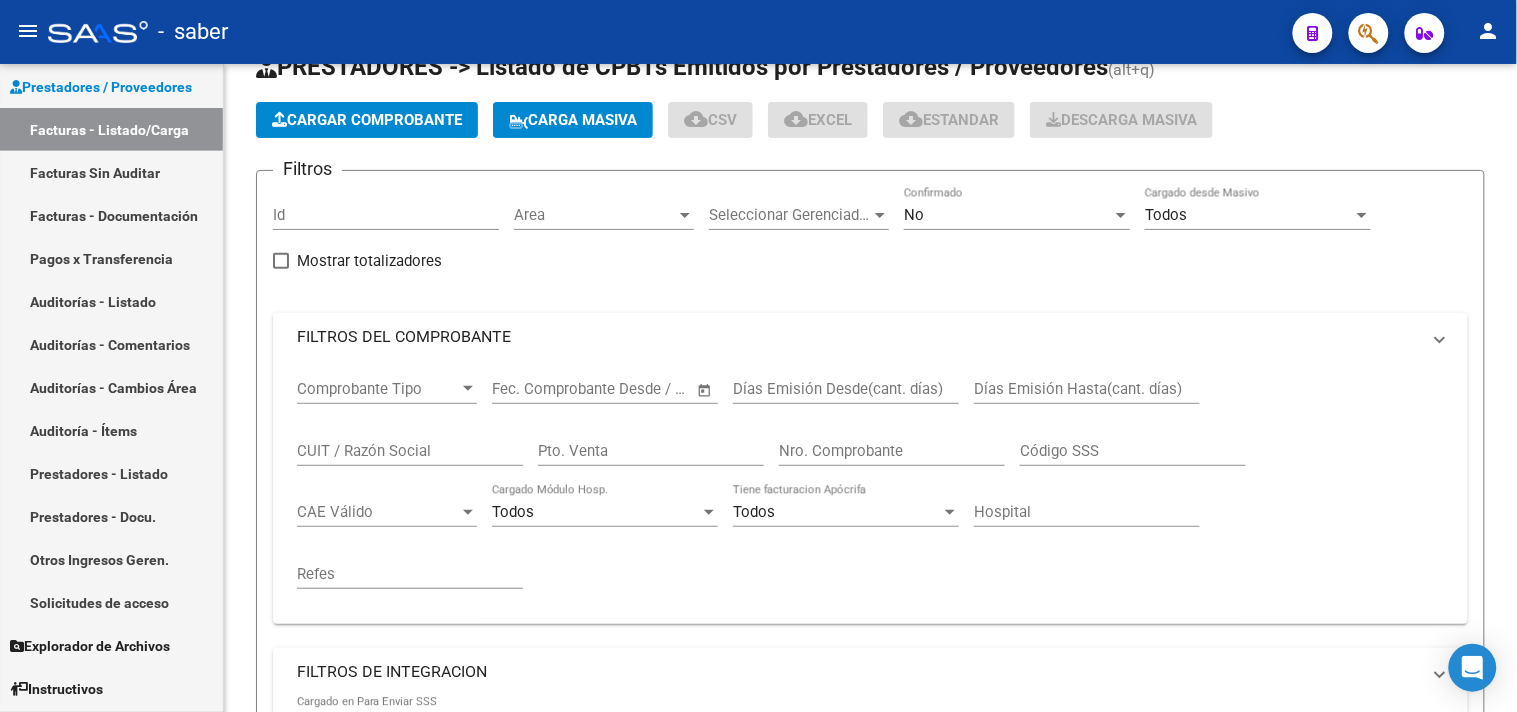 scroll, scrollTop: 0, scrollLeft: 0, axis: both 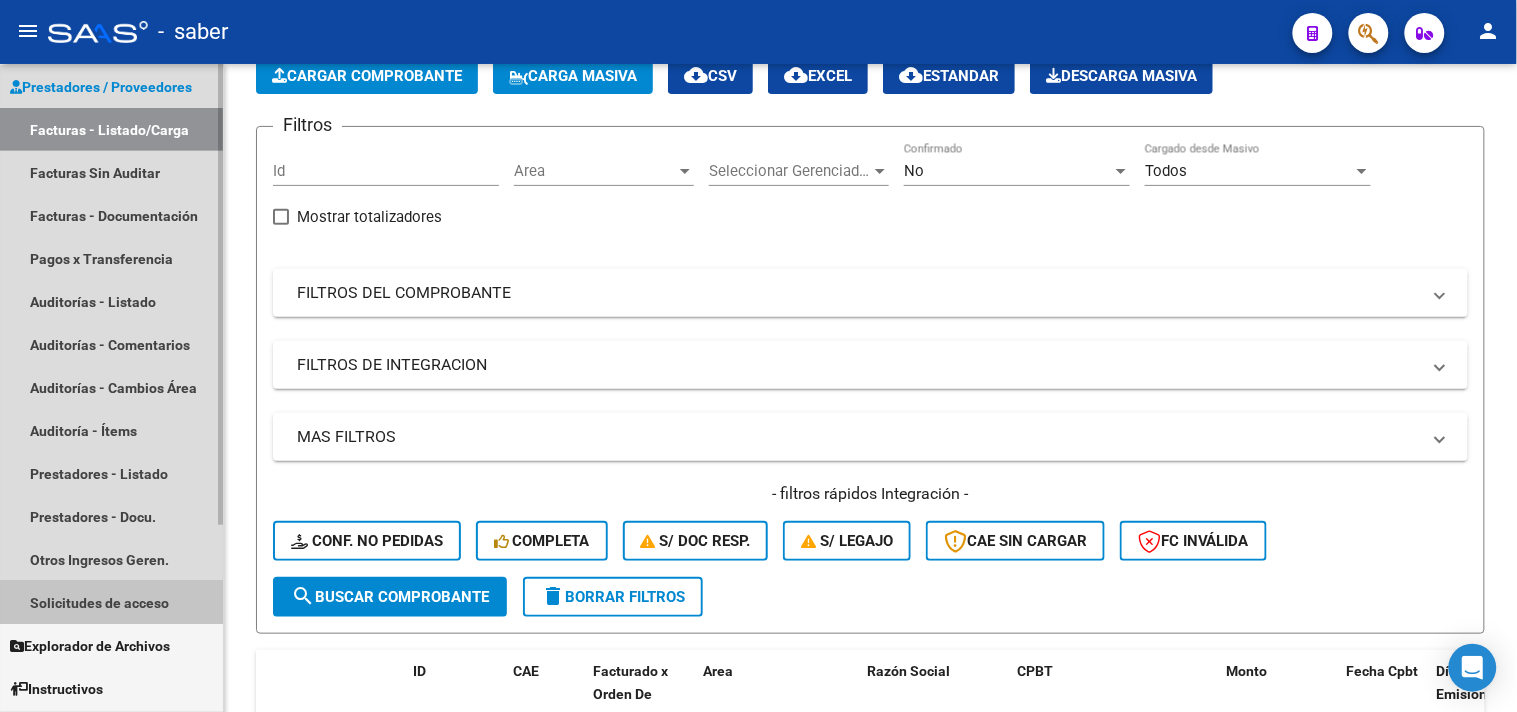 click on "Solicitudes de acceso" at bounding box center (111, 602) 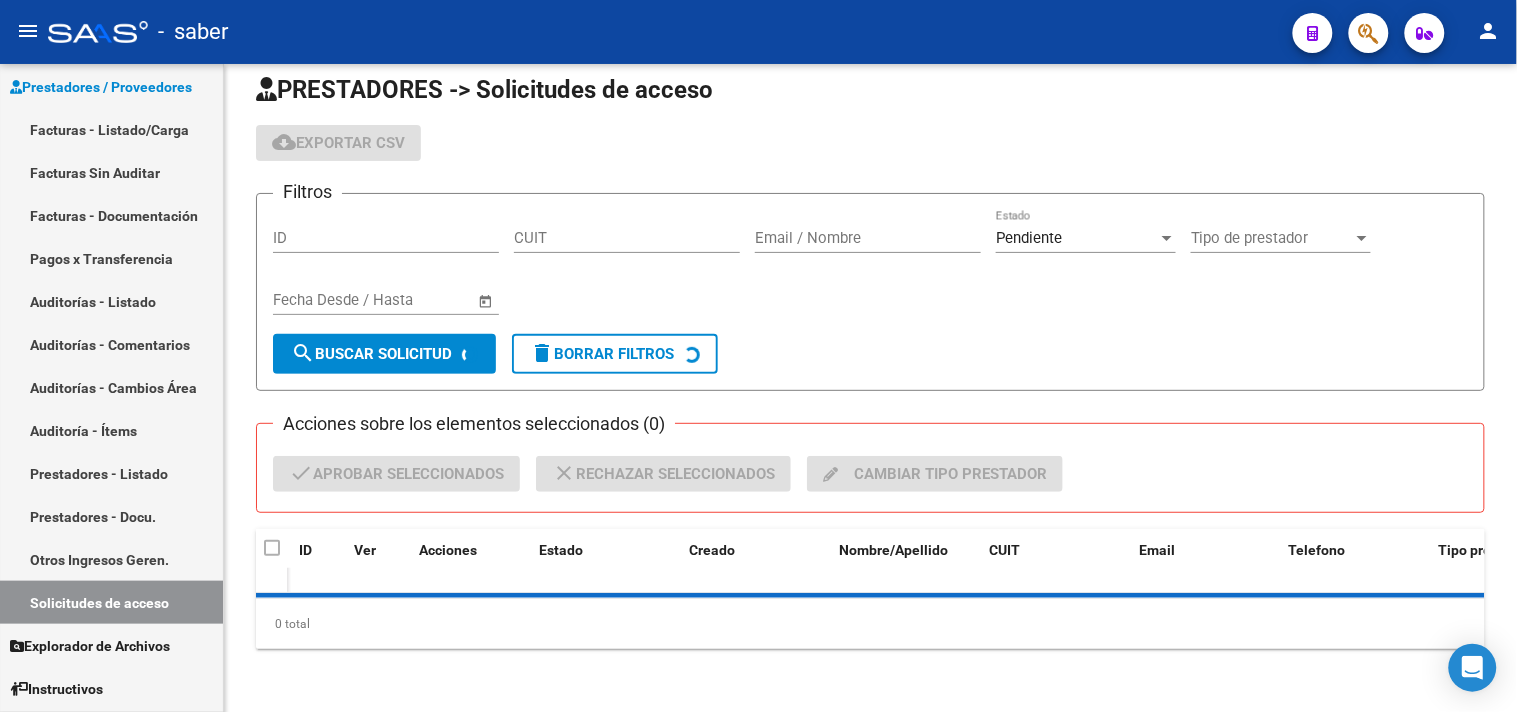 scroll, scrollTop: 67, scrollLeft: 0, axis: vertical 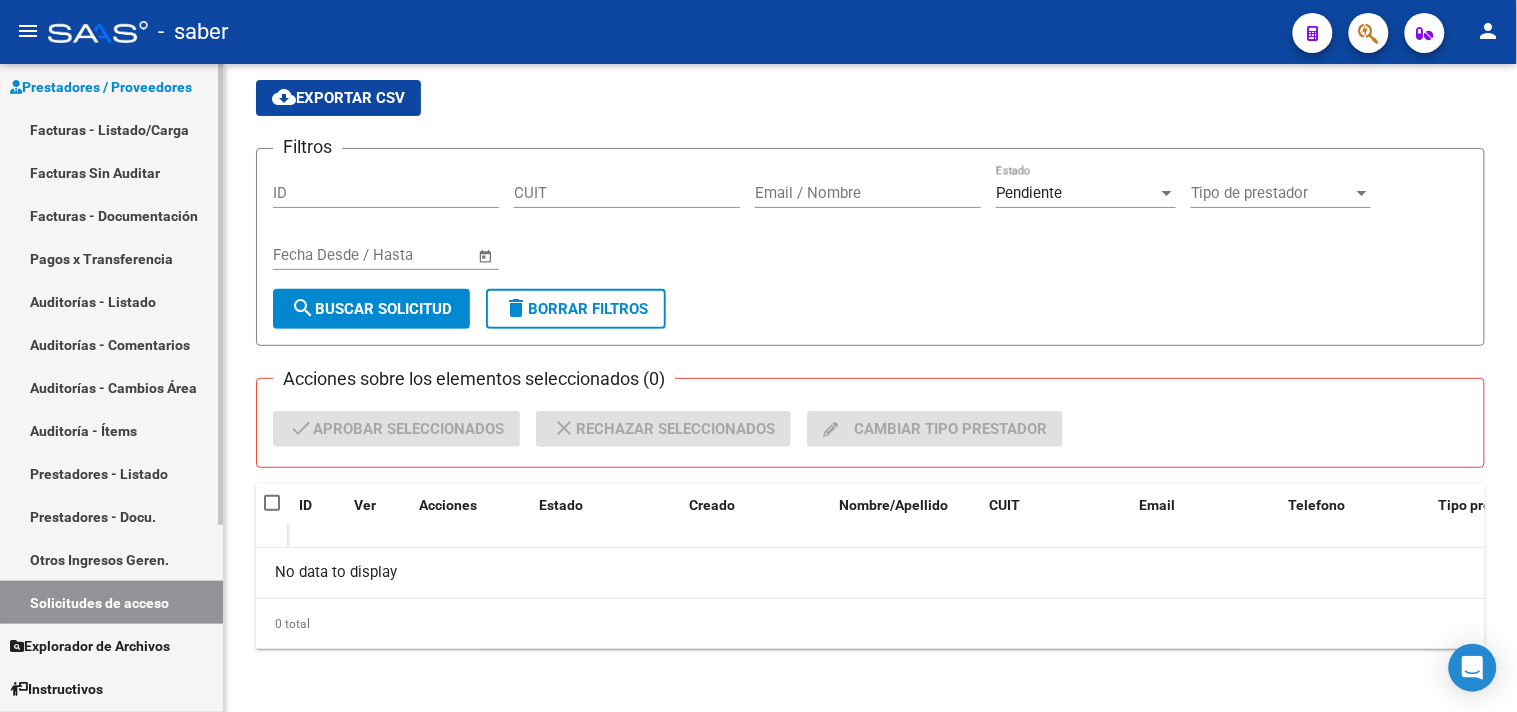 click on "Facturas - Listado/Carga" at bounding box center (111, 129) 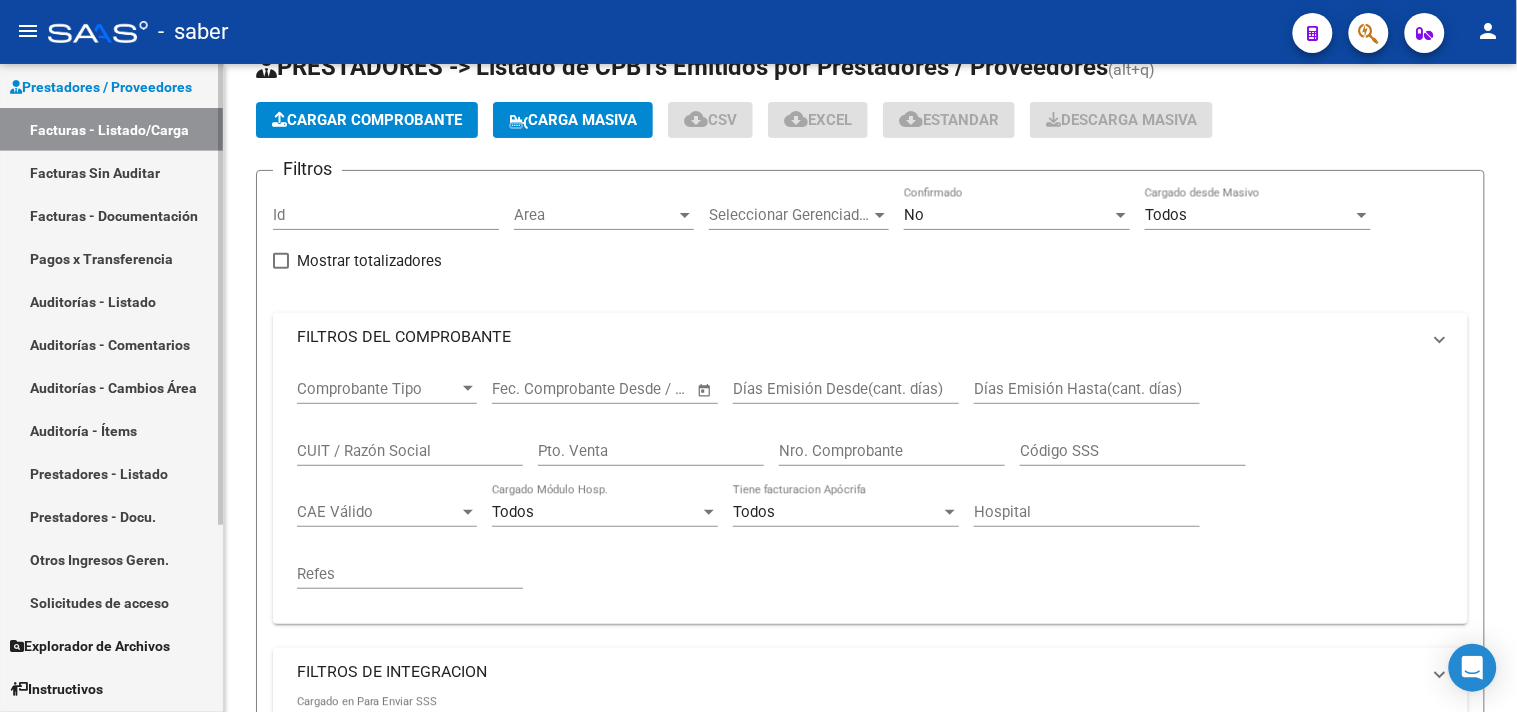 scroll, scrollTop: 111, scrollLeft: 0, axis: vertical 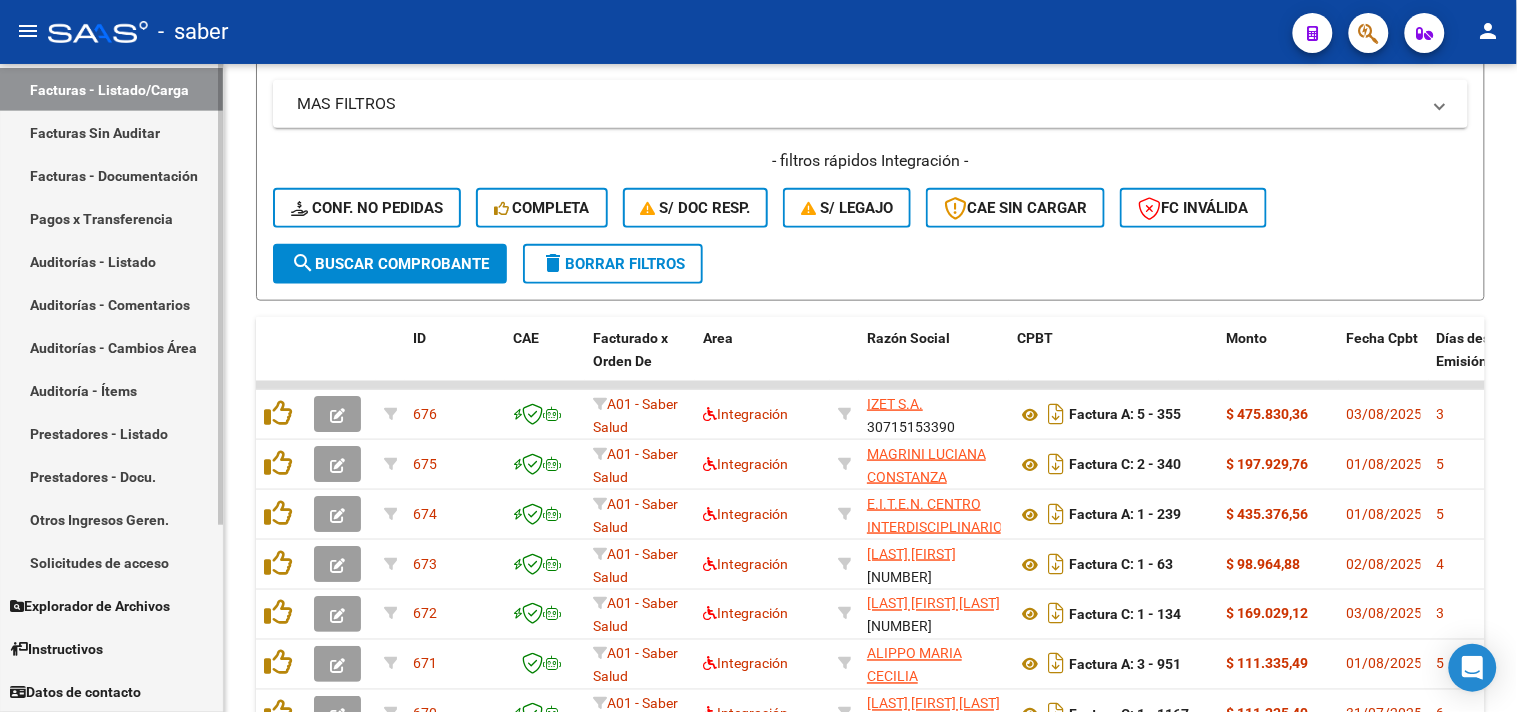 click on "Solicitudes de acceso" at bounding box center (111, 562) 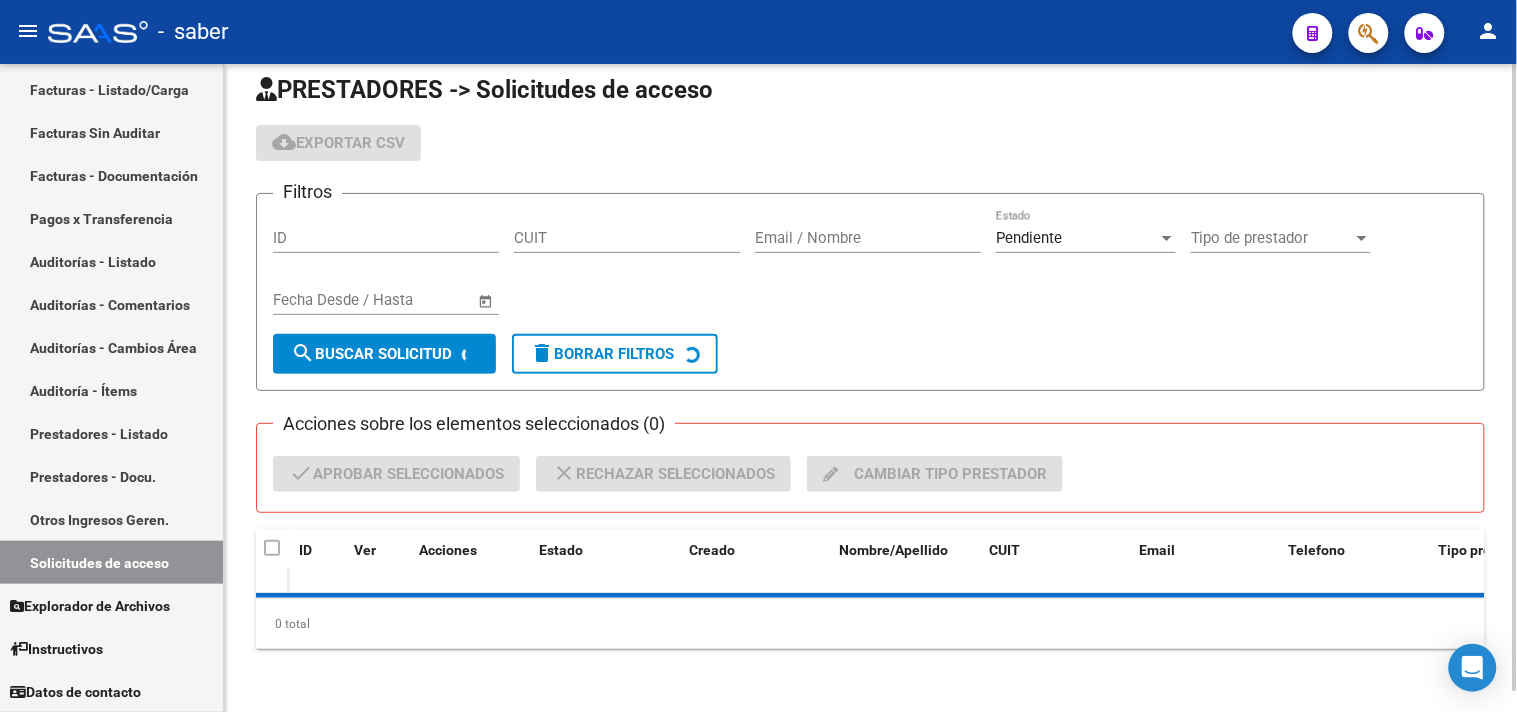 scroll, scrollTop: 67, scrollLeft: 0, axis: vertical 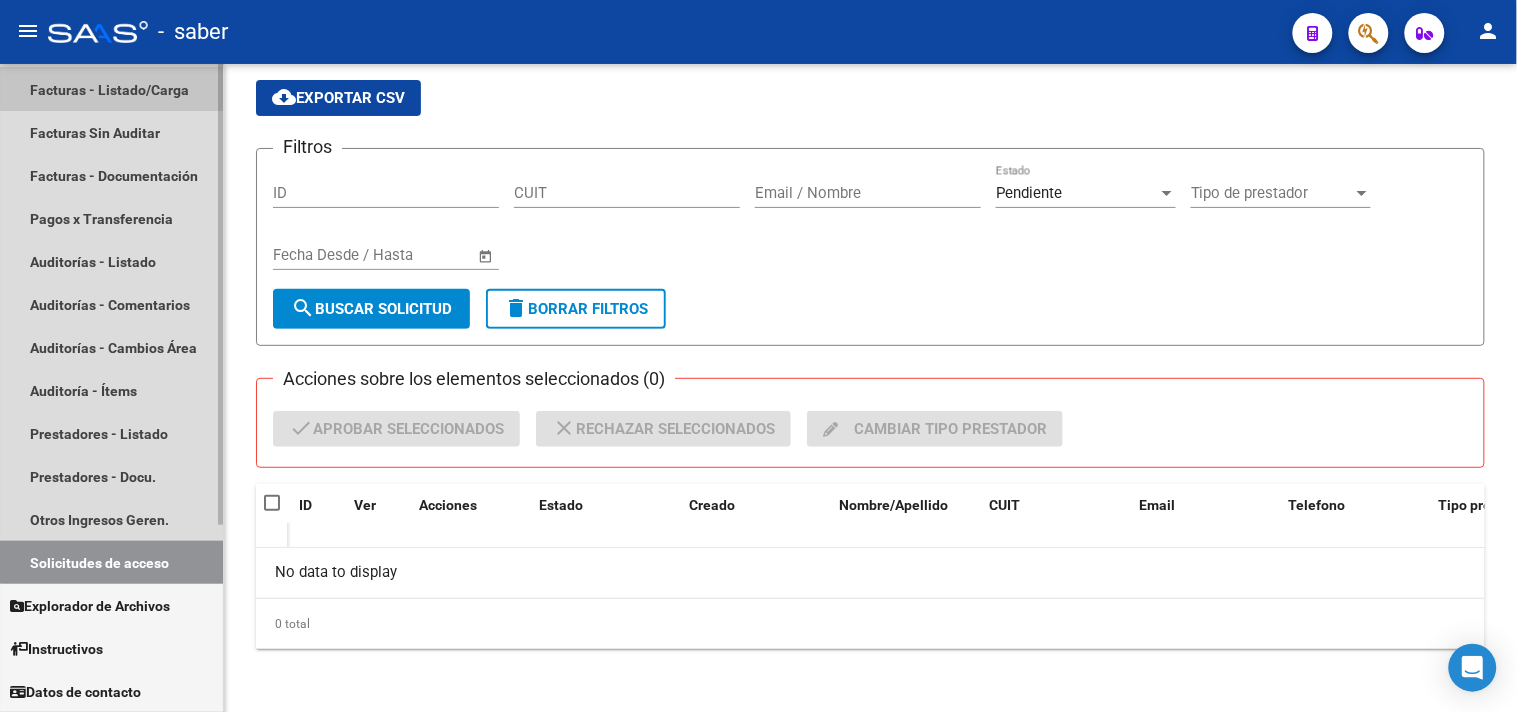 click on "Facturas - Listado/Carga" at bounding box center (111, 89) 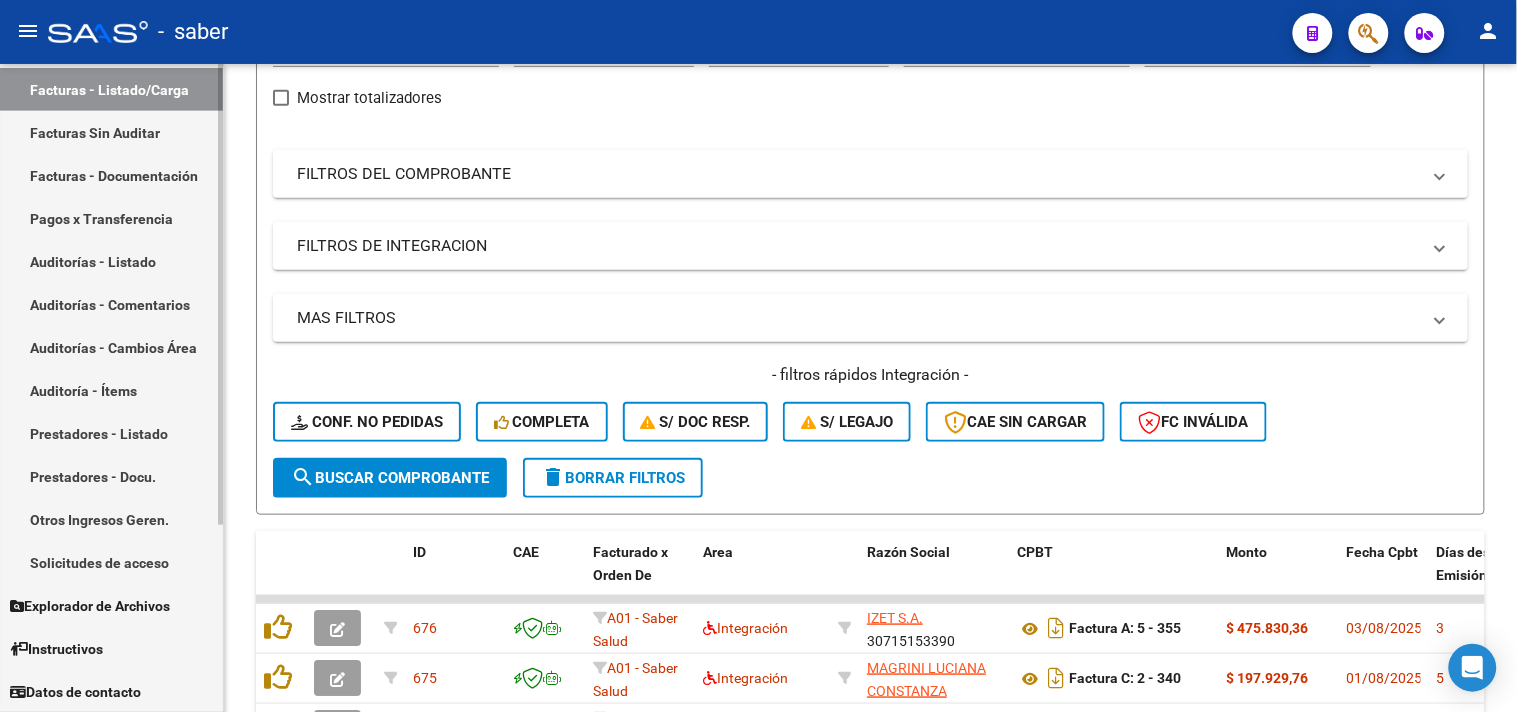 scroll, scrollTop: 444, scrollLeft: 0, axis: vertical 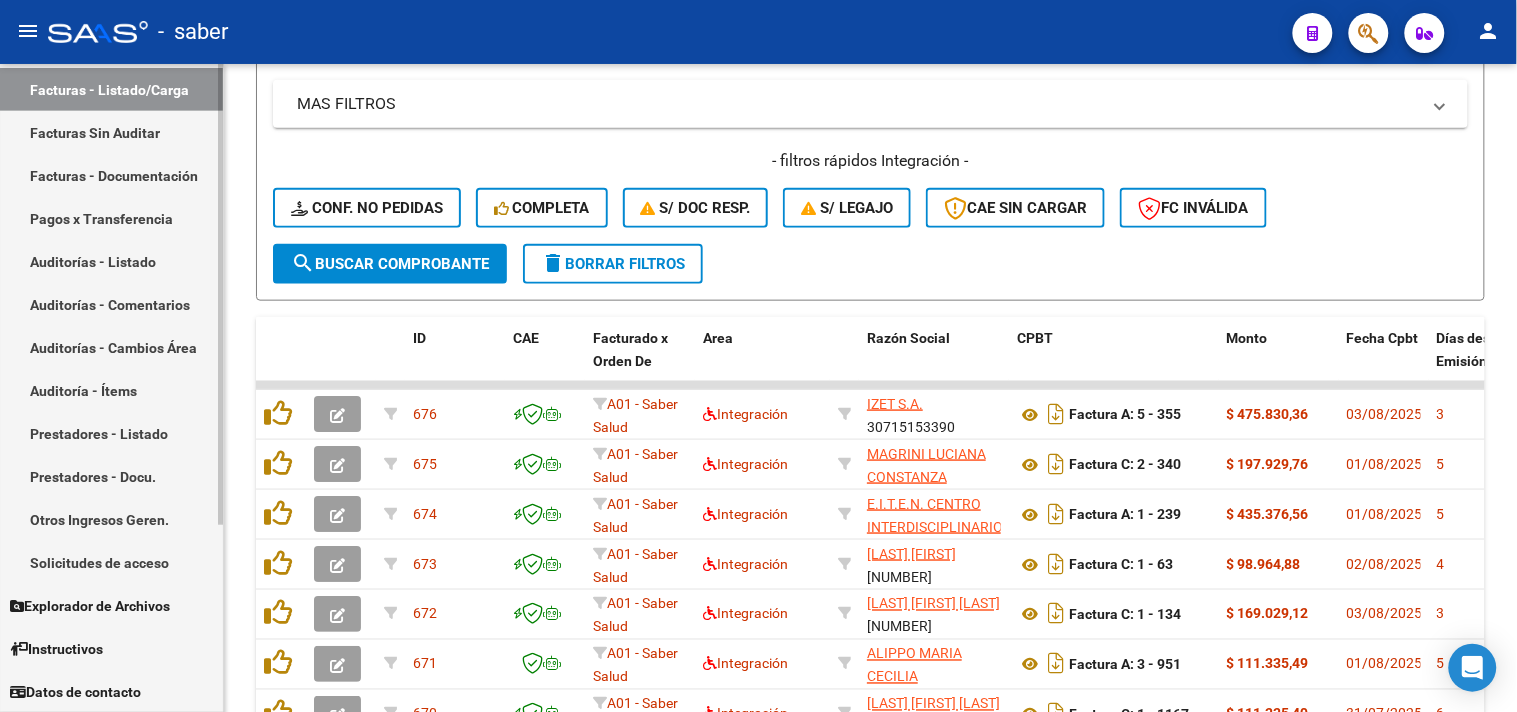 click on "Solicitudes de acceso" at bounding box center [111, 562] 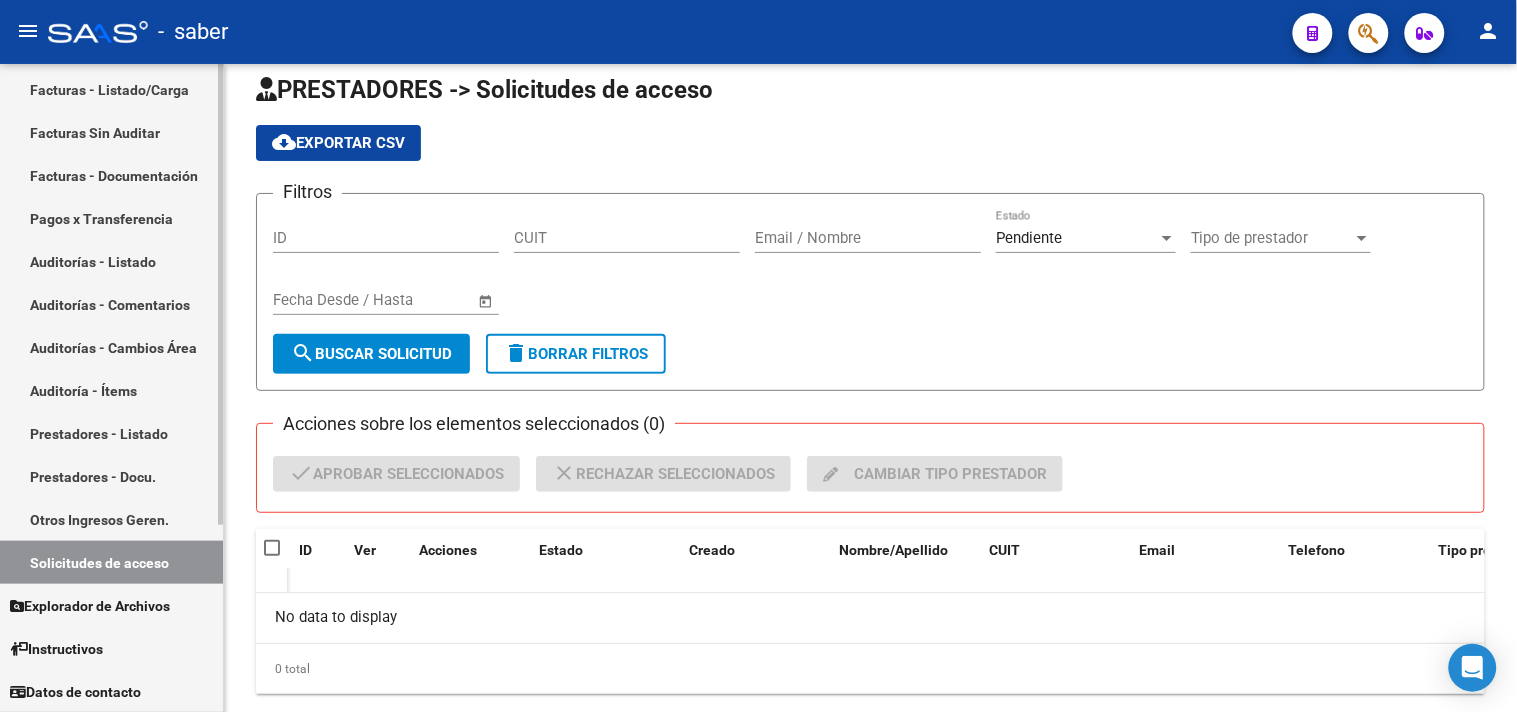 scroll, scrollTop: 67, scrollLeft: 0, axis: vertical 